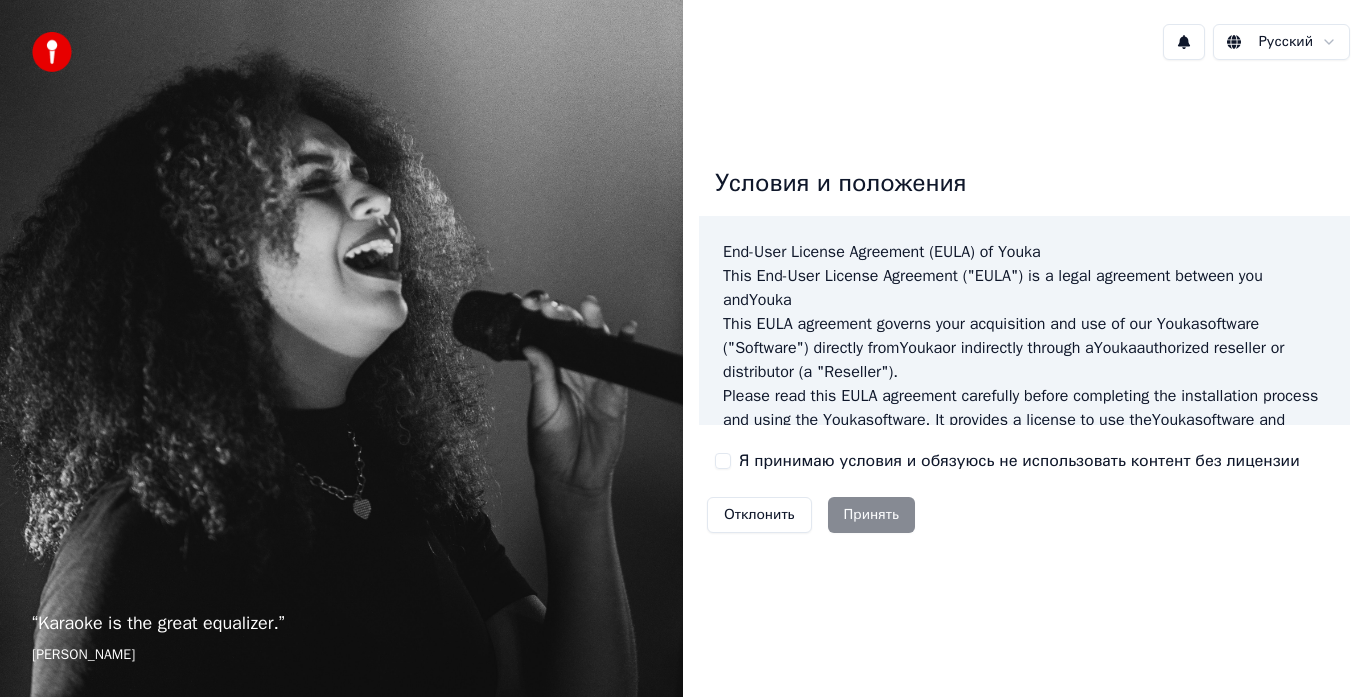 scroll, scrollTop: 0, scrollLeft: 0, axis: both 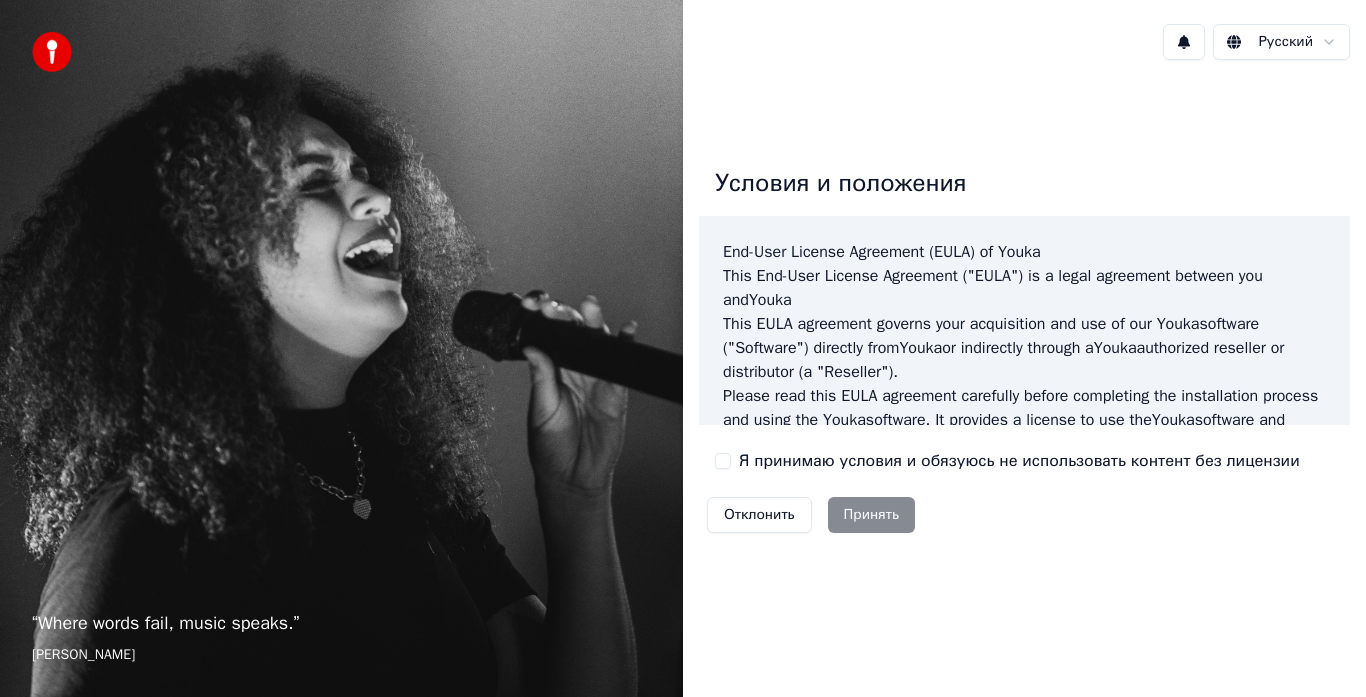 click on "Я принимаю условия и обязуюсь не использовать контент без лицензии" at bounding box center [723, 461] 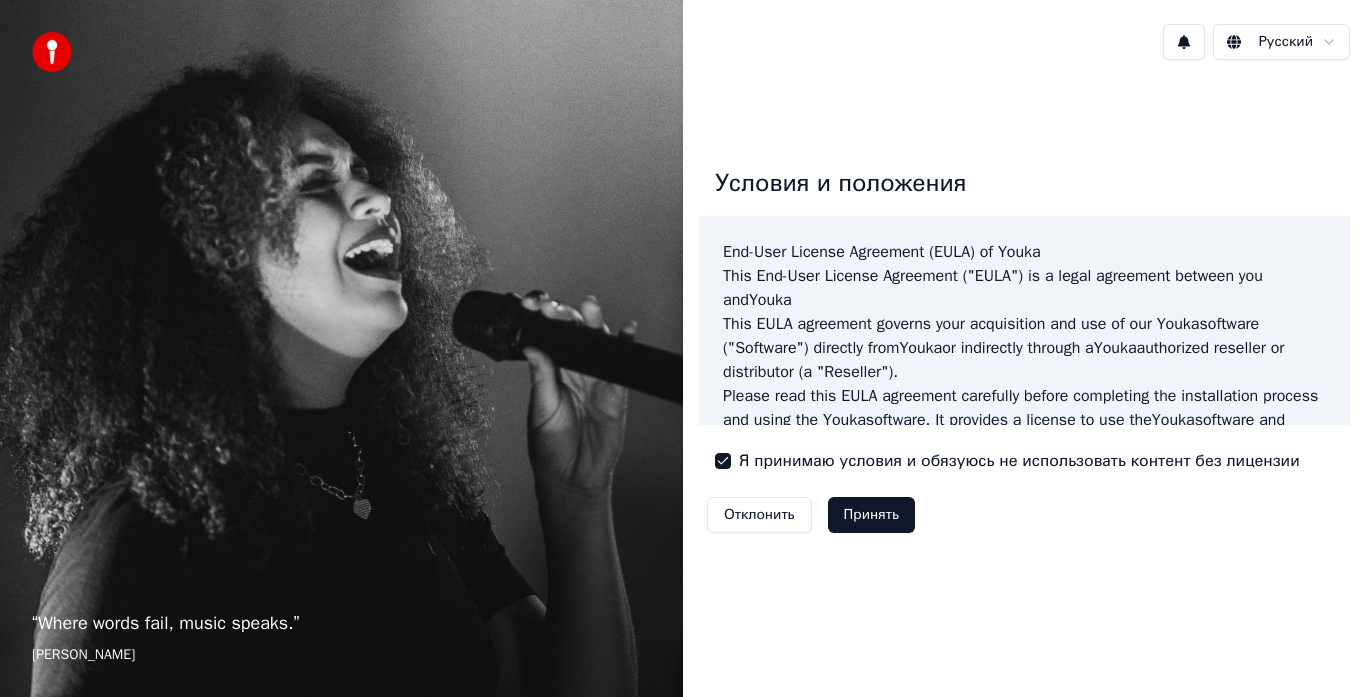 click on "Принять" at bounding box center [871, 515] 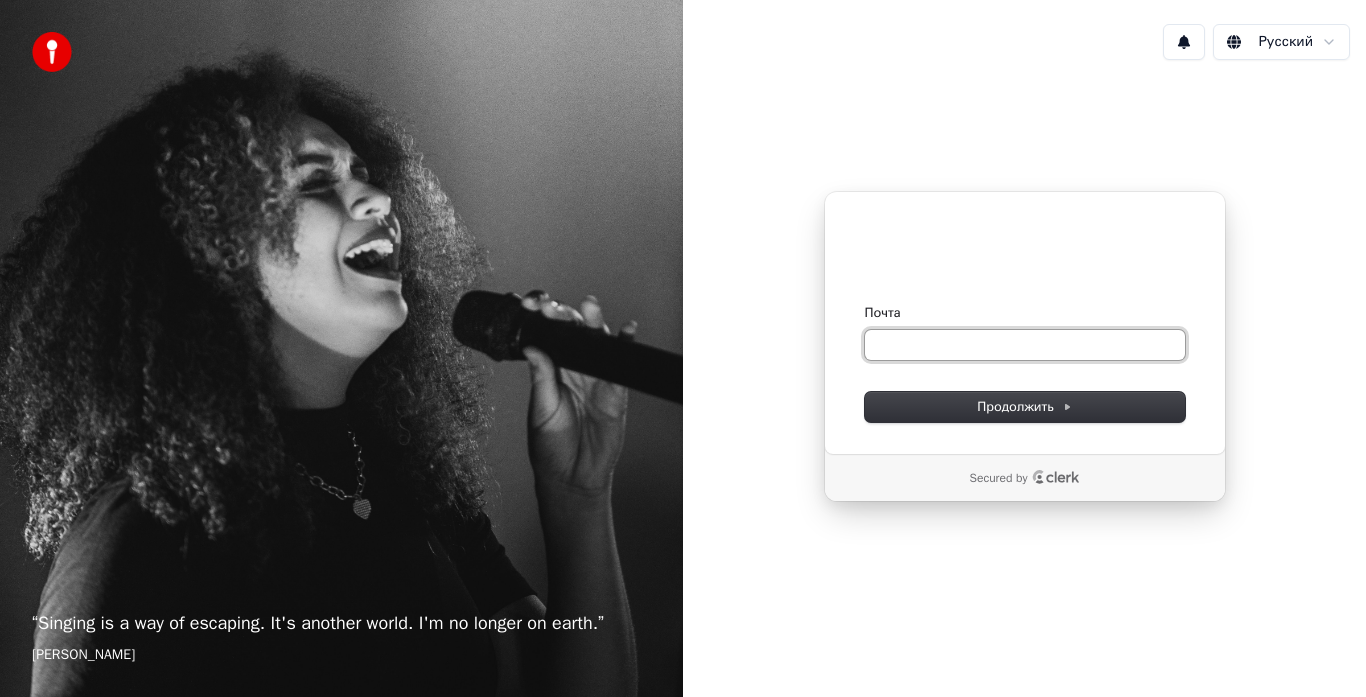click on "Почта" at bounding box center [1025, 345] 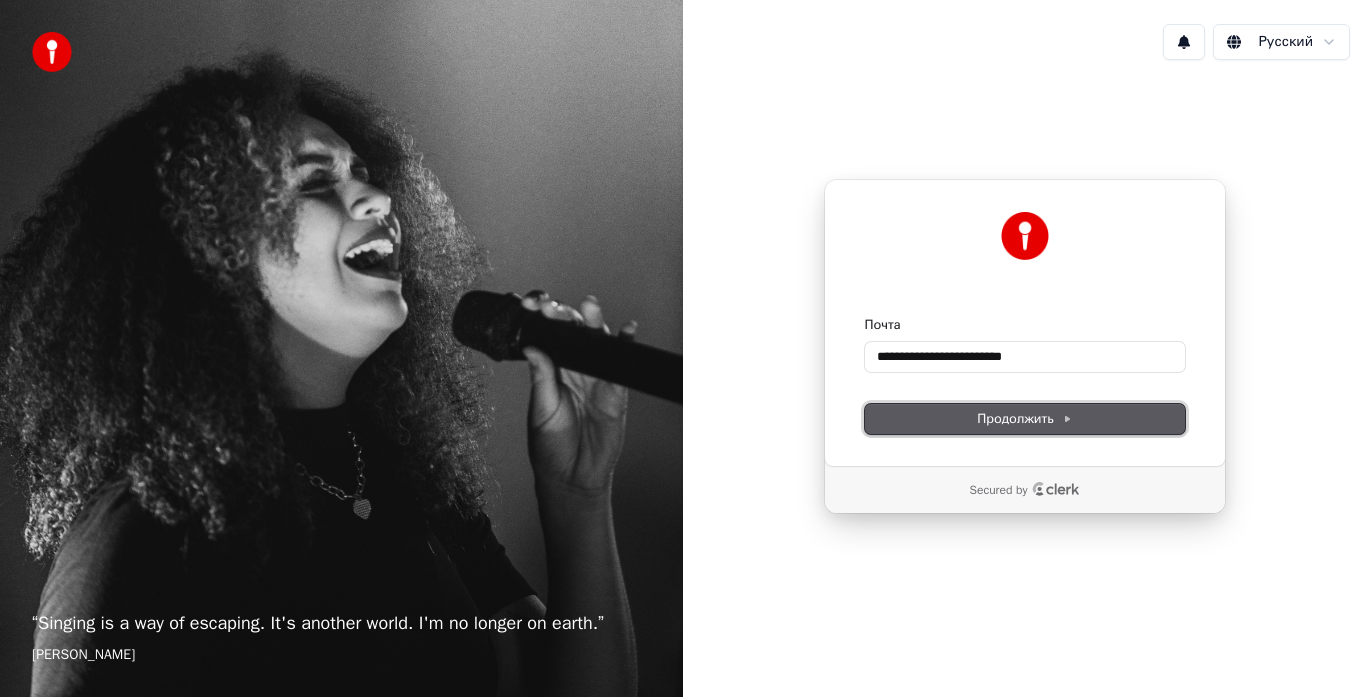 click on "Продолжить" at bounding box center [1025, 419] 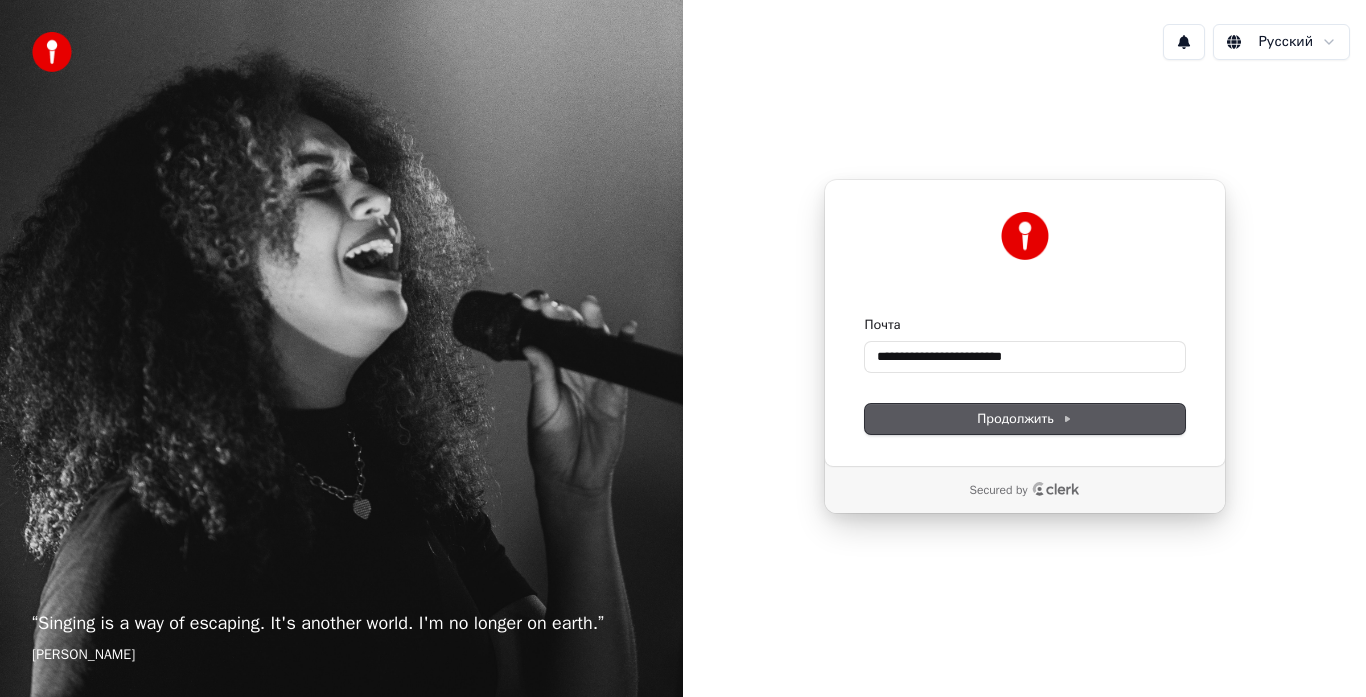 type on "**********" 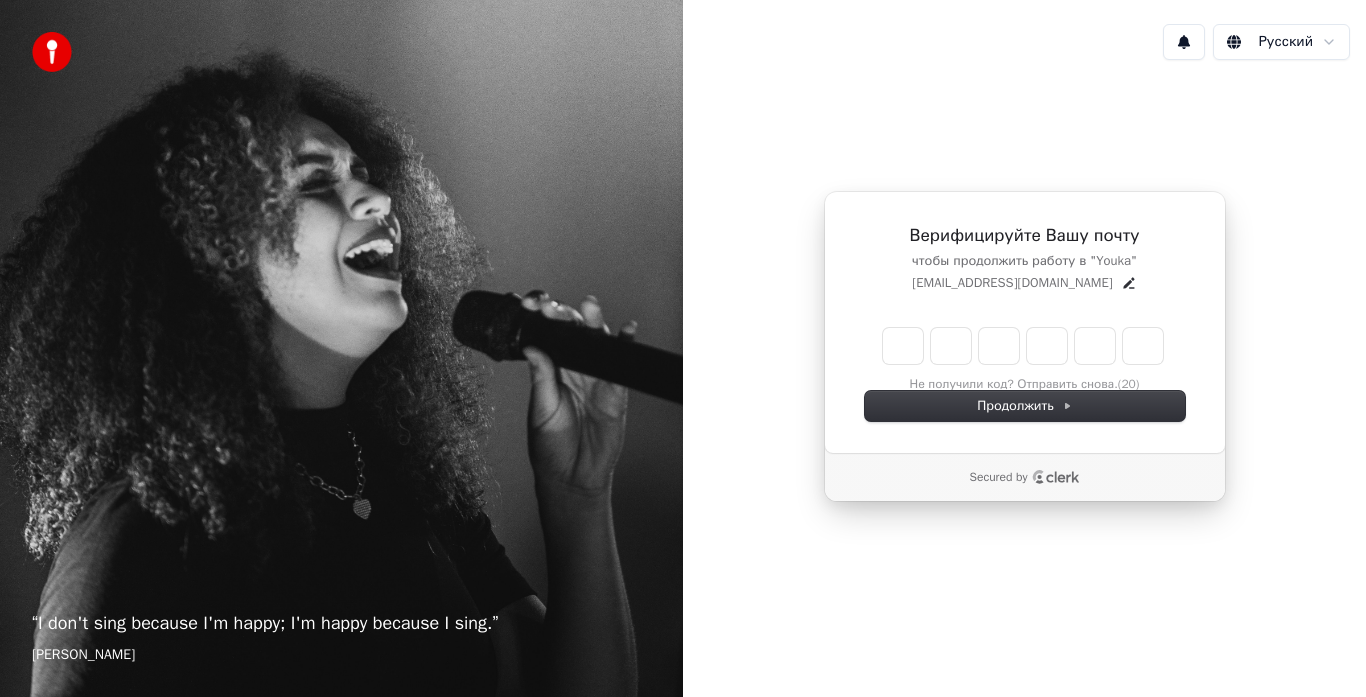 type on "*" 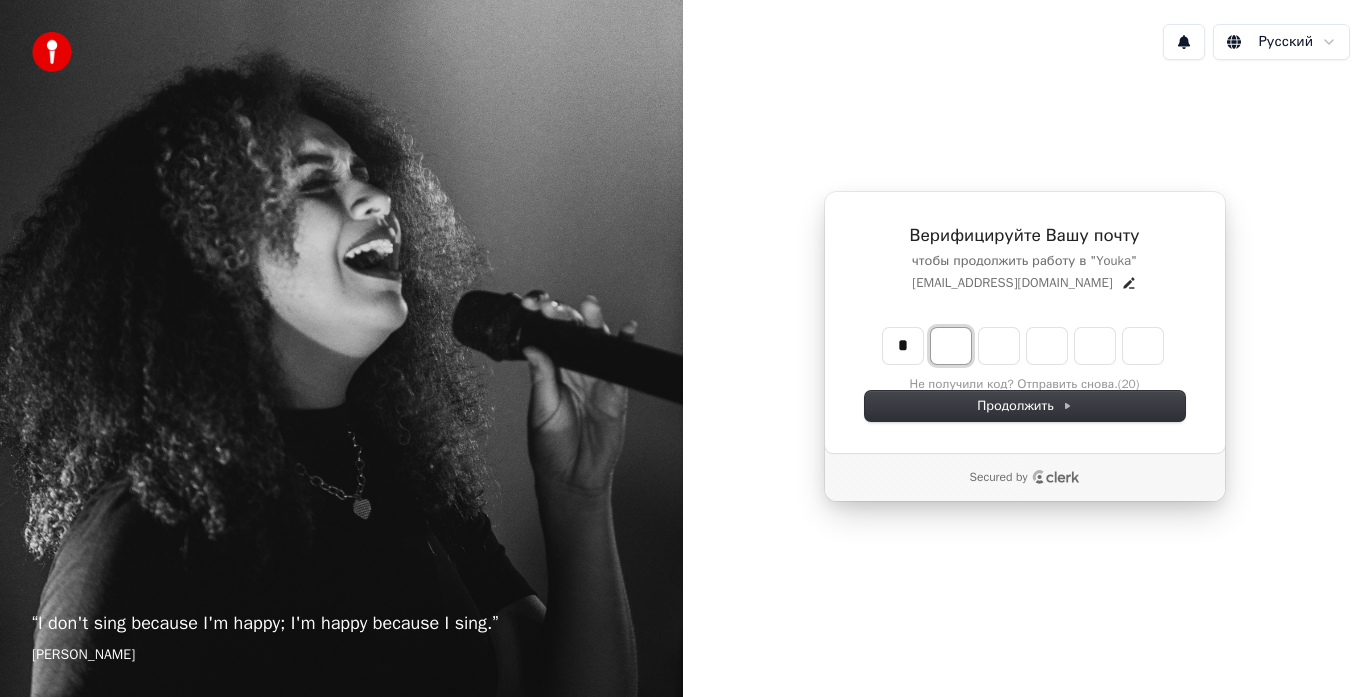 type on "*" 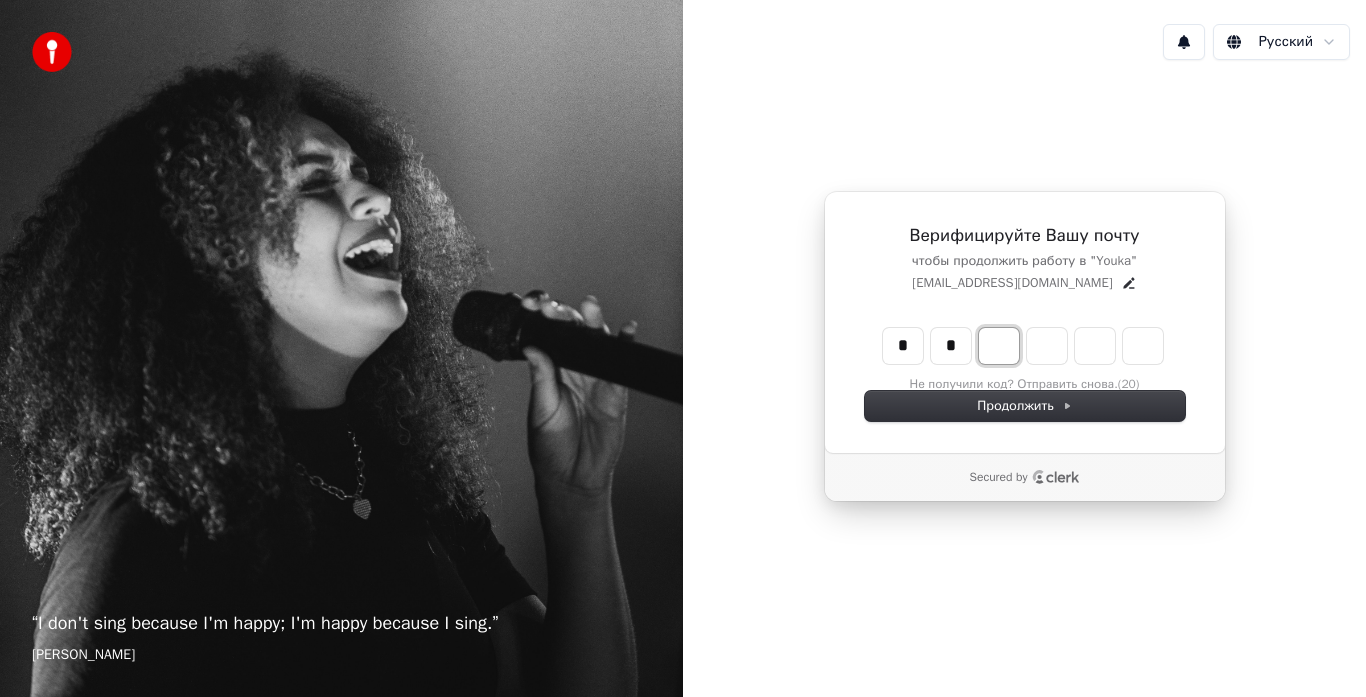 type on "**" 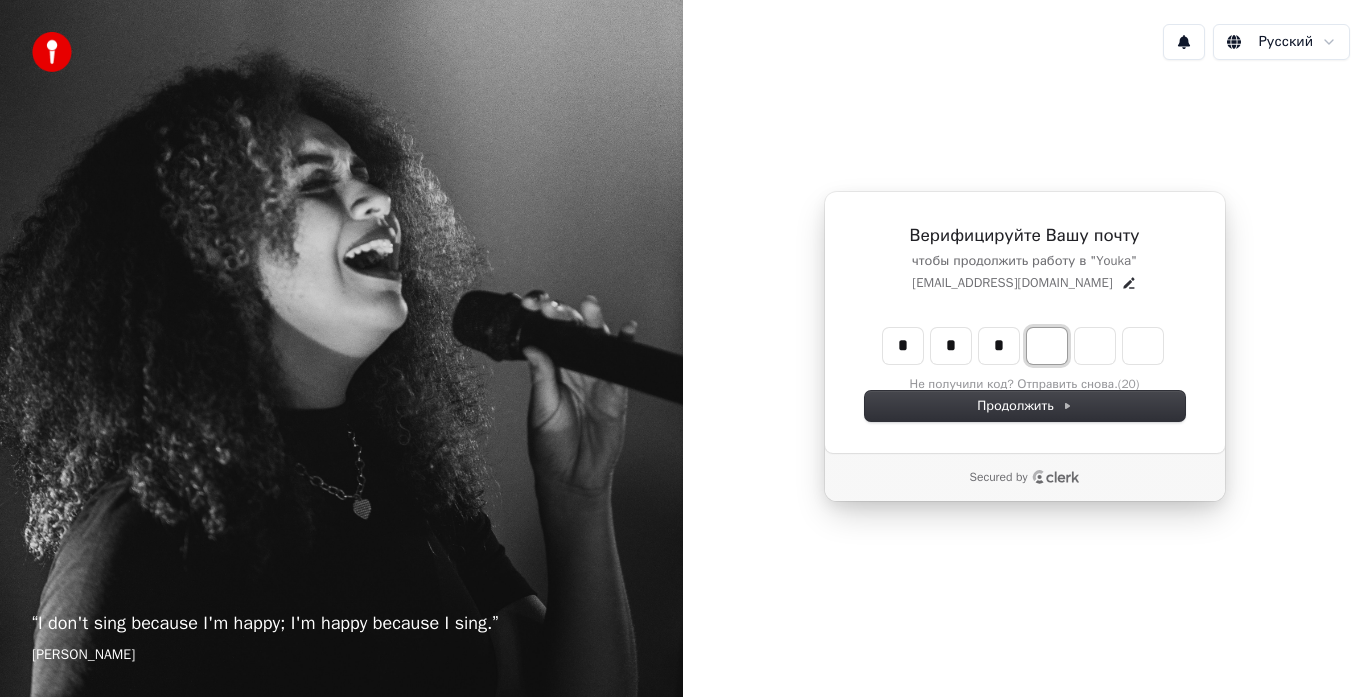 type on "***" 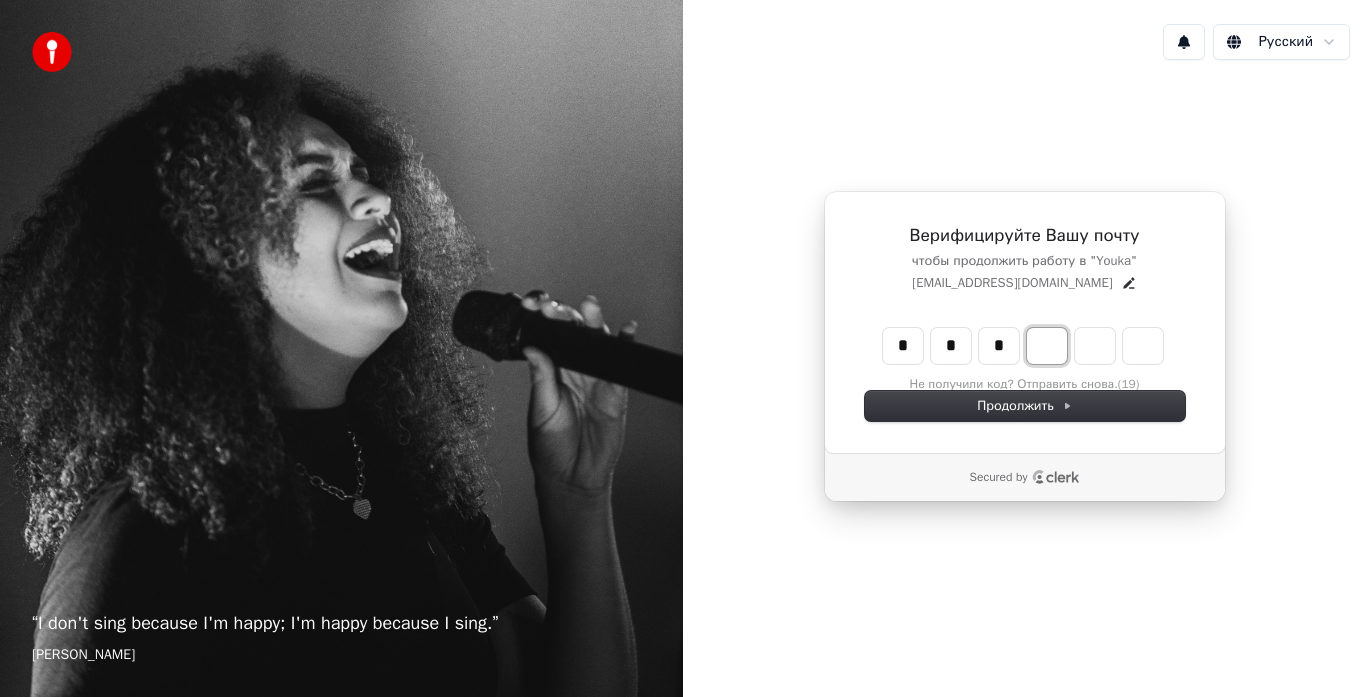 type on "*" 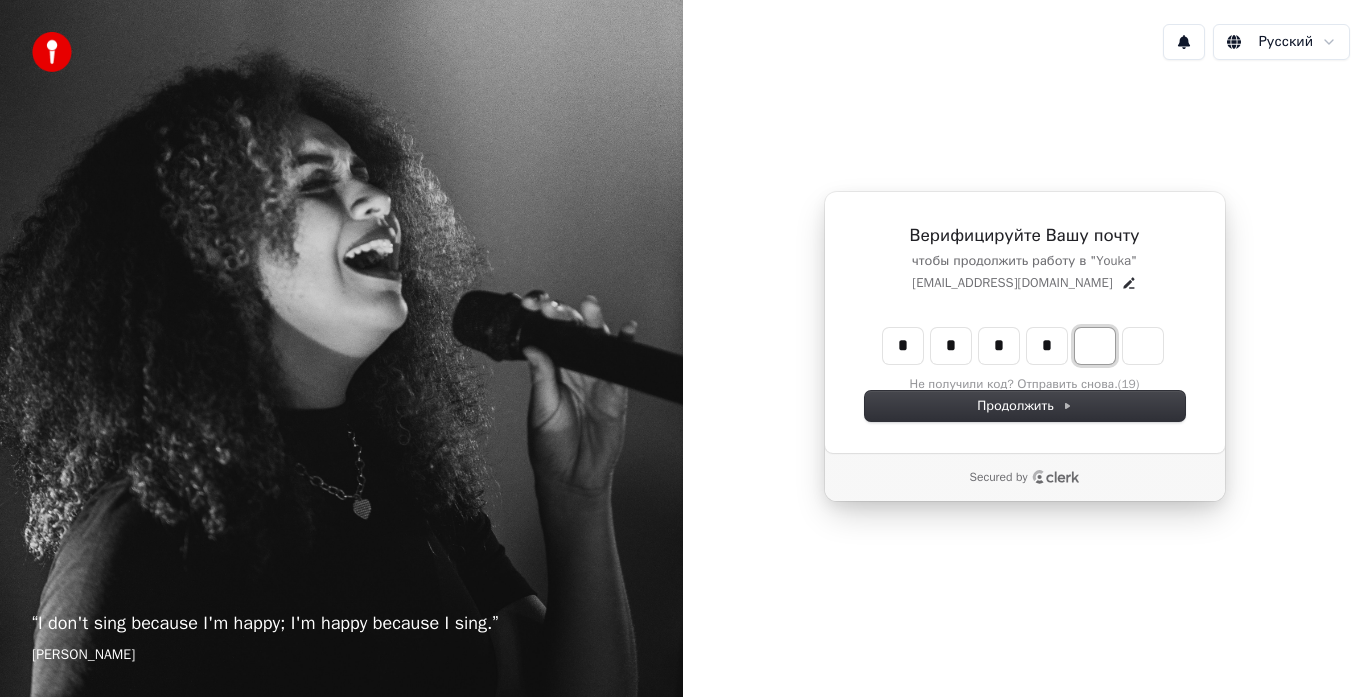 type on "****" 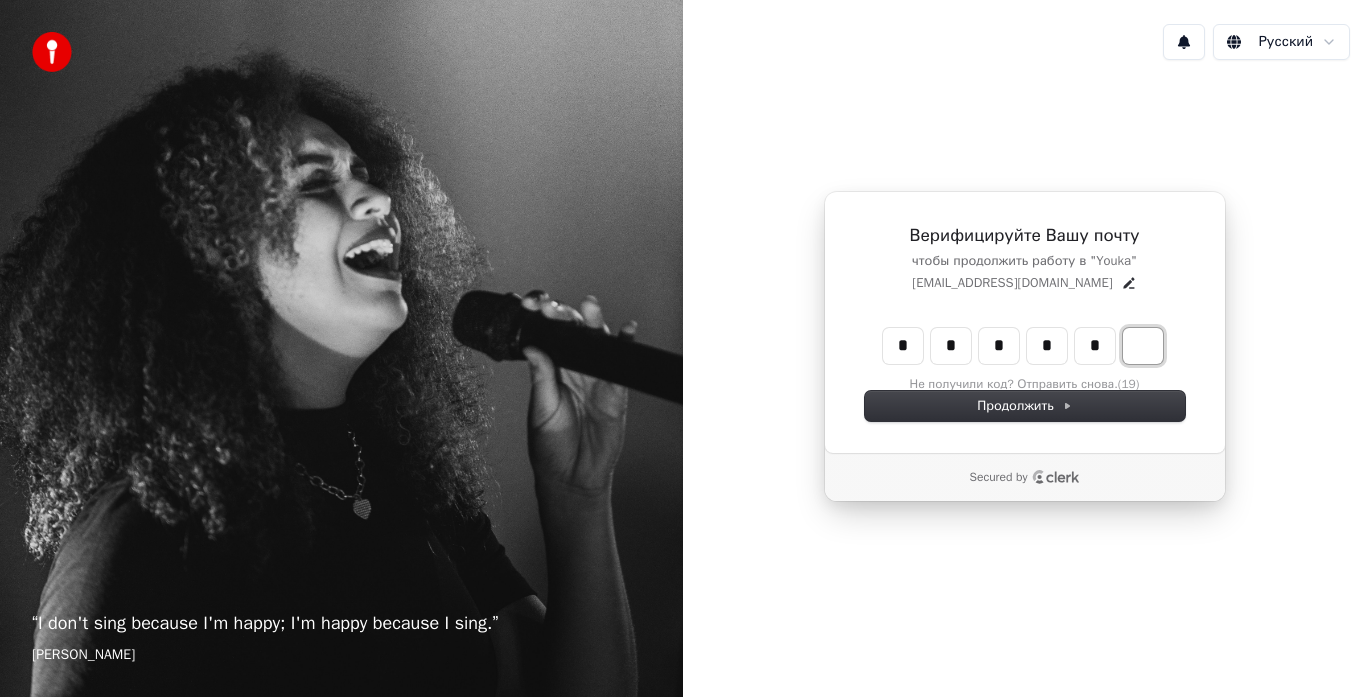 type on "******" 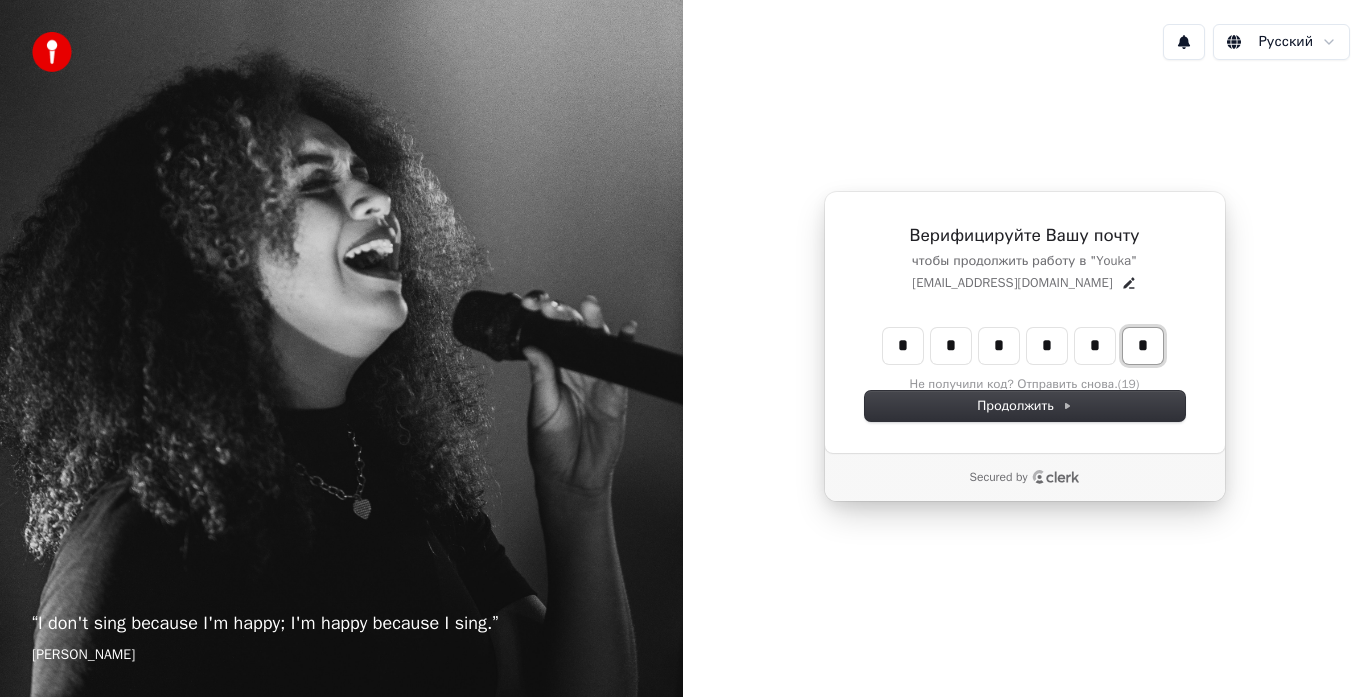 type on "*" 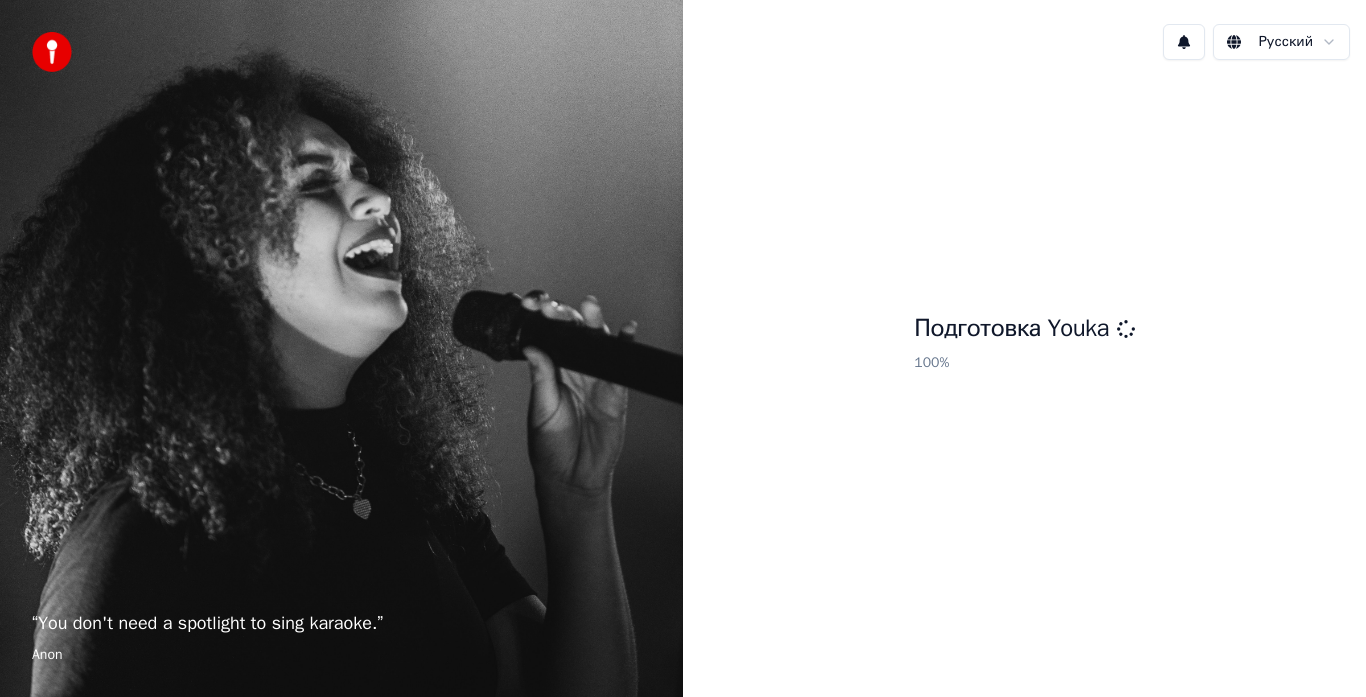 scroll, scrollTop: 0, scrollLeft: 0, axis: both 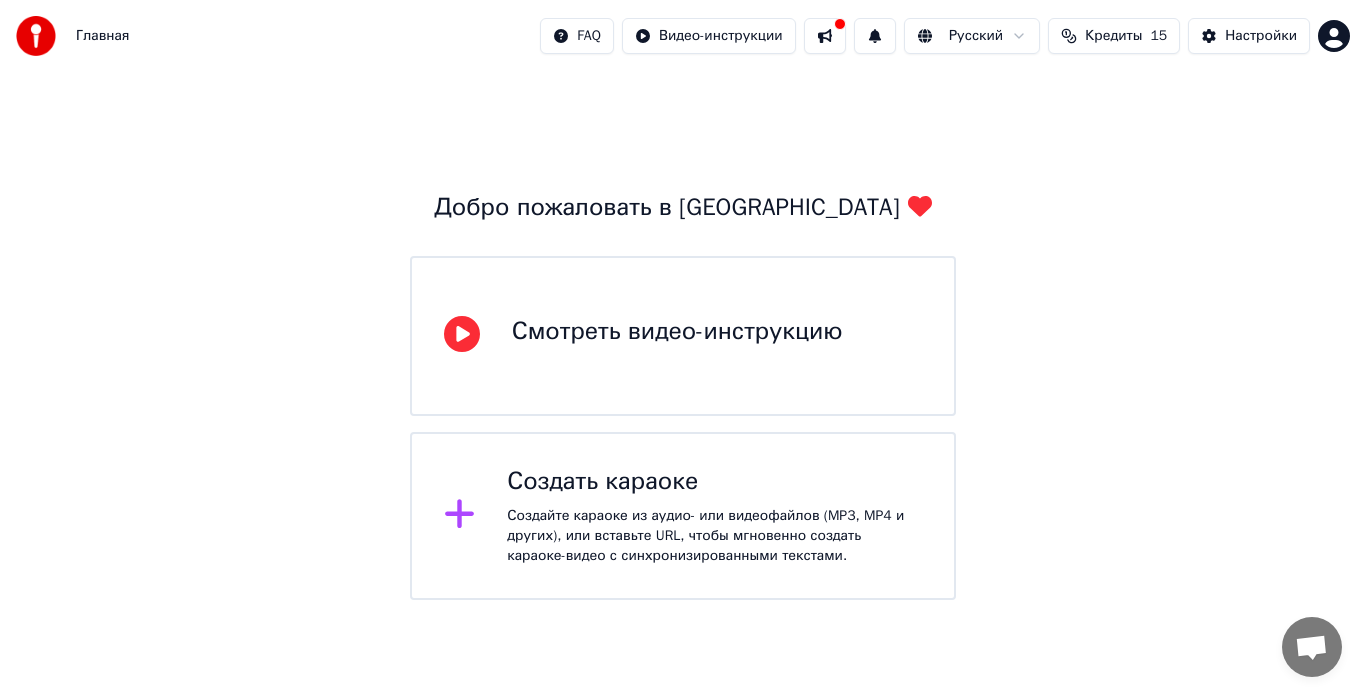 click on "Создать караоке" at bounding box center [714, 482] 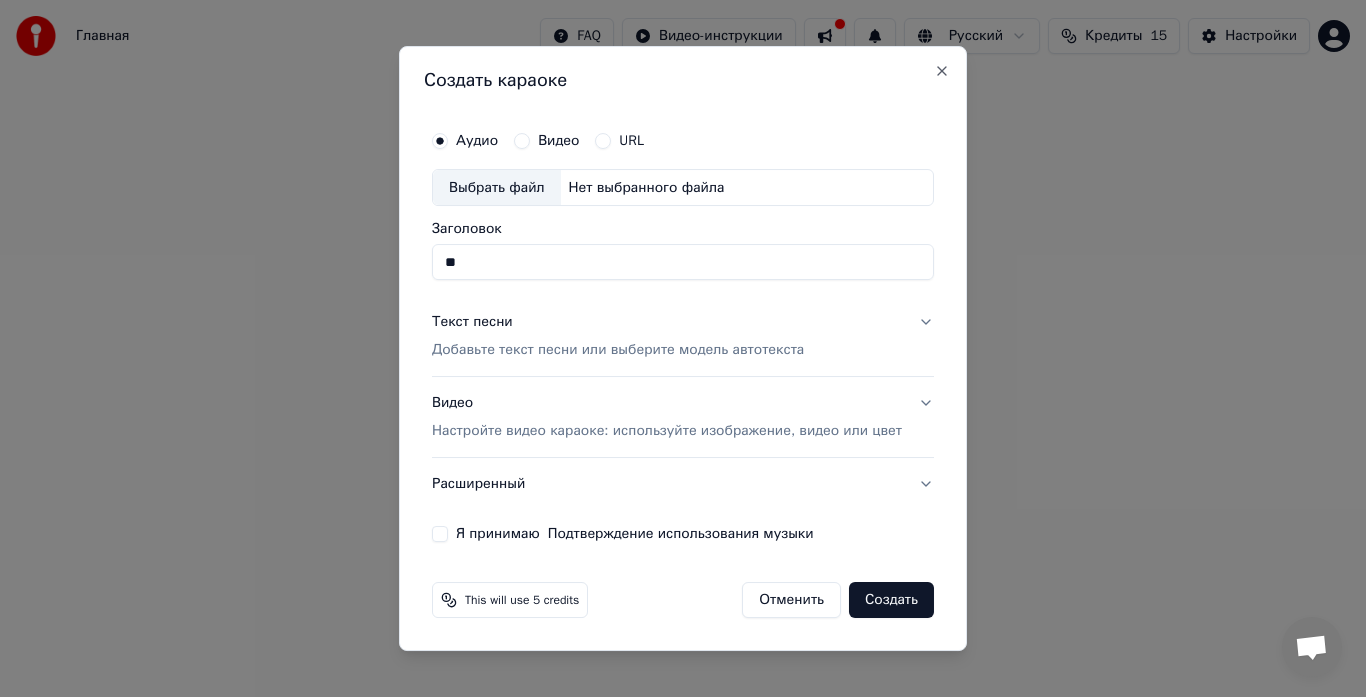 type on "*" 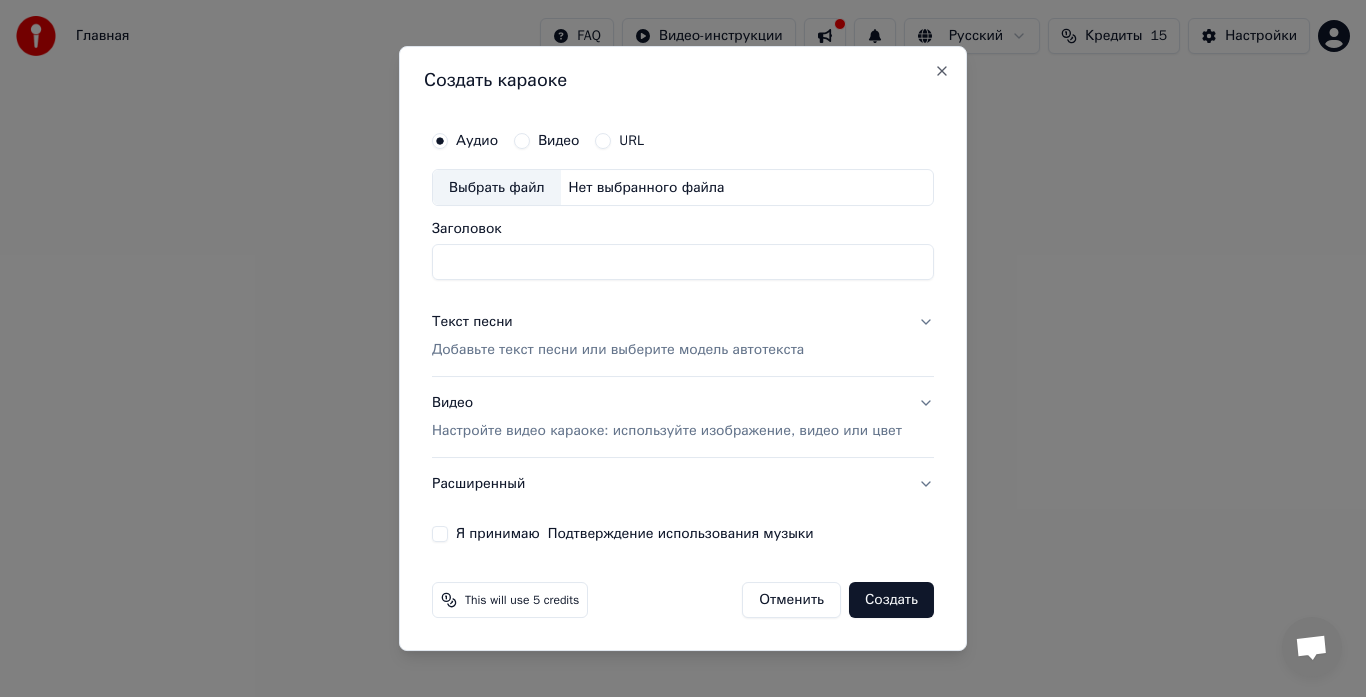click on "Выбрать файл" at bounding box center [497, 188] 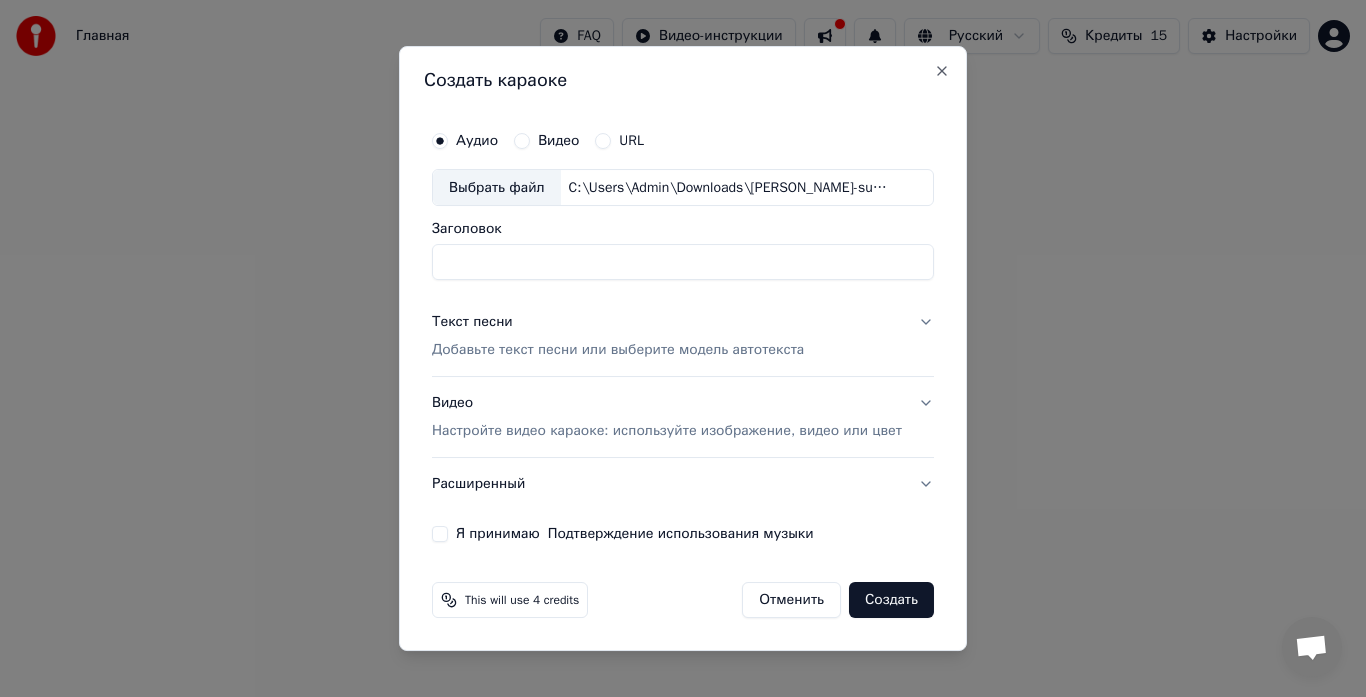 type on "**********" 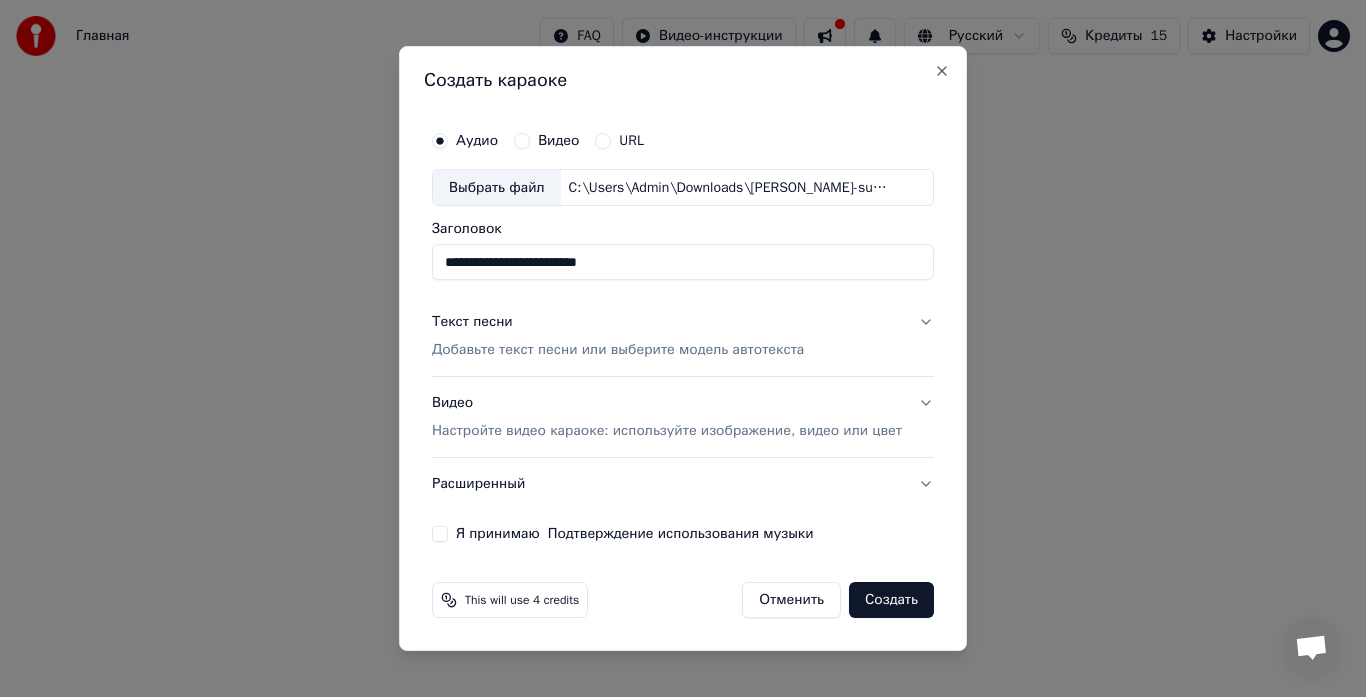 click on "Добавьте текст песни или выберите модель автотекста" at bounding box center [618, 351] 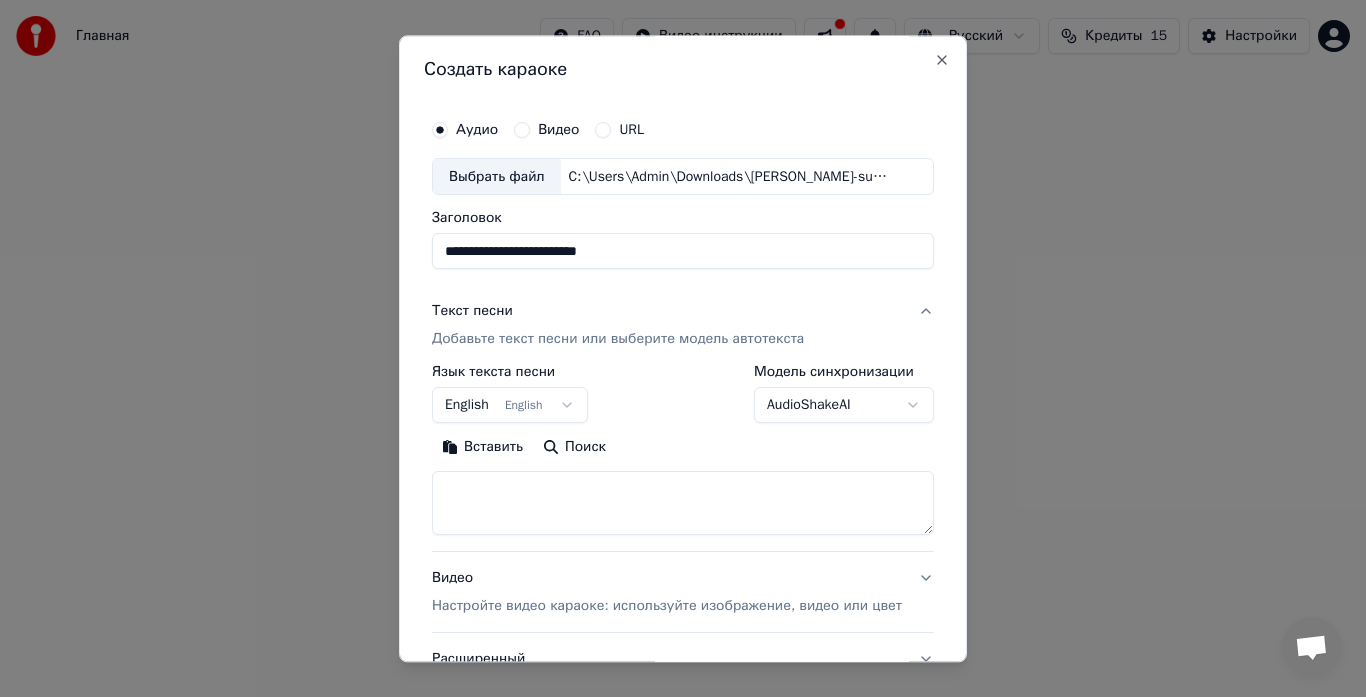 click on "Добавьте текст песни или выберите модель автотекста" at bounding box center [618, 340] 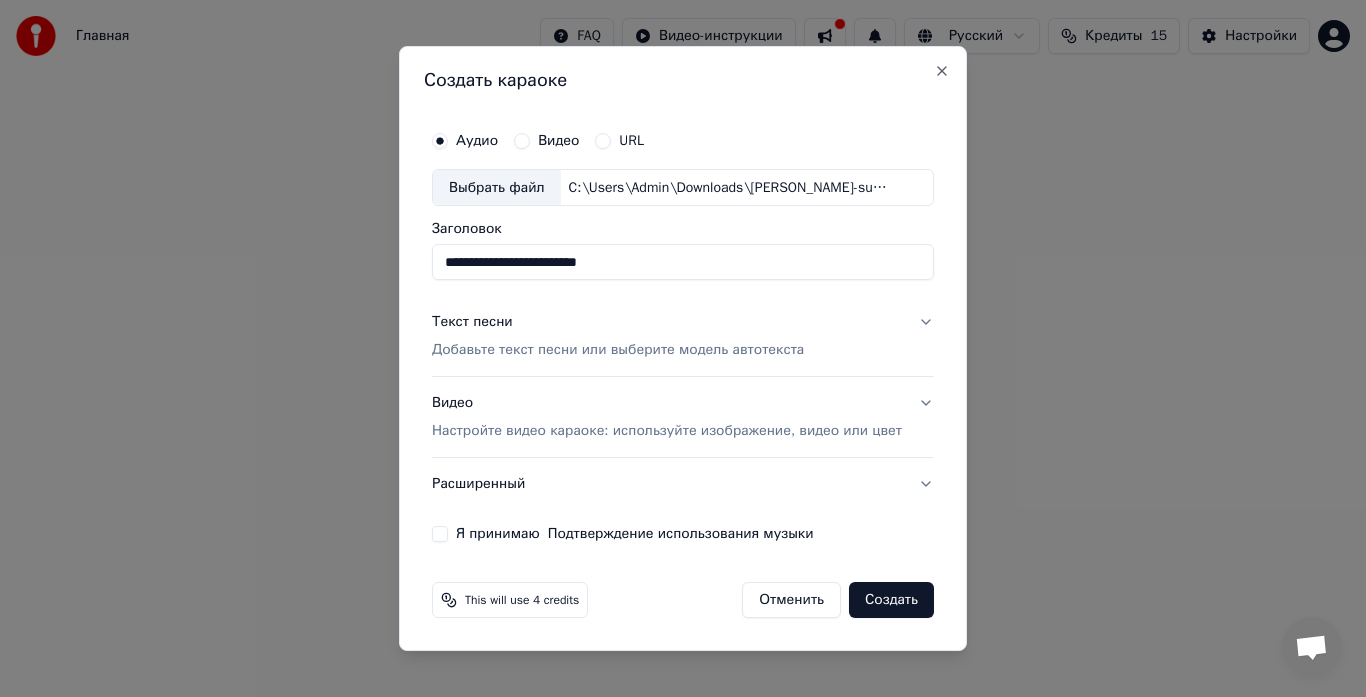 click on "Добавьте текст песни или выберите модель автотекста" at bounding box center (618, 351) 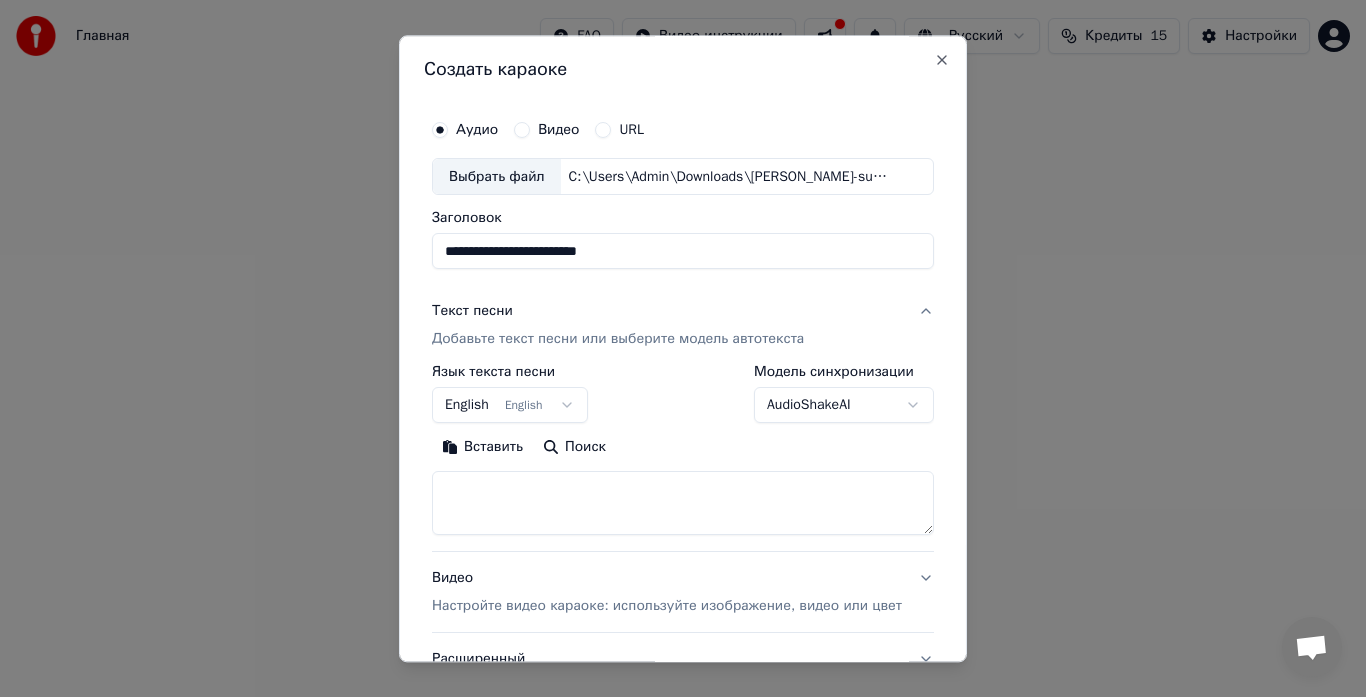 click at bounding box center (683, 504) 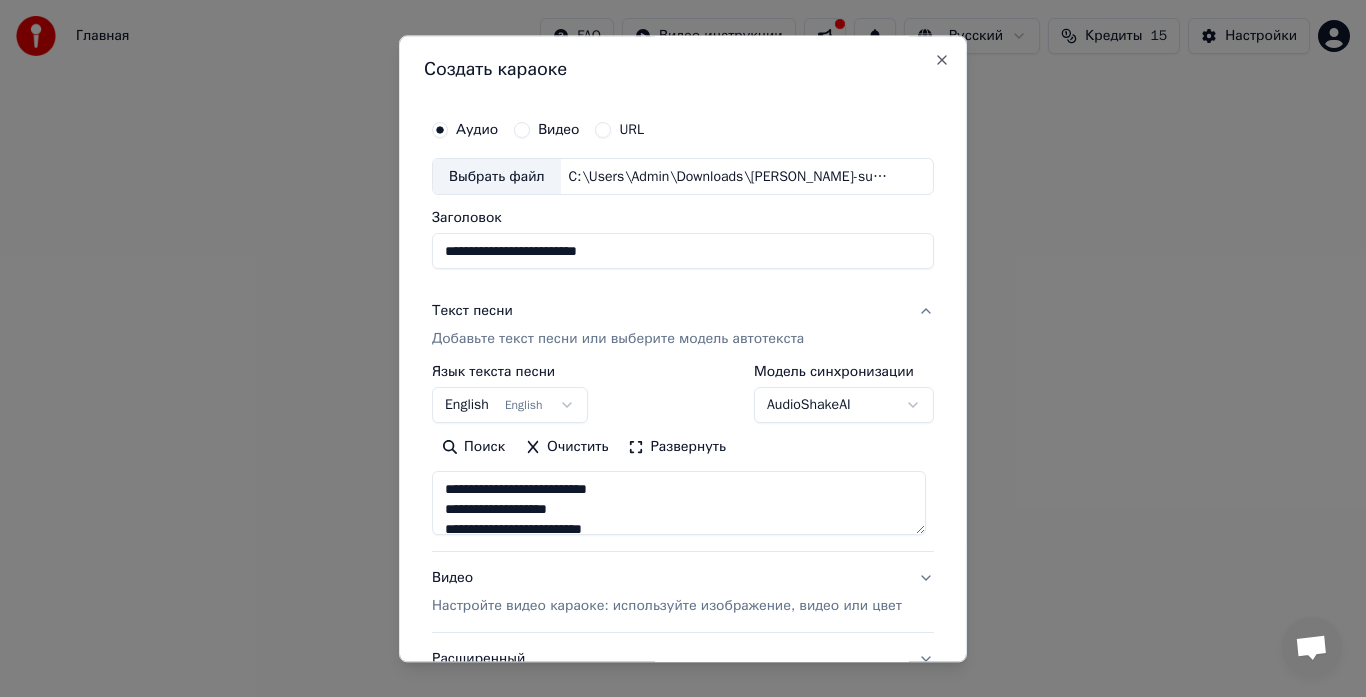 click on "English English" at bounding box center (510, 406) 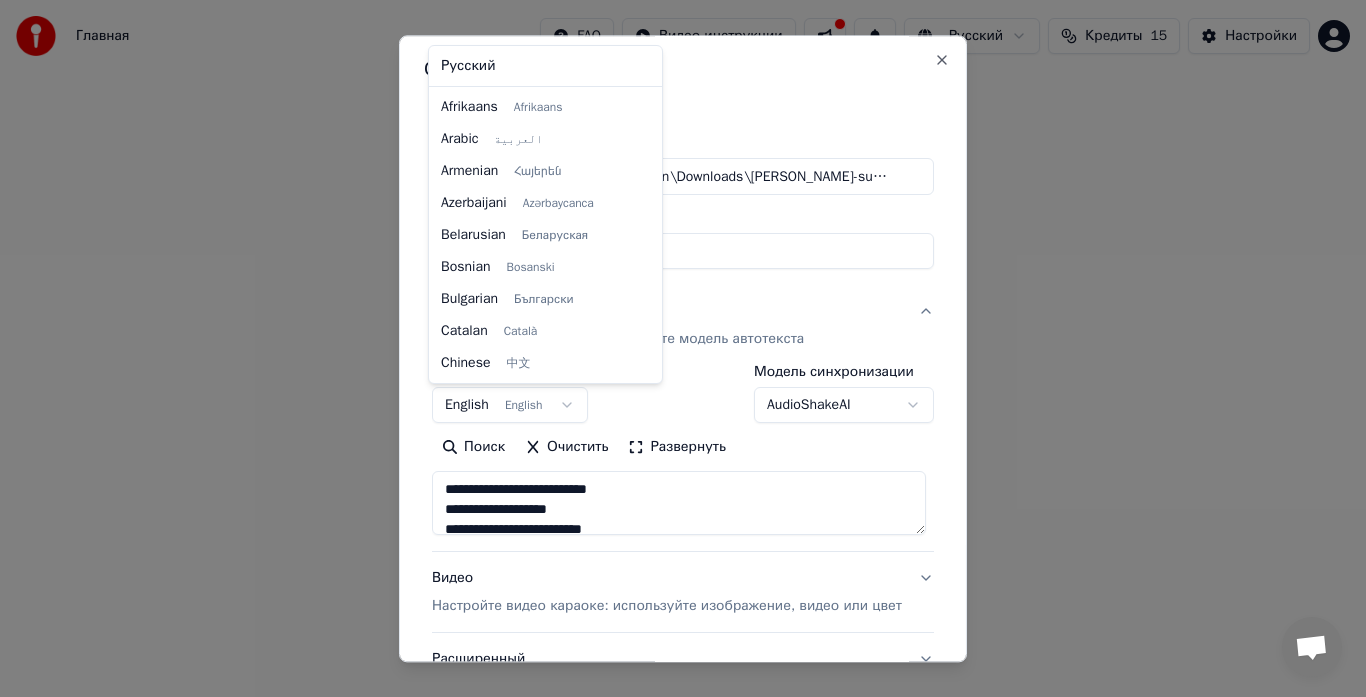 scroll, scrollTop: 160, scrollLeft: 0, axis: vertical 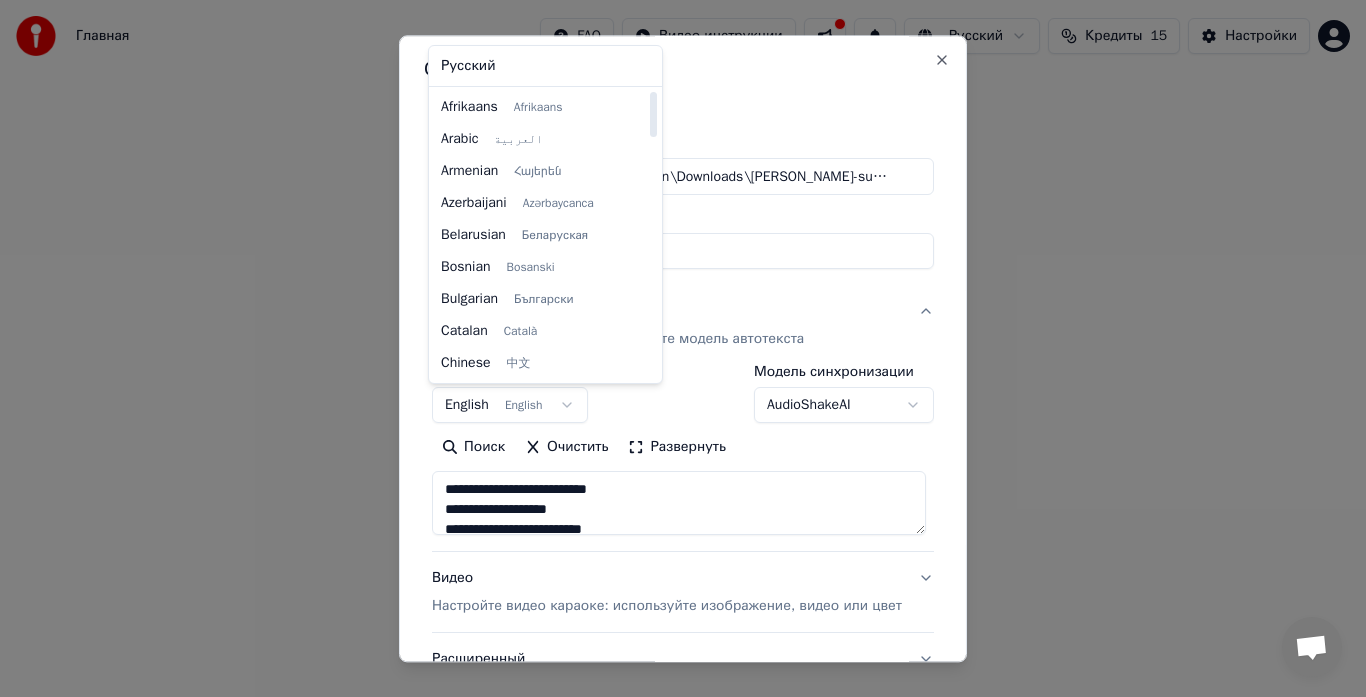 select on "**" 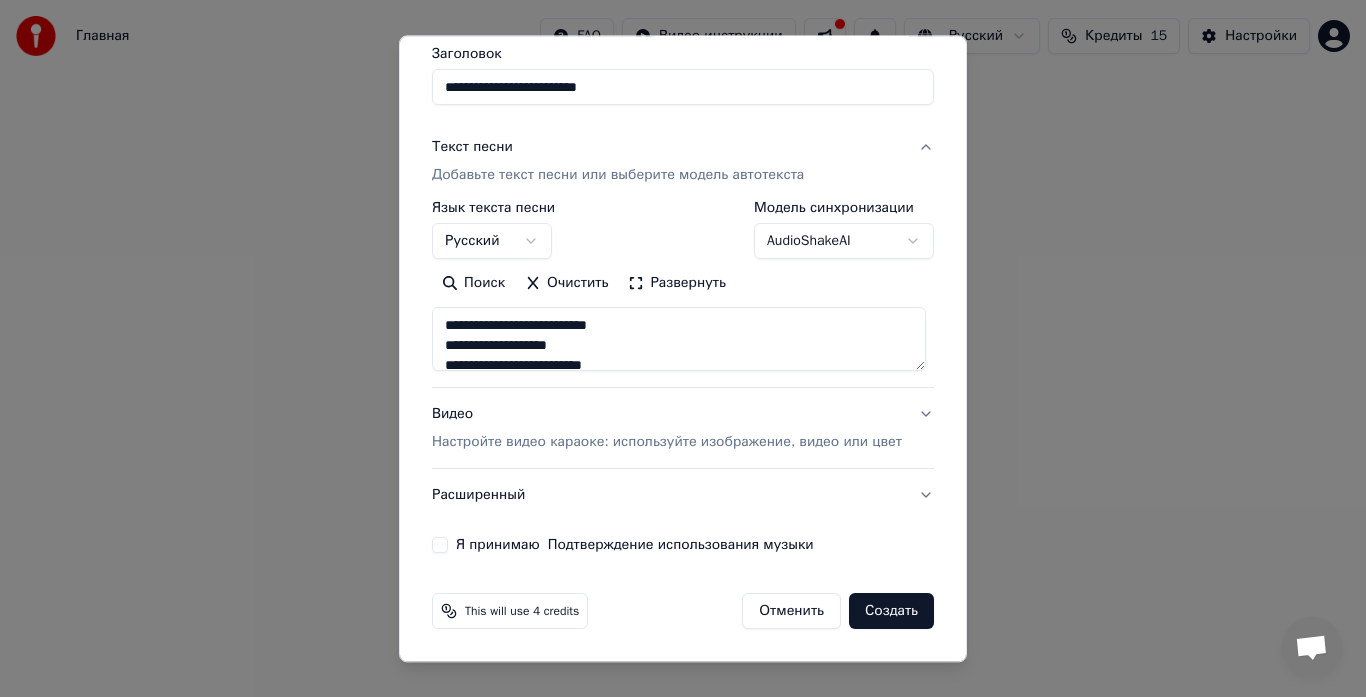 click on "Настройте видео караоке: используйте изображение, видео или цвет" at bounding box center [667, 443] 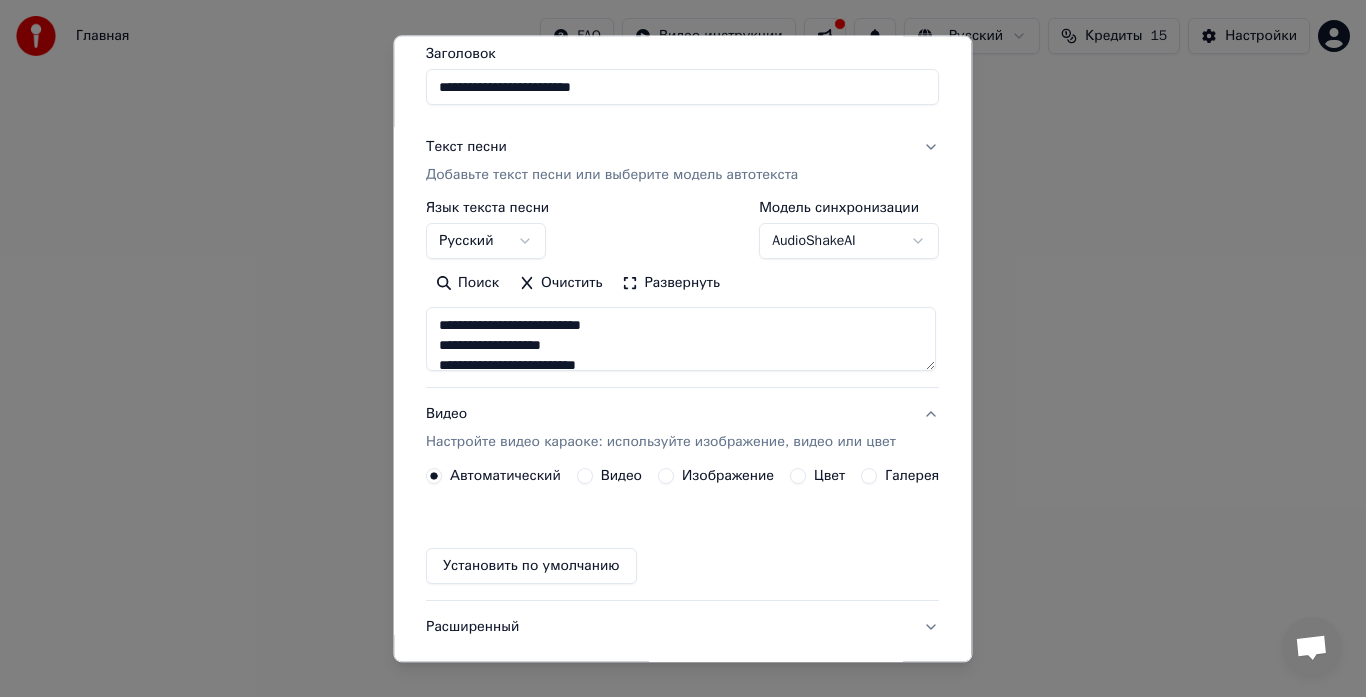 scroll, scrollTop: 111, scrollLeft: 0, axis: vertical 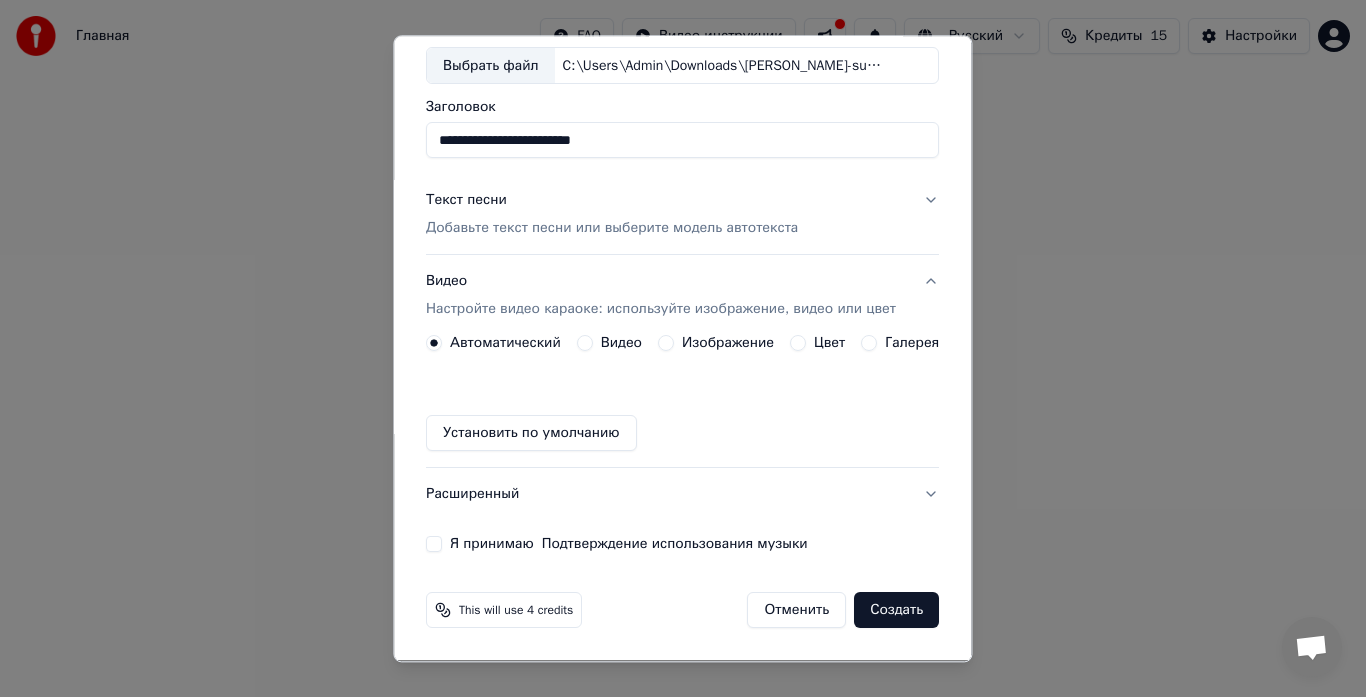 click on "Цвет" at bounding box center (830, 344) 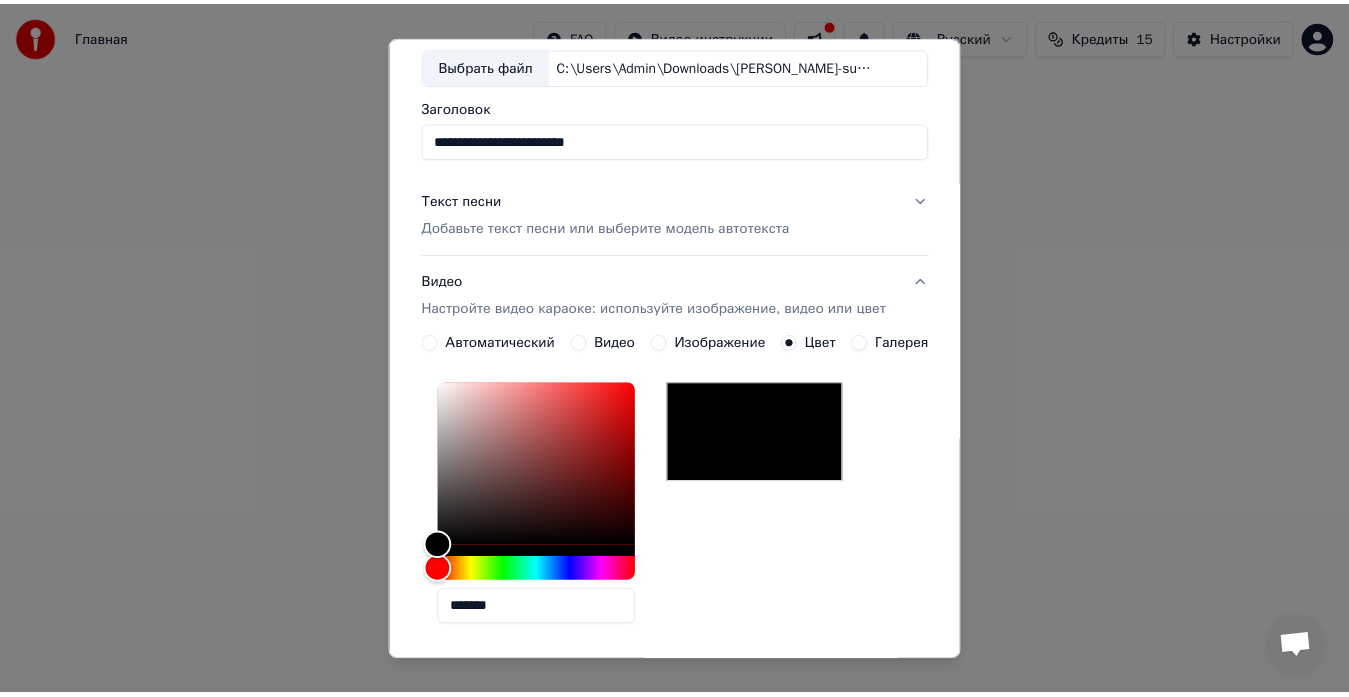 scroll, scrollTop: 460, scrollLeft: 0, axis: vertical 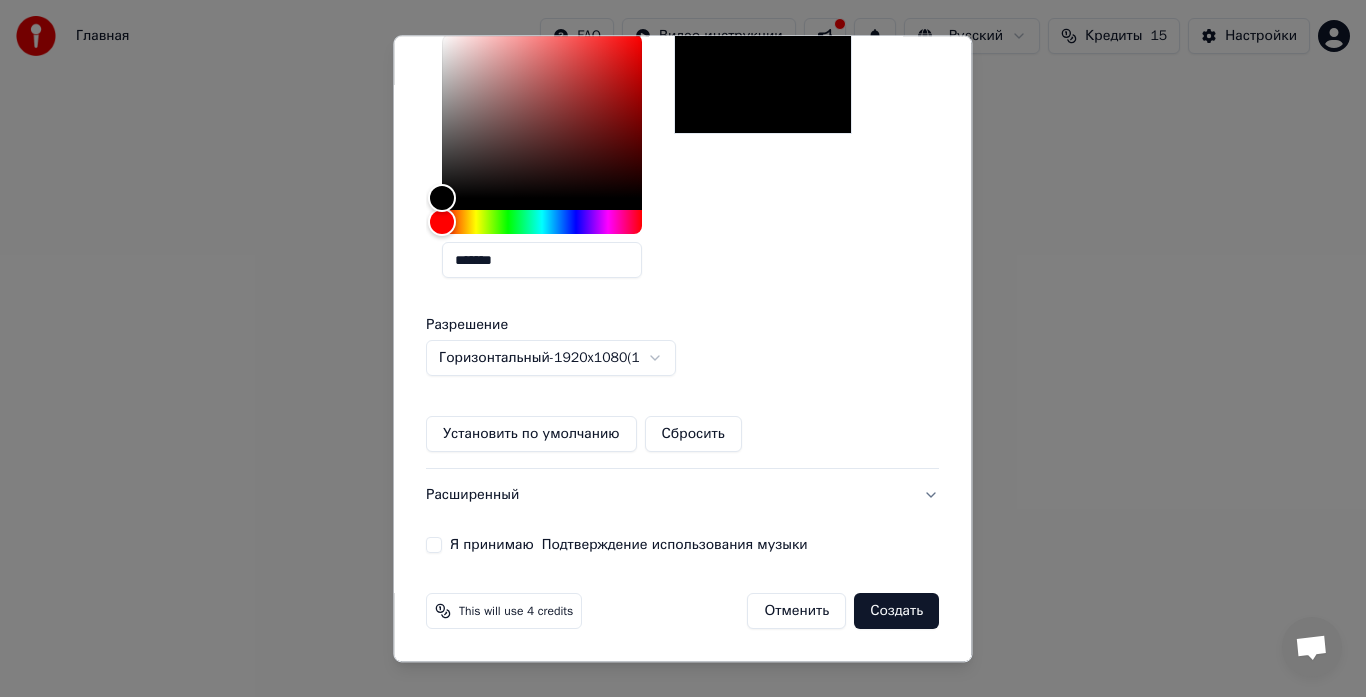 click on "Я принимаю   Подтверждение использования музыки" at bounding box center [434, 546] 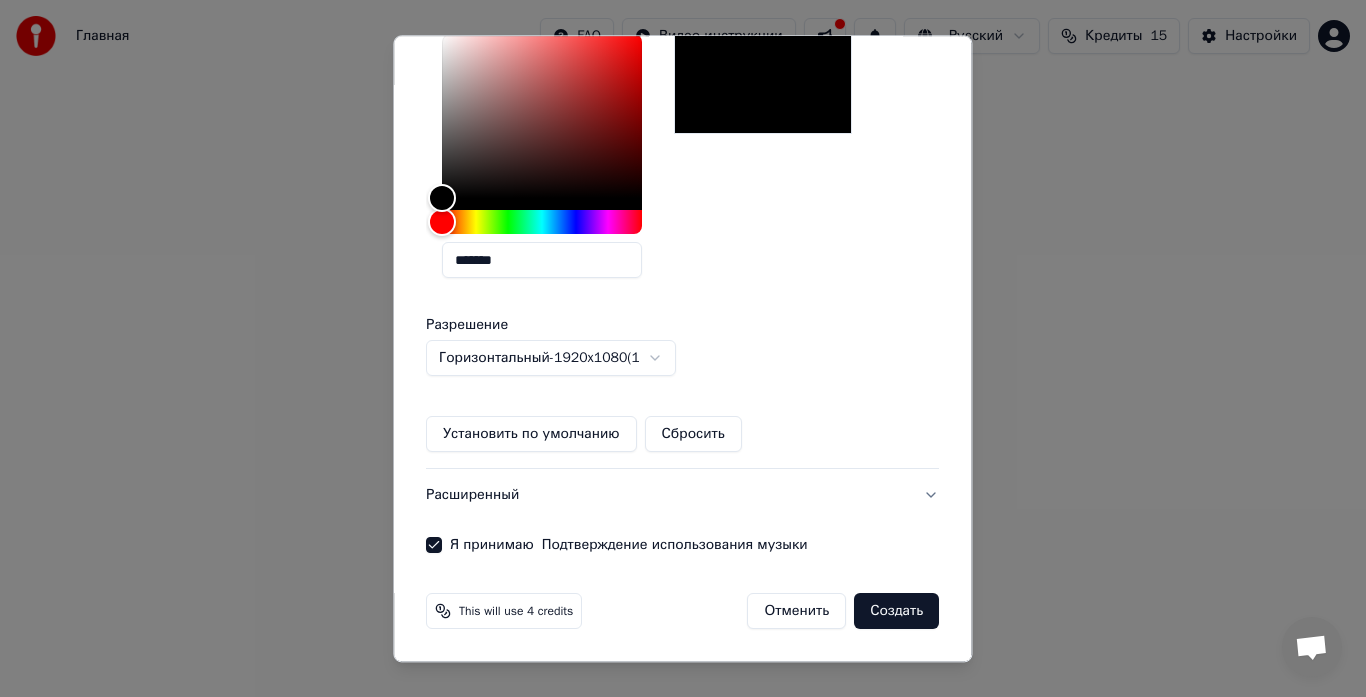 click on "Создать" at bounding box center [897, 612] 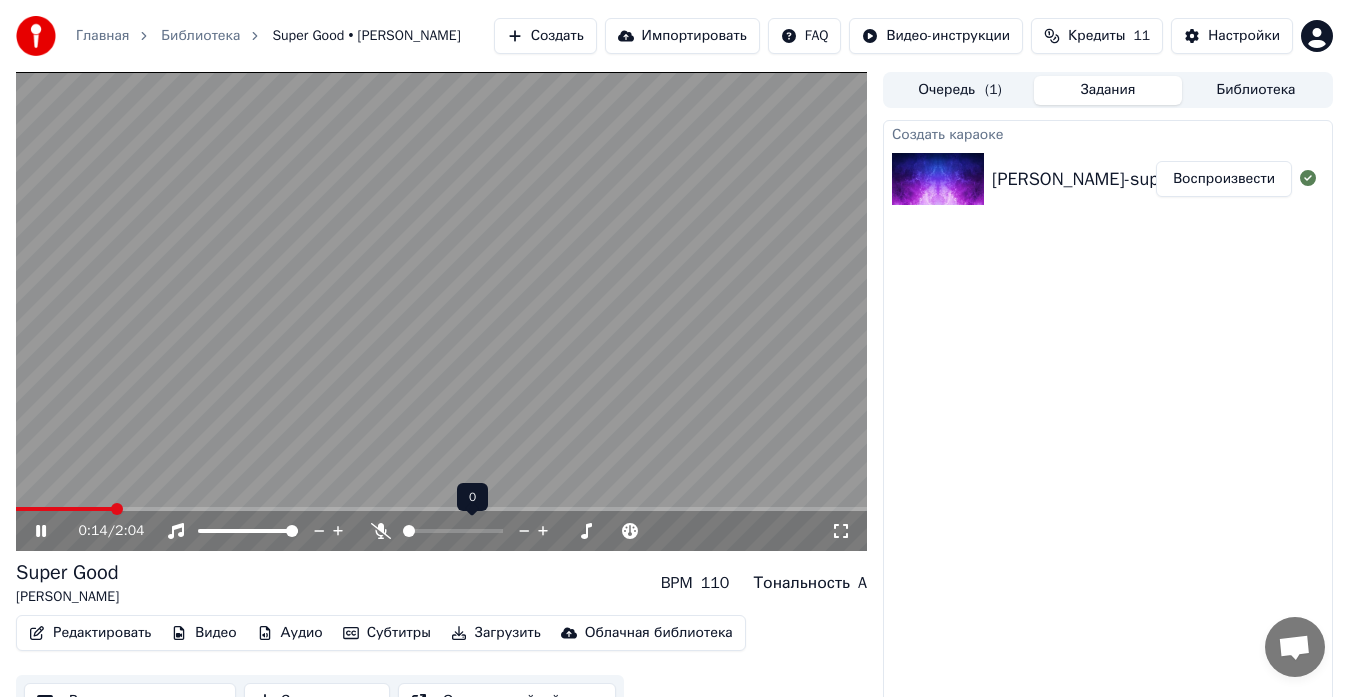 click at bounding box center (453, 531) 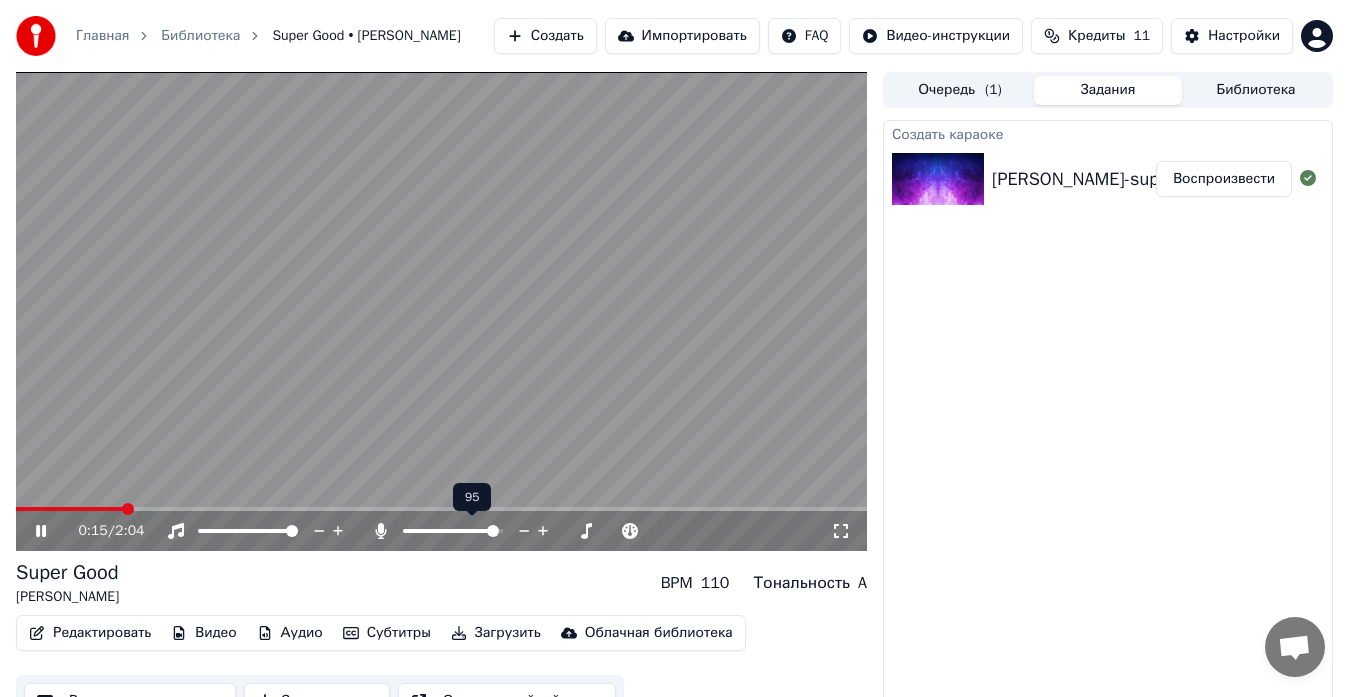 click at bounding box center [493, 531] 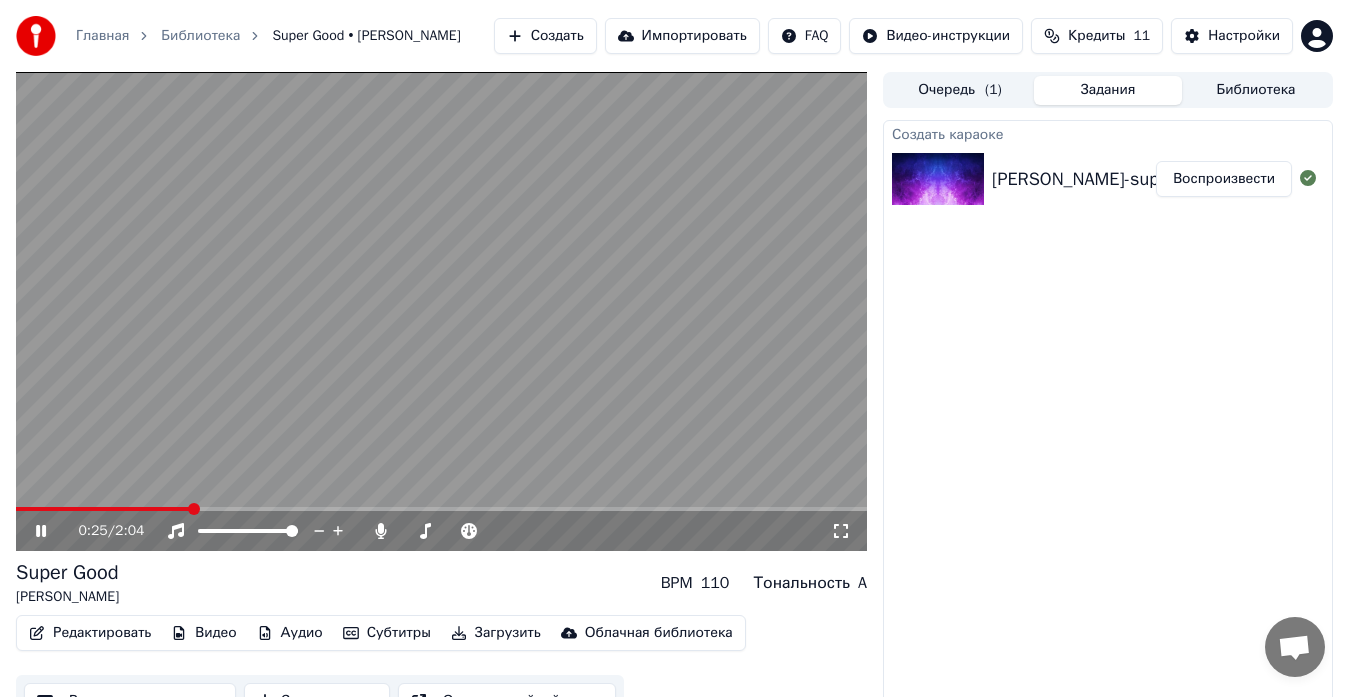 click on "Редактировать" at bounding box center (90, 633) 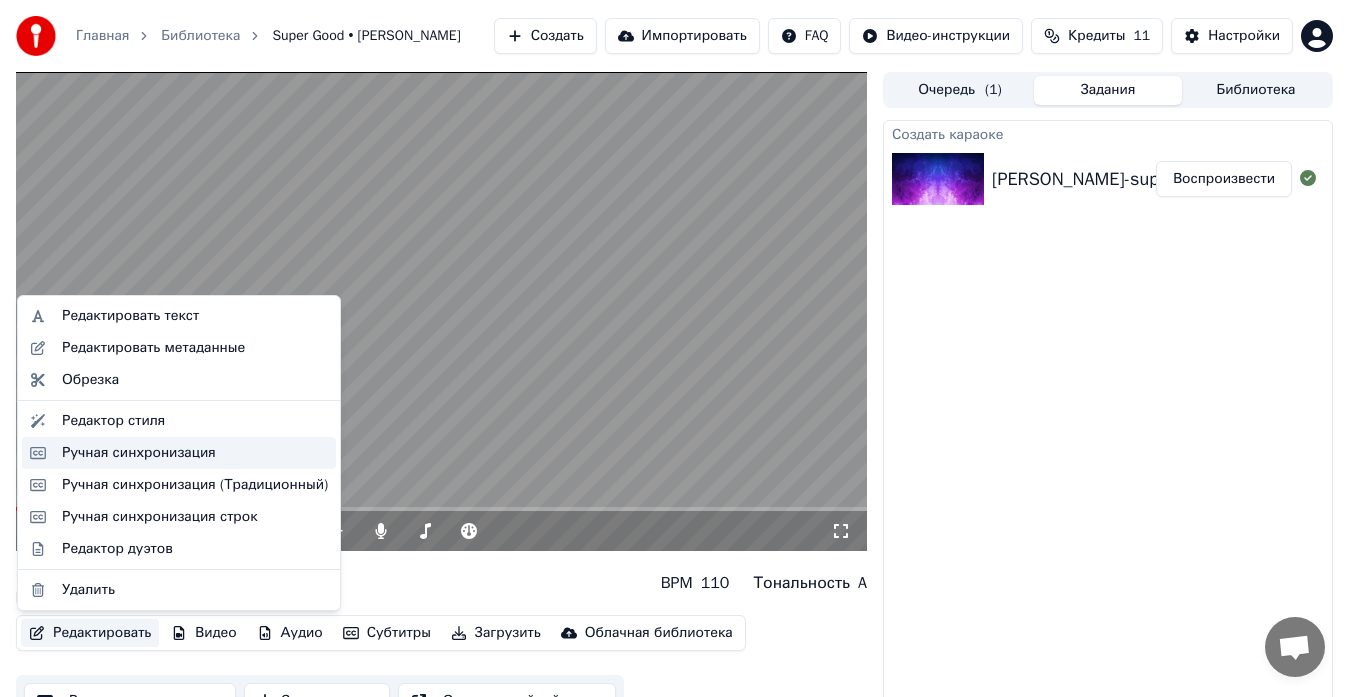 click on "Ручная синхронизация" at bounding box center (139, 453) 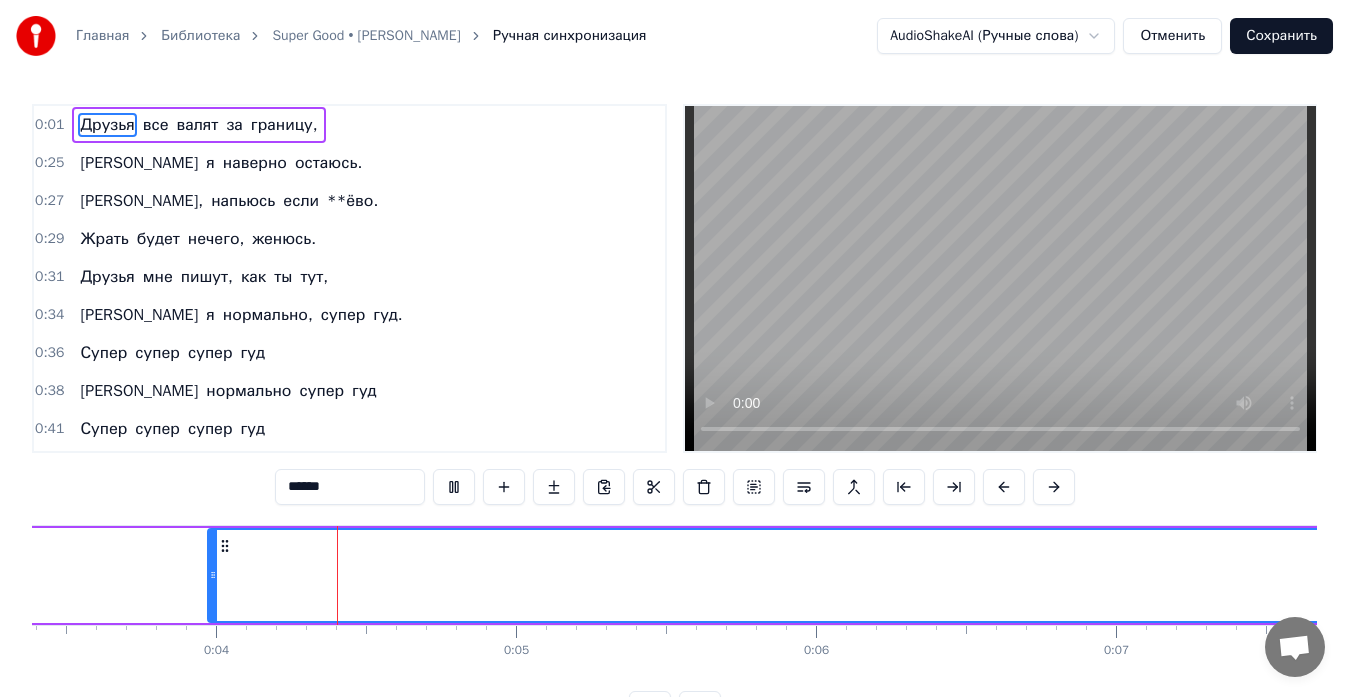 scroll, scrollTop: 0, scrollLeft: 1090, axis: horizontal 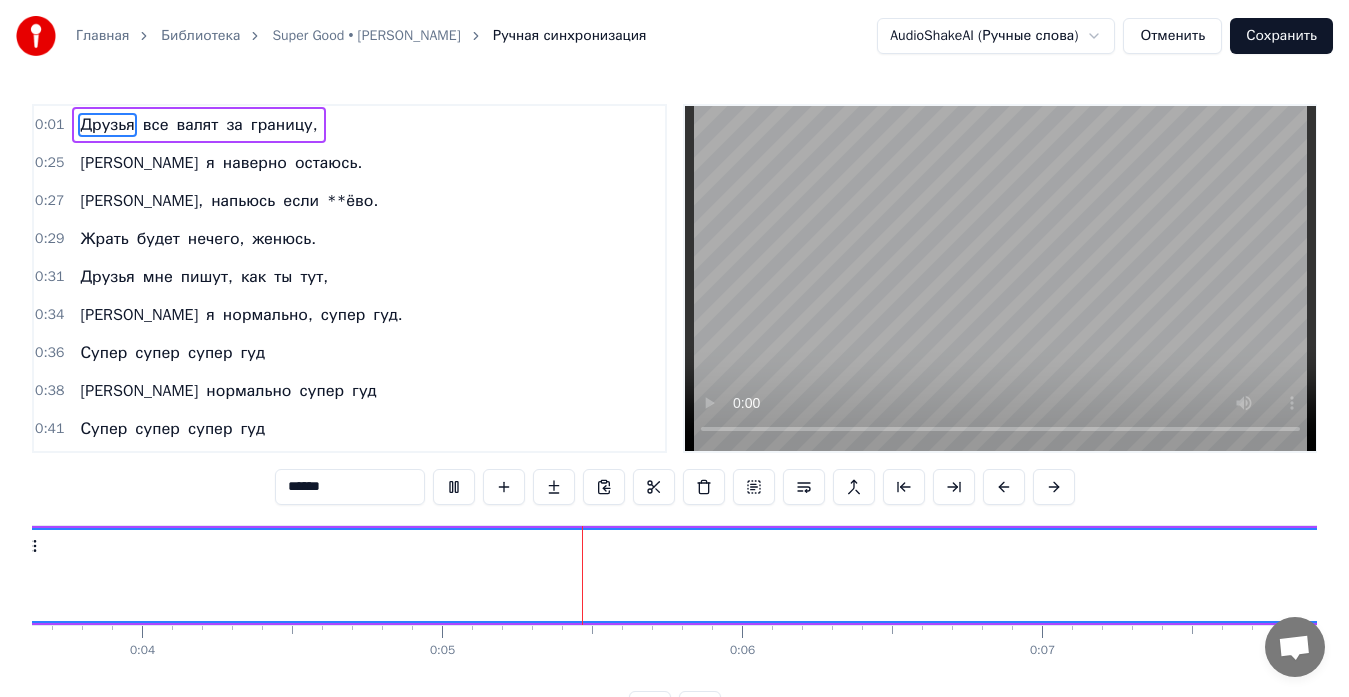 drag, startPoint x: 408, startPoint y: 575, endPoint x: 1114, endPoint y: 578, distance: 706.00635 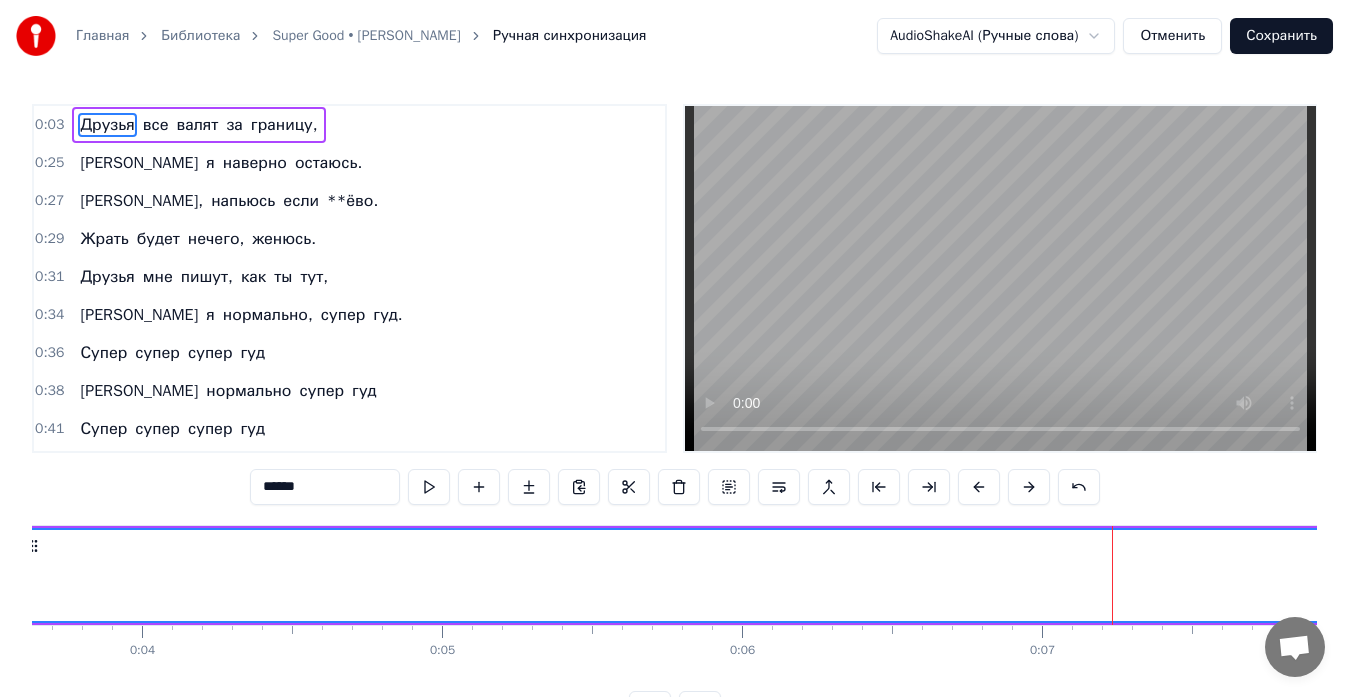 scroll, scrollTop: 0, scrollLeft: 329, axis: horizontal 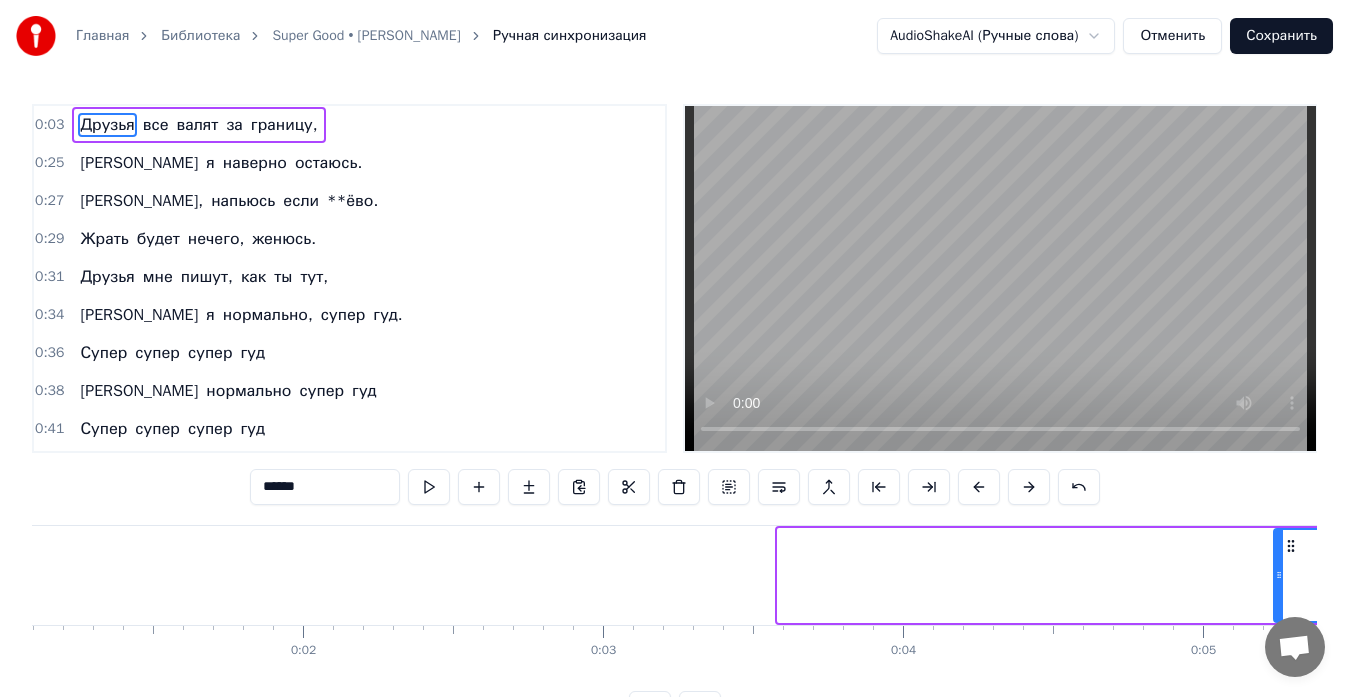 drag, startPoint x: 782, startPoint y: 584, endPoint x: 1278, endPoint y: 576, distance: 496.0645 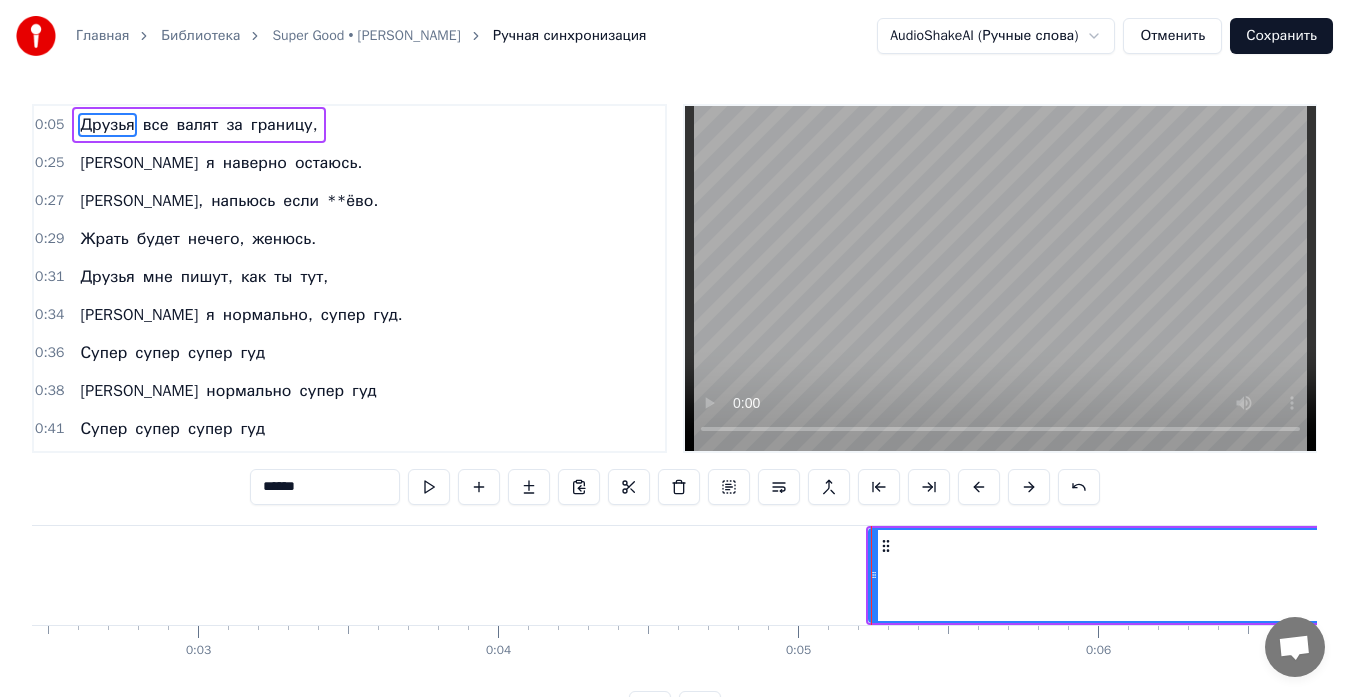 scroll, scrollTop: 0, scrollLeft: 1473, axis: horizontal 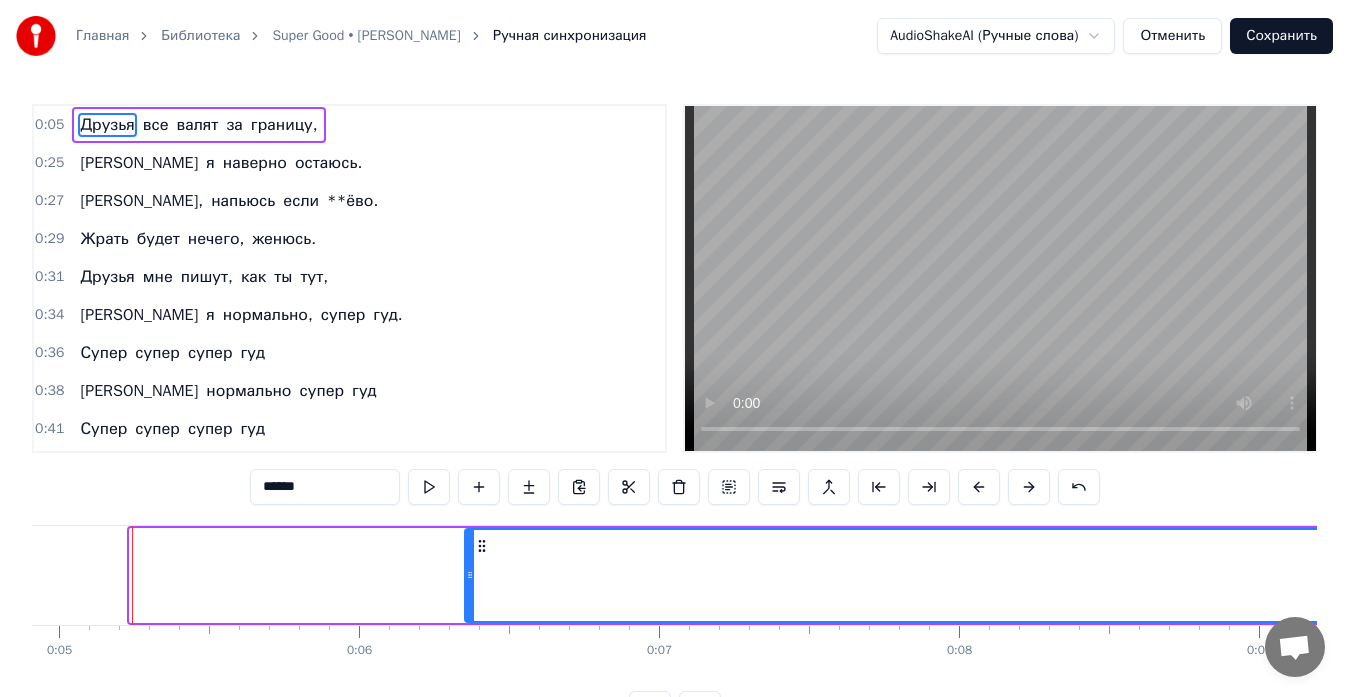 drag, startPoint x: 133, startPoint y: 569, endPoint x: 583, endPoint y: 580, distance: 450.13443 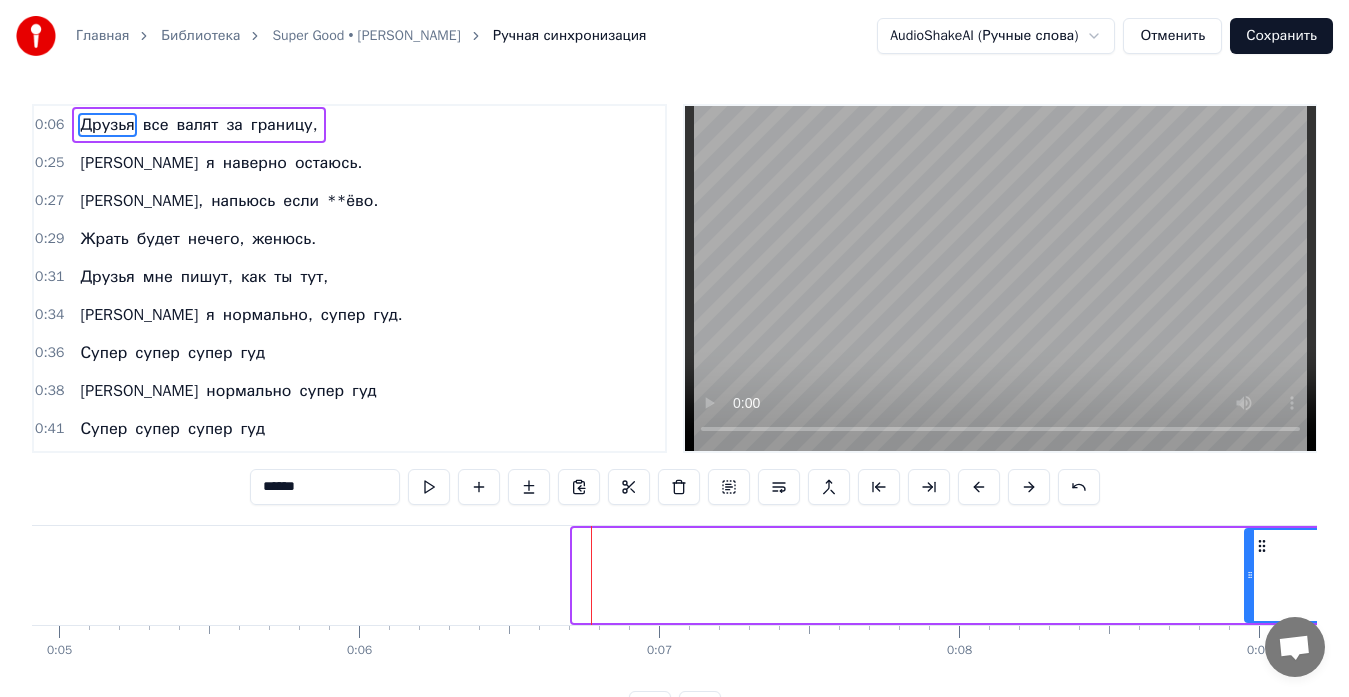 drag, startPoint x: 580, startPoint y: 567, endPoint x: 1252, endPoint y: 576, distance: 672.06024 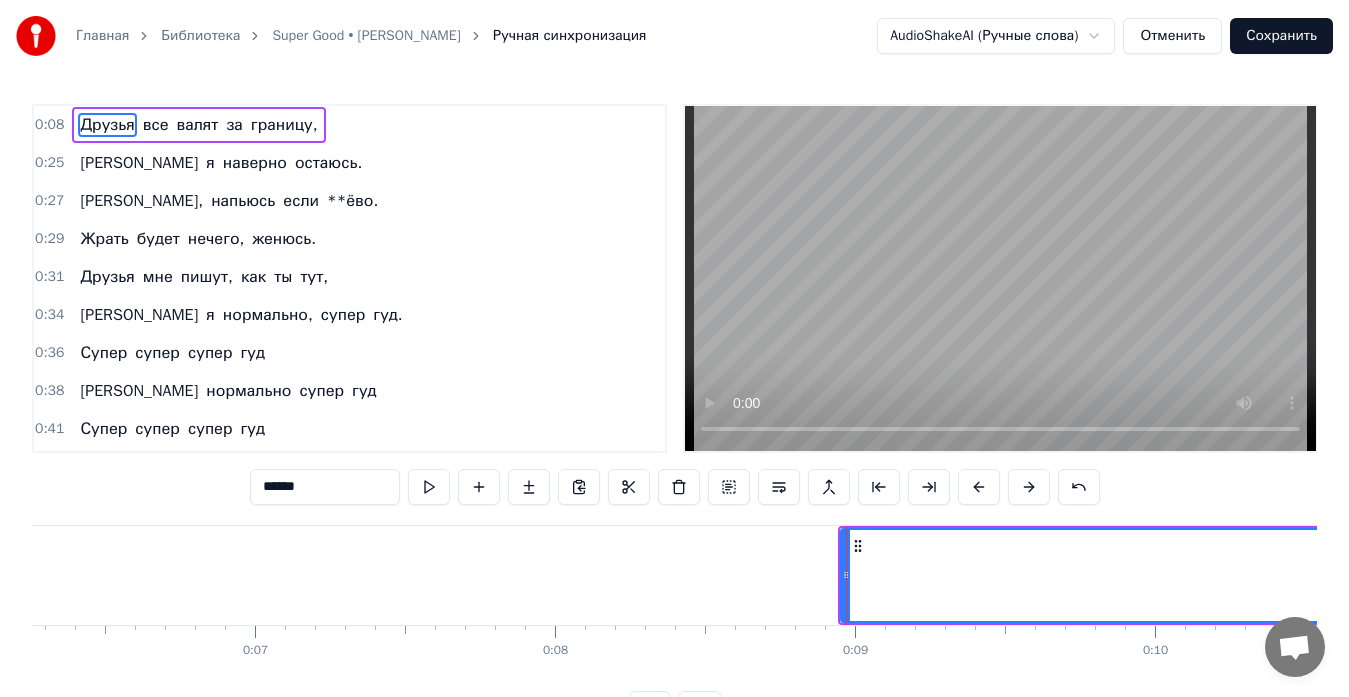 scroll, scrollTop: 0, scrollLeft: 2591, axis: horizontal 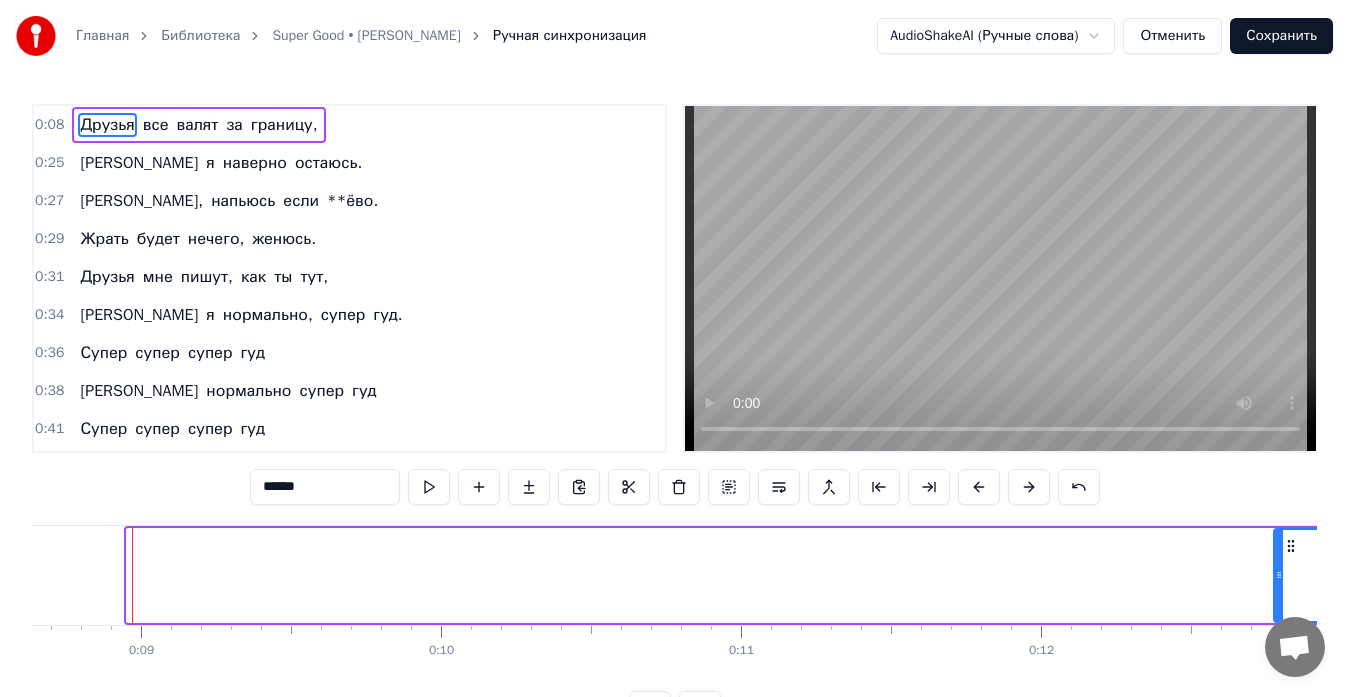 drag, startPoint x: 130, startPoint y: 561, endPoint x: 1277, endPoint y: 577, distance: 1147.1116 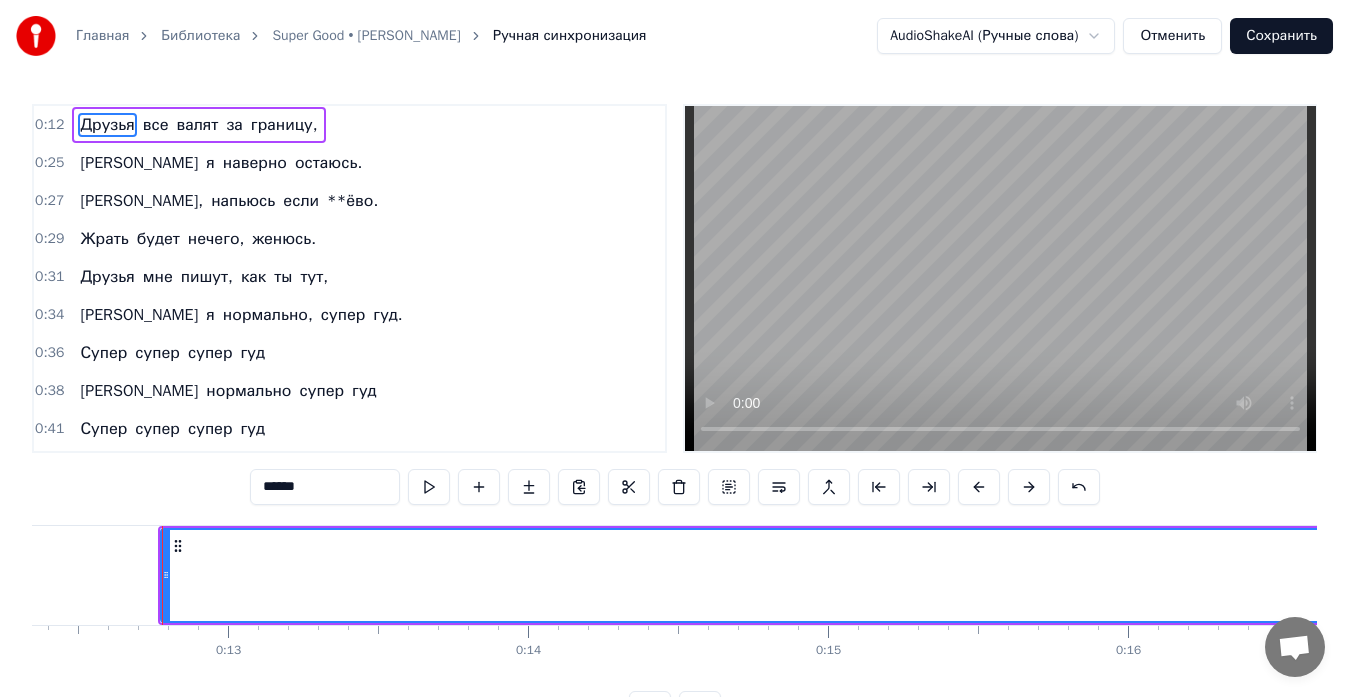 scroll, scrollTop: 0, scrollLeft: 3734, axis: horizontal 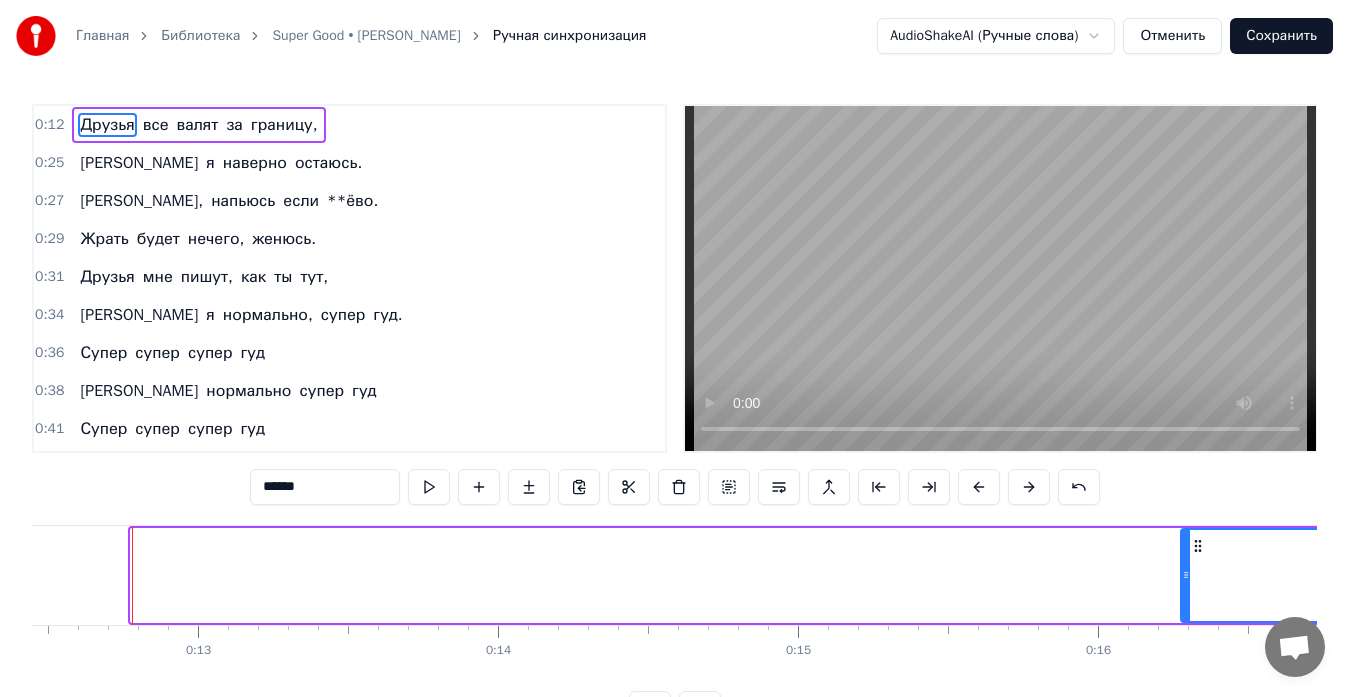 drag, startPoint x: 133, startPoint y: 574, endPoint x: 1193, endPoint y: 596, distance: 1060.2283 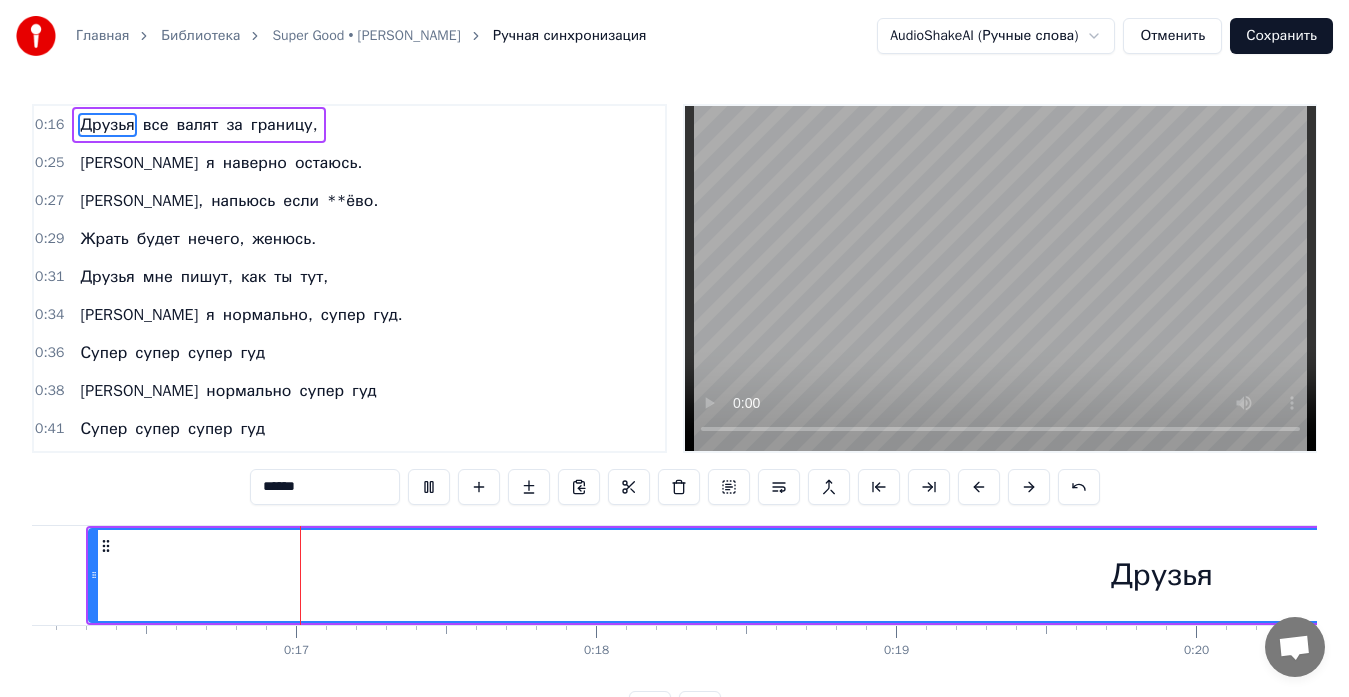 scroll, scrollTop: 0, scrollLeft: 4848, axis: horizontal 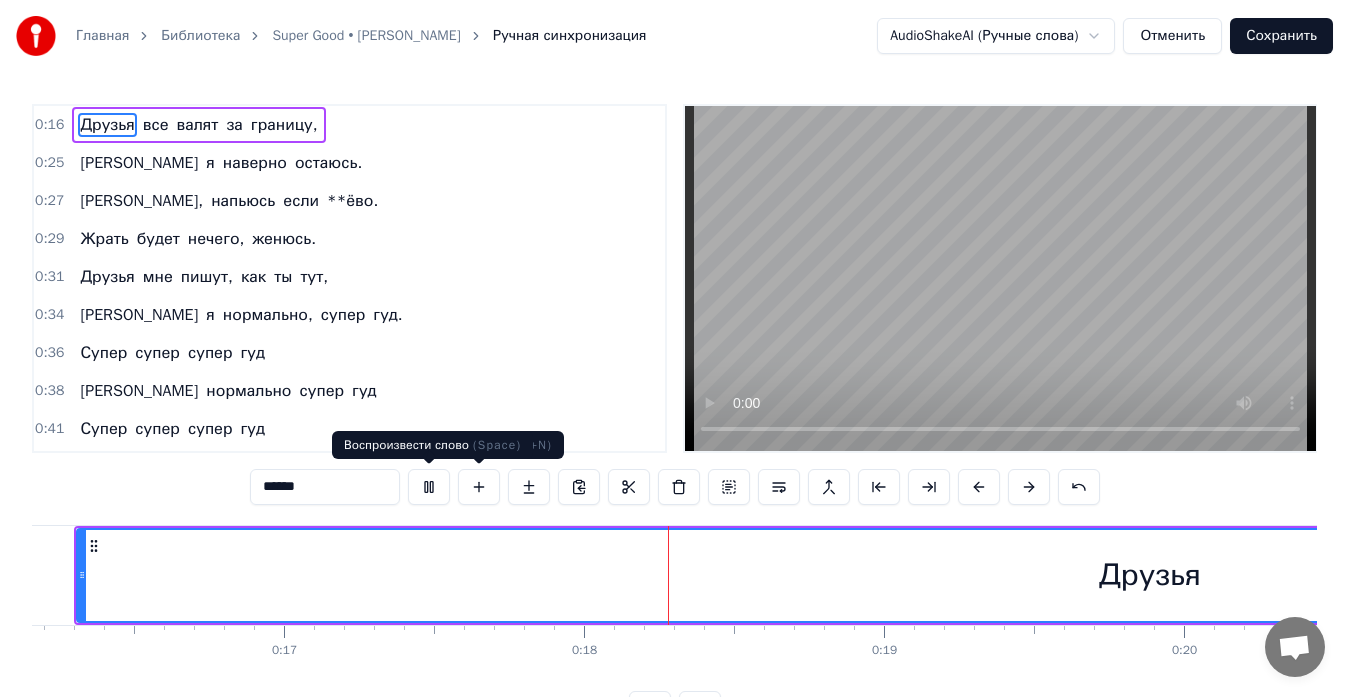 click at bounding box center [429, 487] 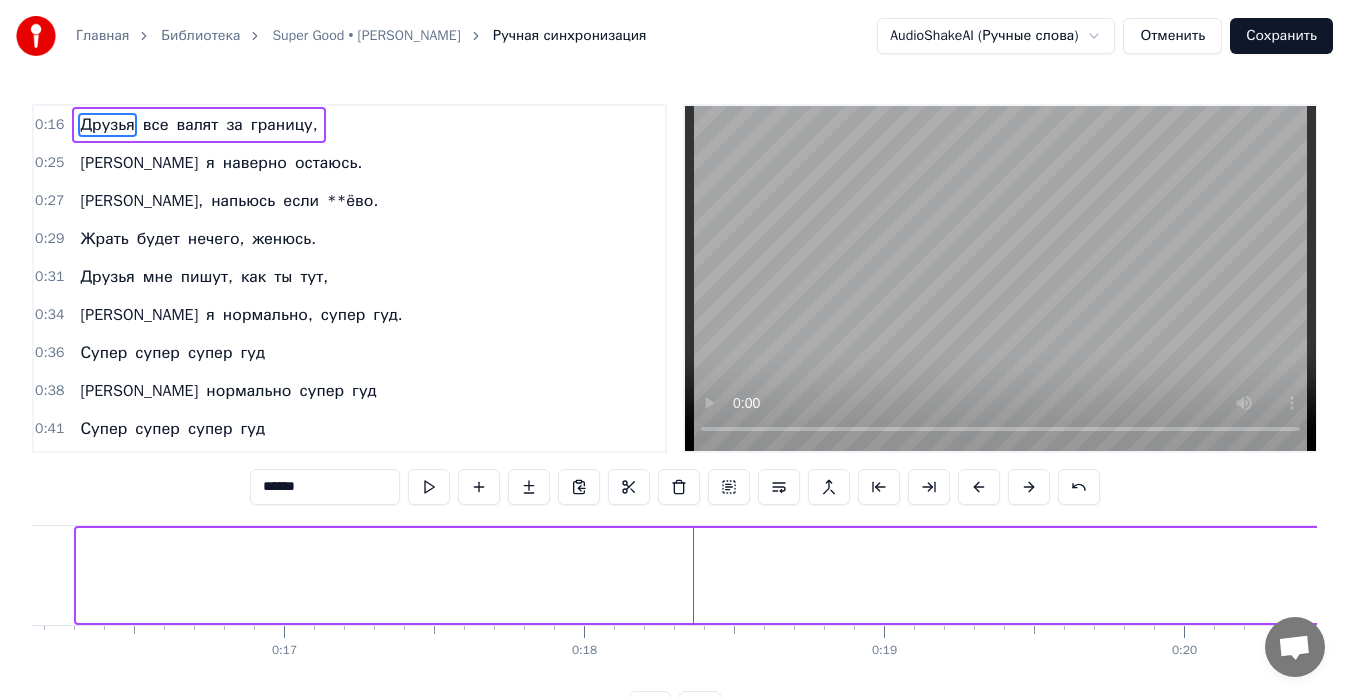 drag, startPoint x: 81, startPoint y: 565, endPoint x: 1319, endPoint y: 571, distance: 1238.0145 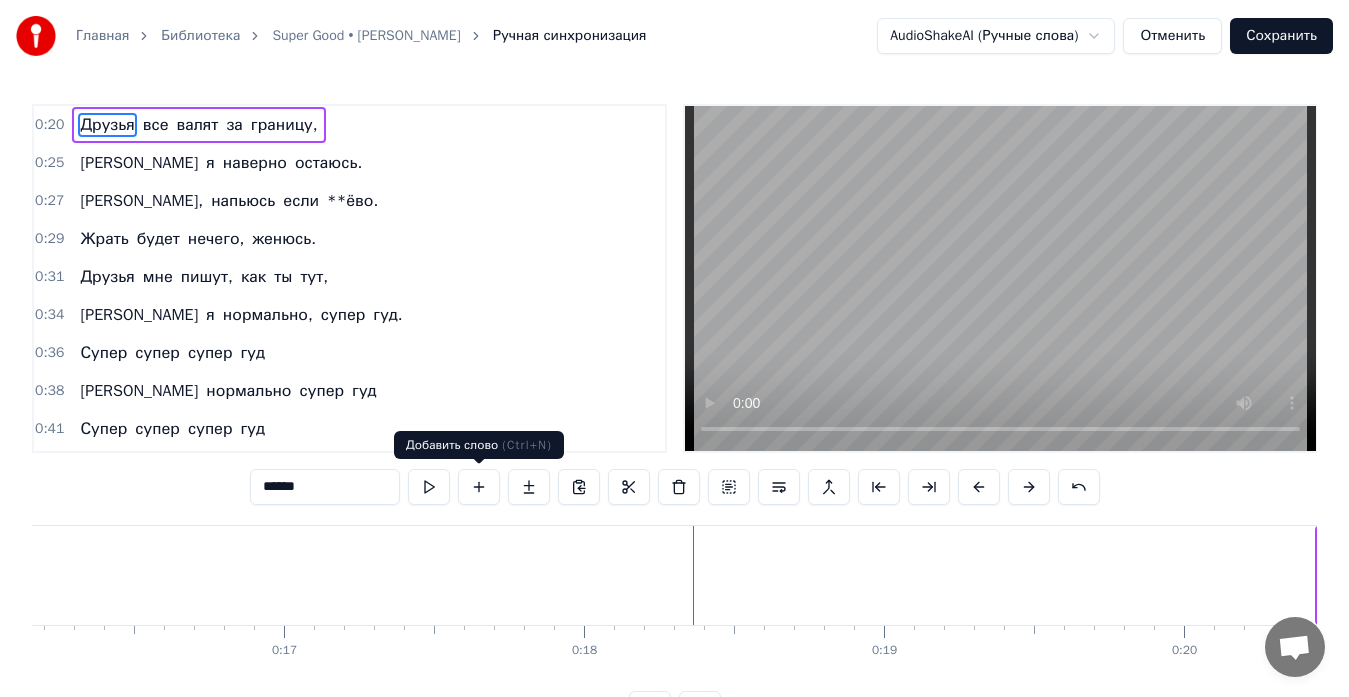 click on "******" at bounding box center (675, 487) 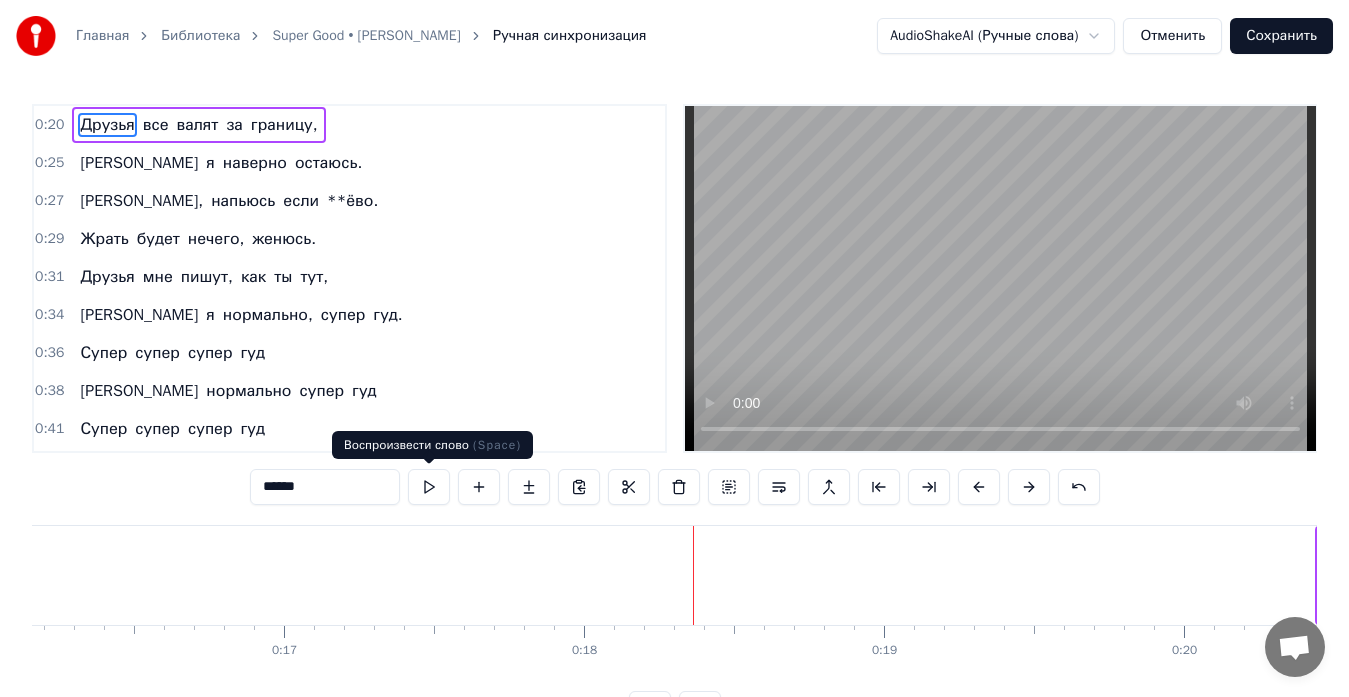 click at bounding box center [429, 487] 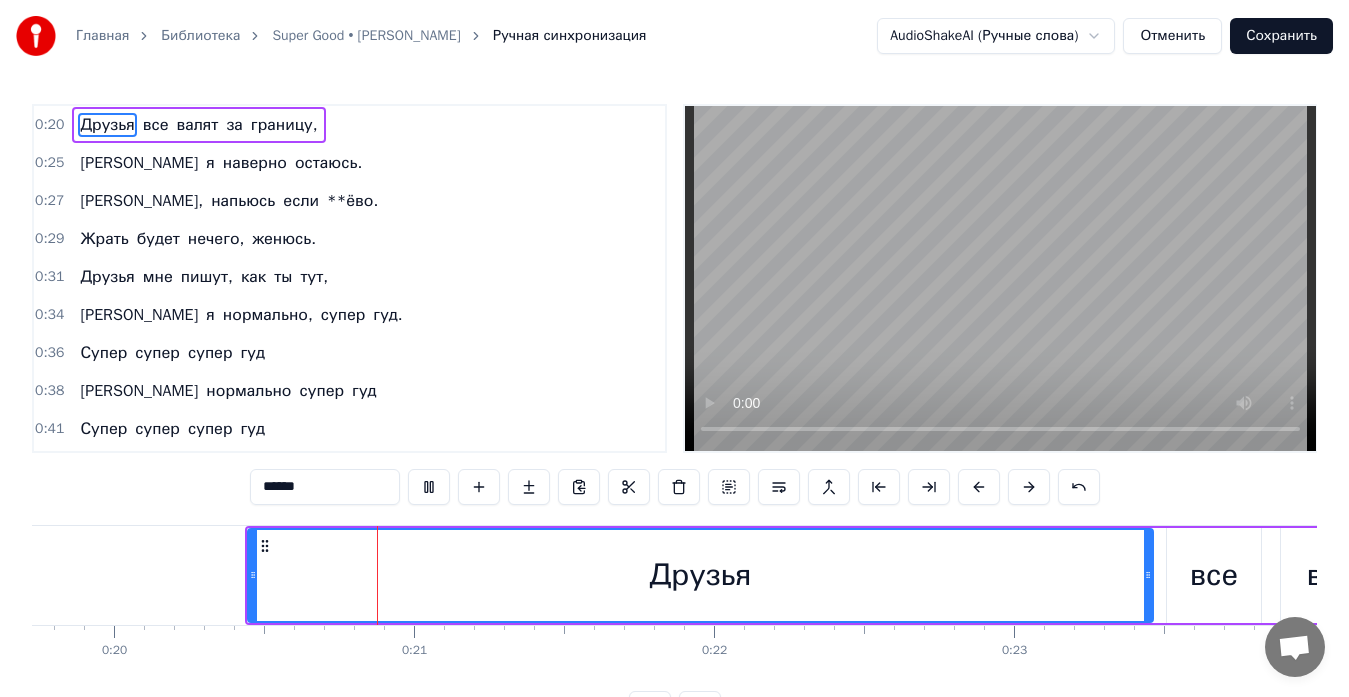 scroll, scrollTop: 0, scrollLeft: 6031, axis: horizontal 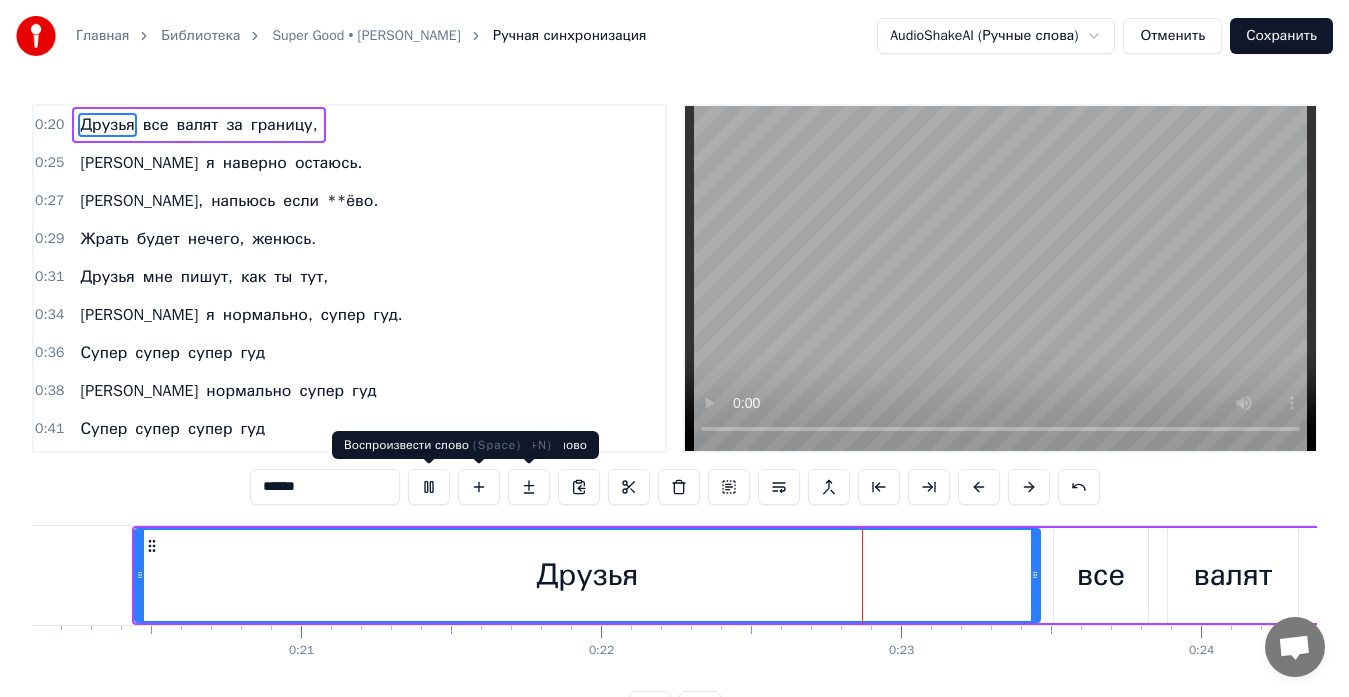 click at bounding box center [429, 487] 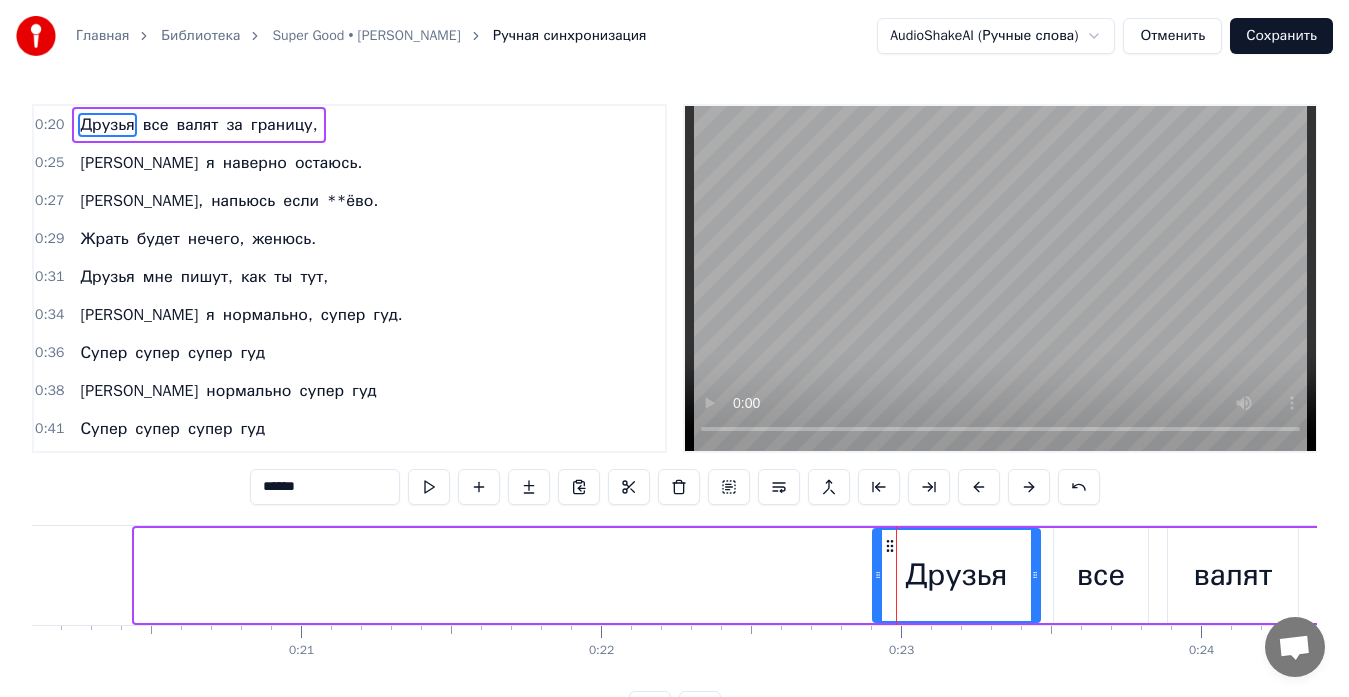 drag, startPoint x: 141, startPoint y: 568, endPoint x: 876, endPoint y: 579, distance: 735.08234 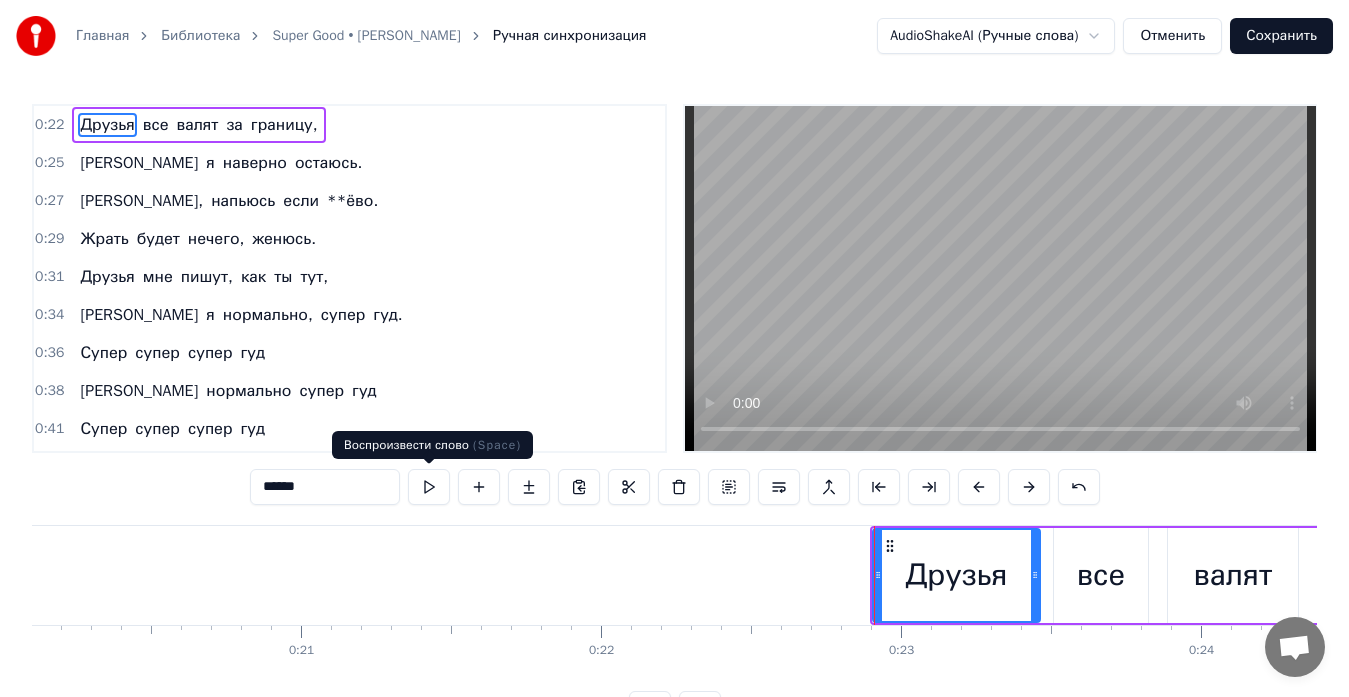 click at bounding box center (429, 487) 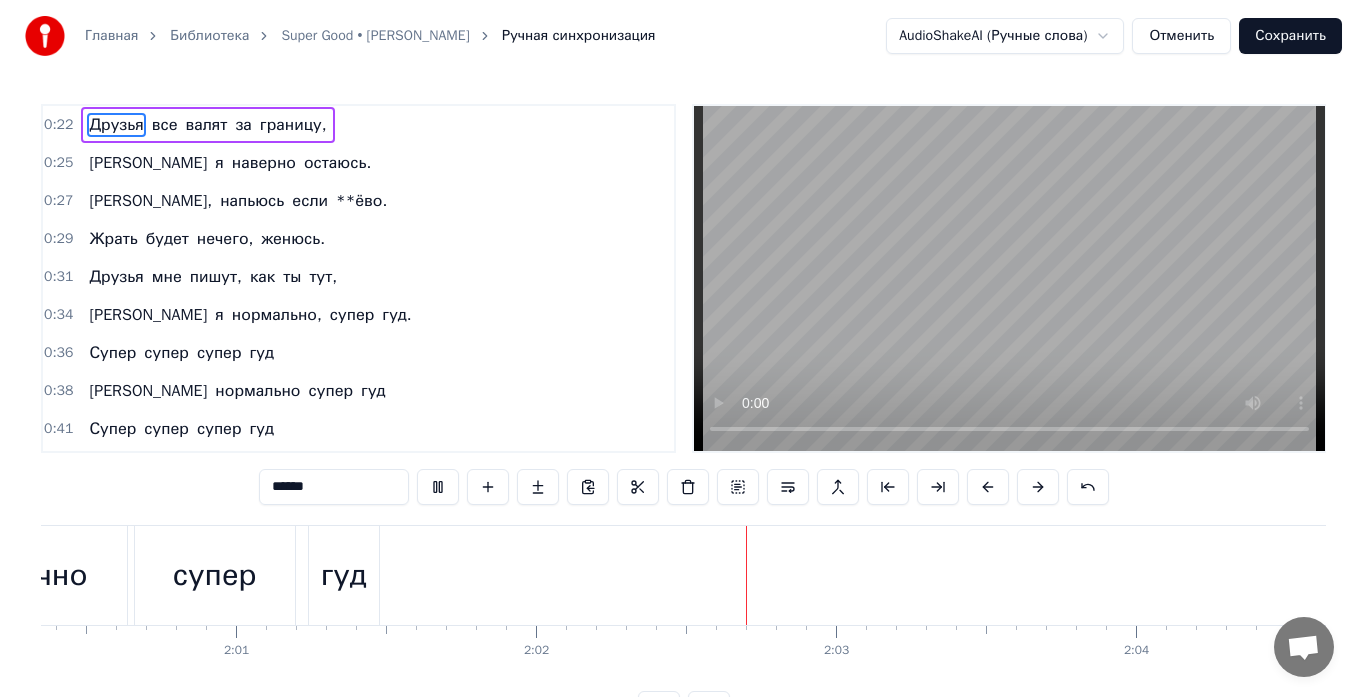 scroll, scrollTop: 0, scrollLeft: 36170, axis: horizontal 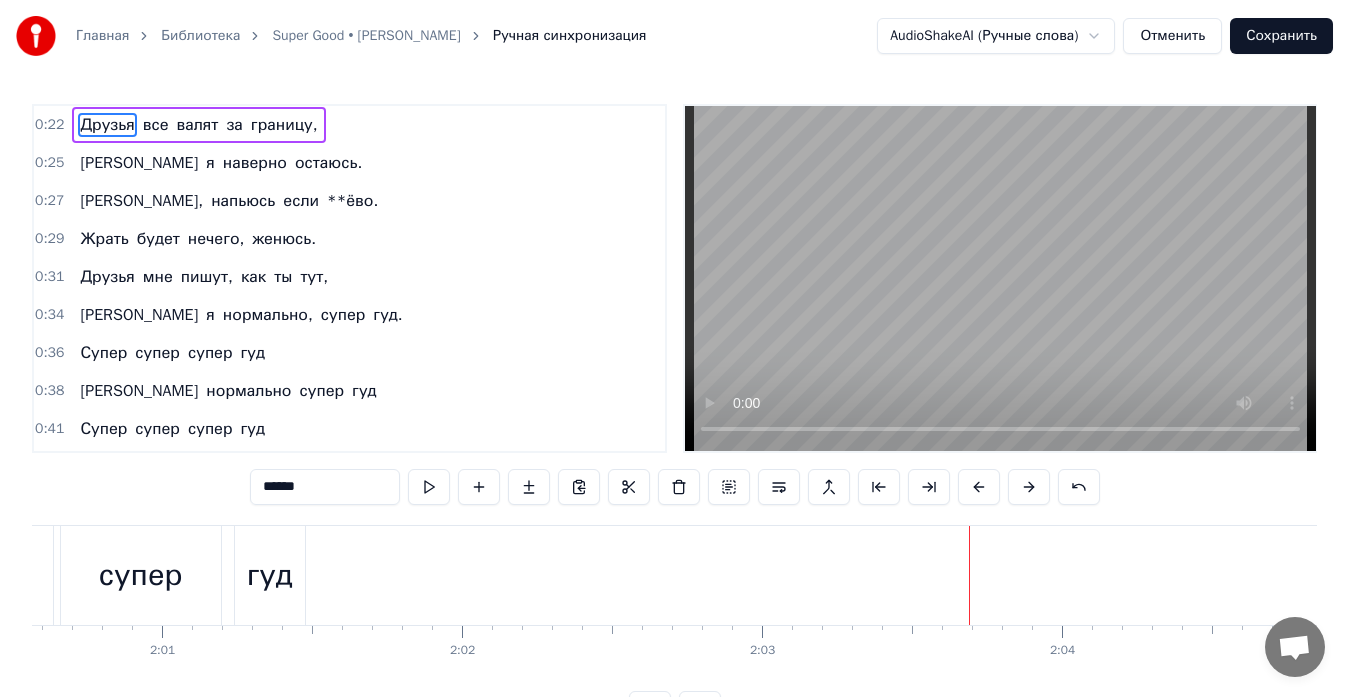 click on "Сохранить" at bounding box center [1281, 36] 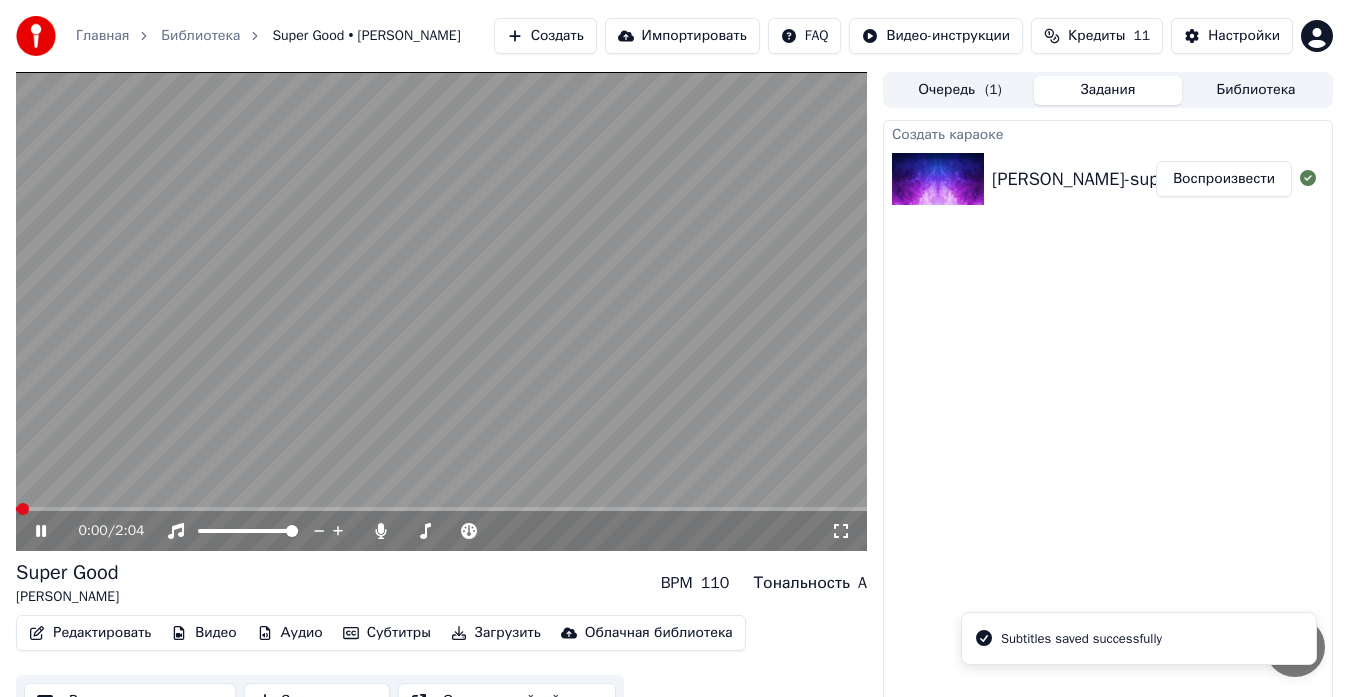 click on "Редактировать" at bounding box center (90, 633) 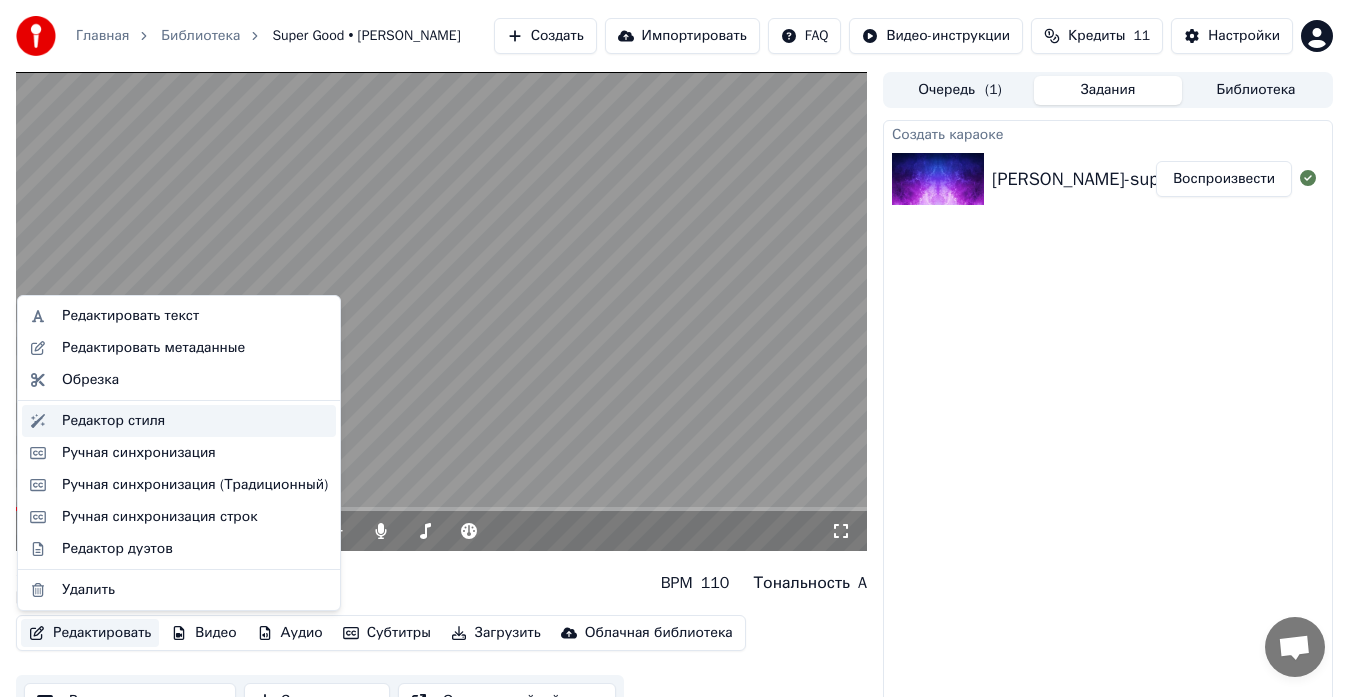 click on "Редактор стиля" at bounding box center (113, 421) 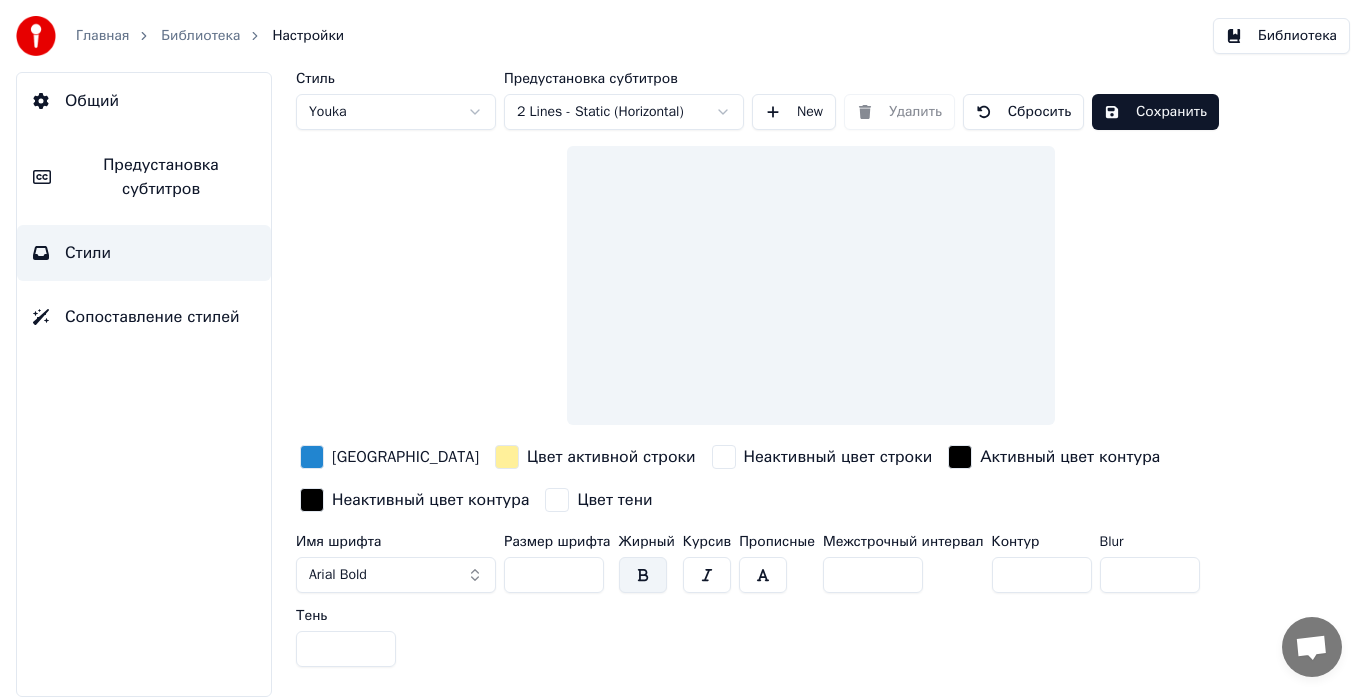 click on "Предустановка субтитров" at bounding box center [161, 177] 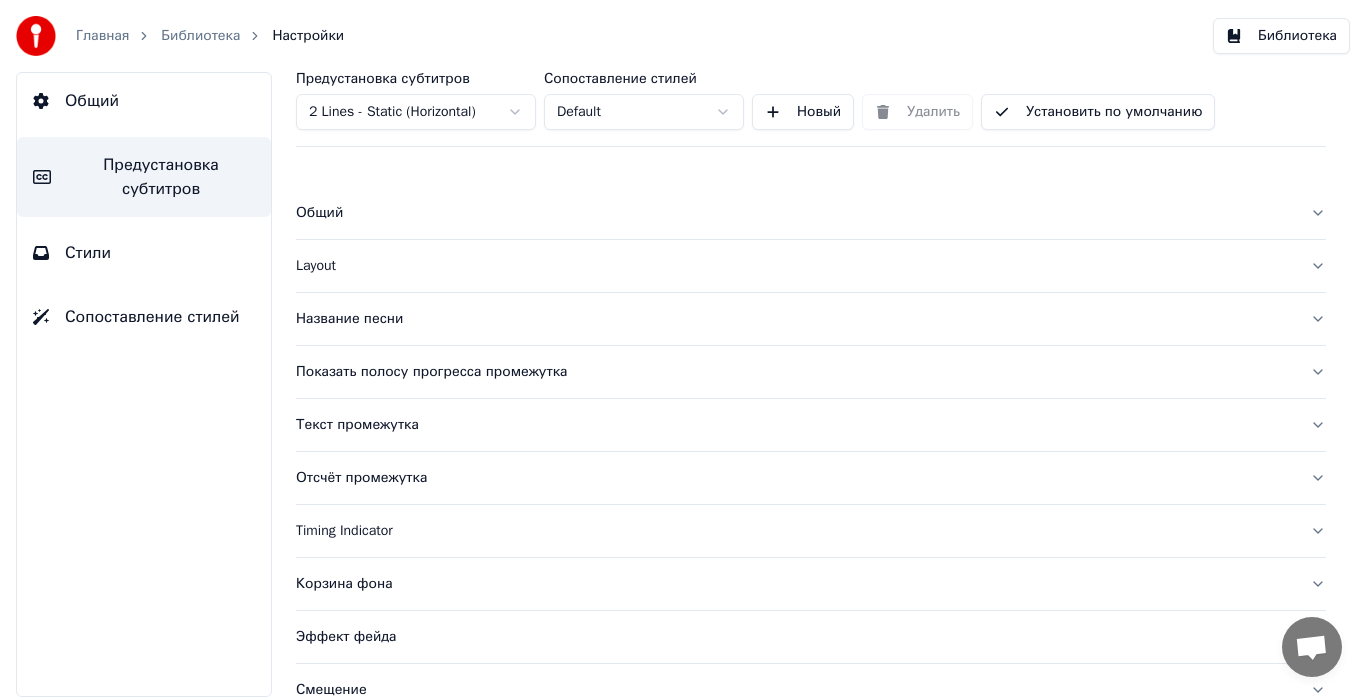click on "Название песни" at bounding box center [811, 319] 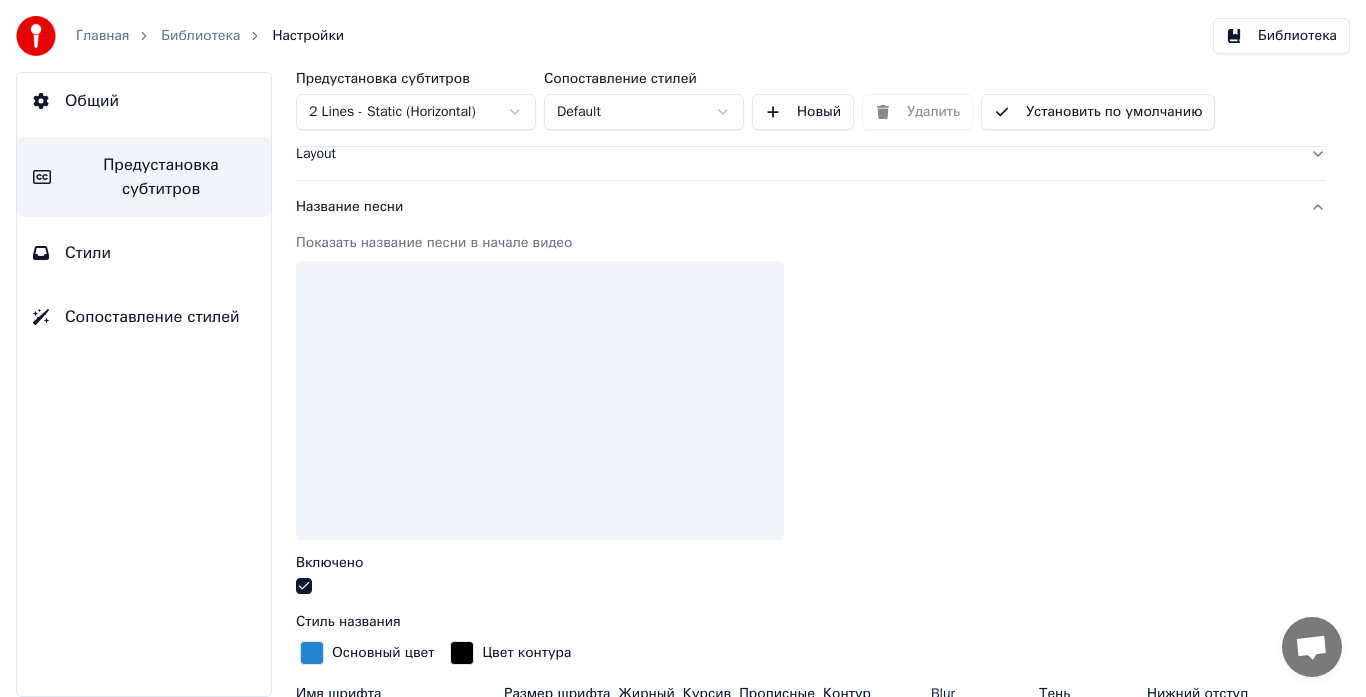 scroll, scrollTop: 200, scrollLeft: 0, axis: vertical 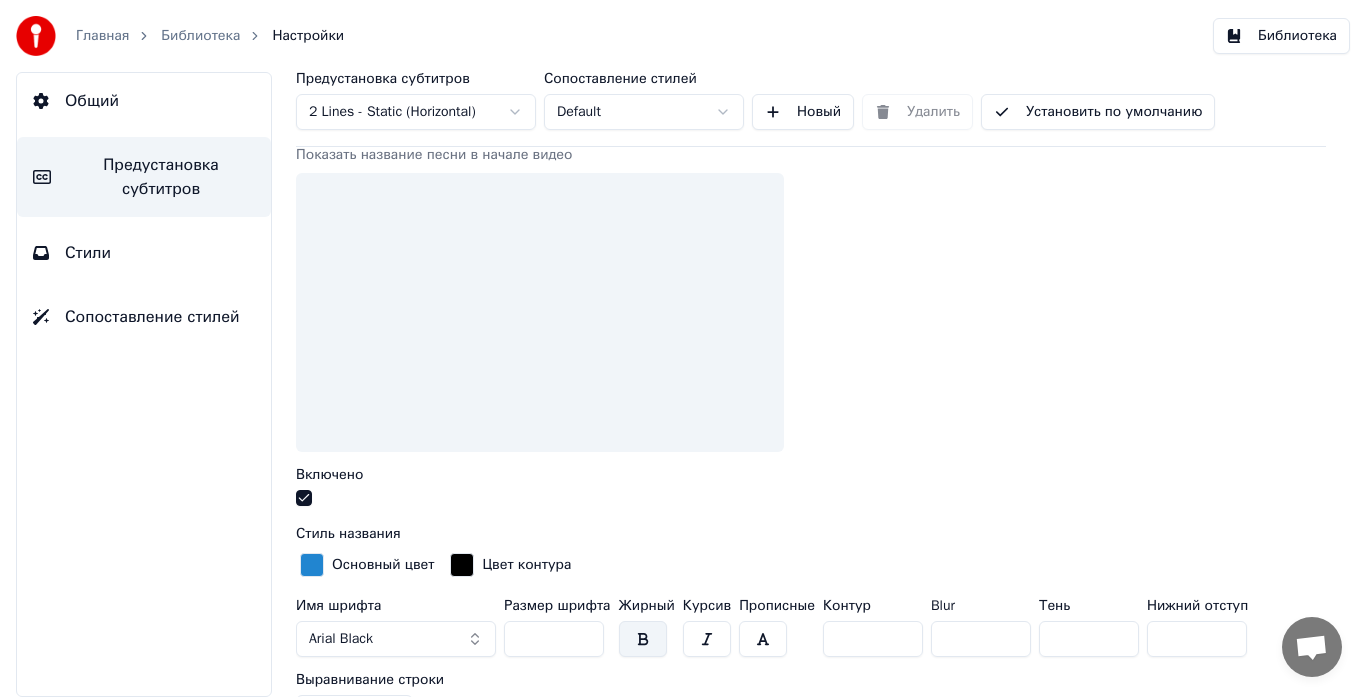 click at bounding box center [304, 498] 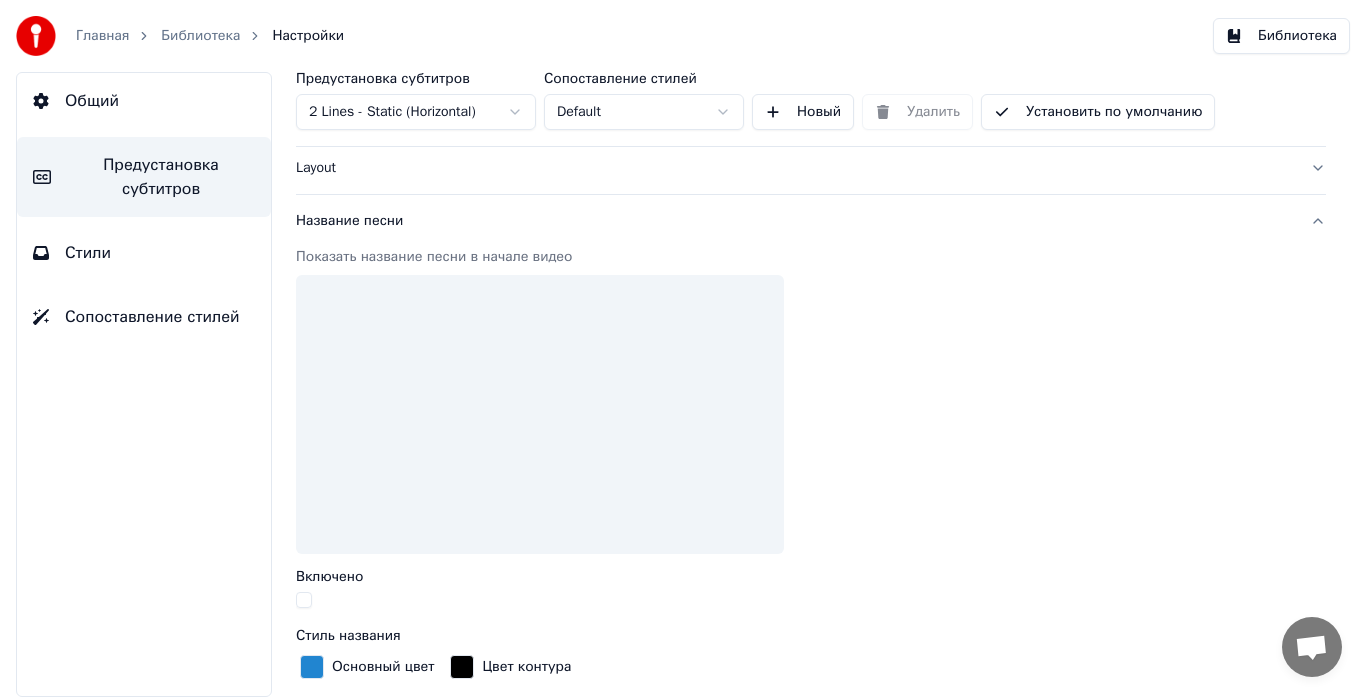 scroll, scrollTop: 0, scrollLeft: 0, axis: both 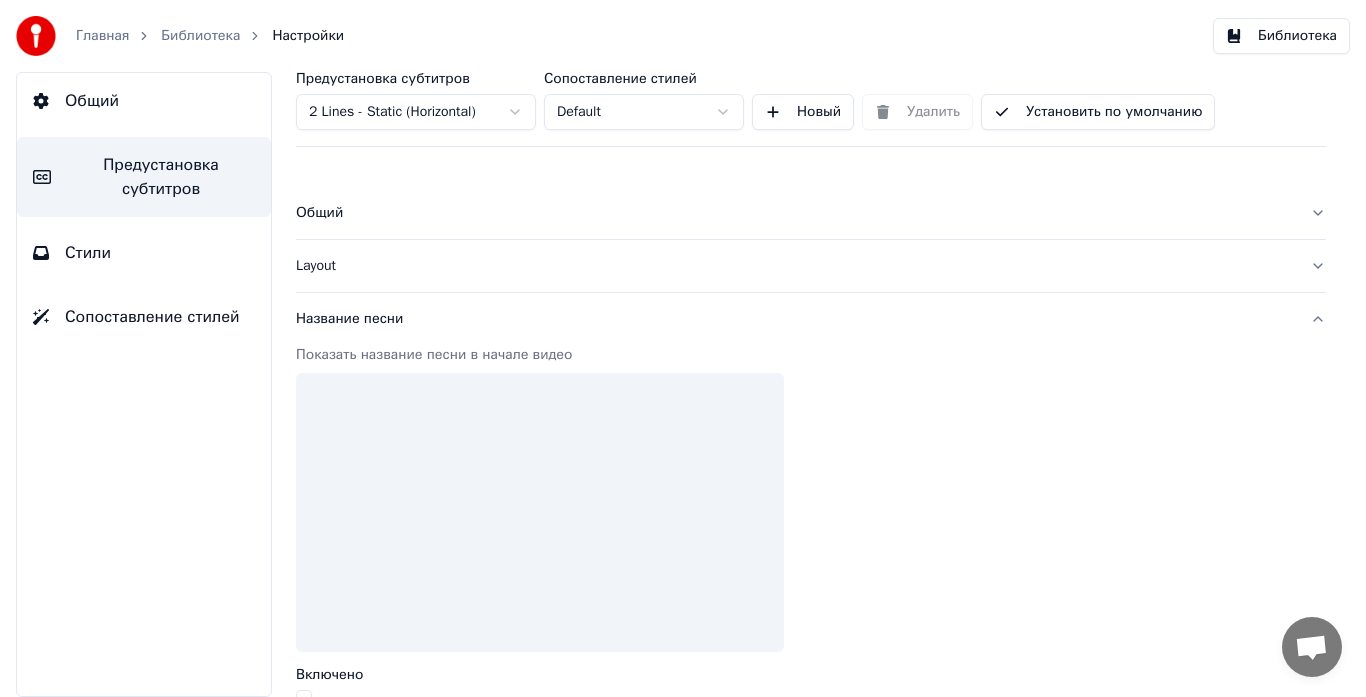 click on "Стили" at bounding box center [144, 253] 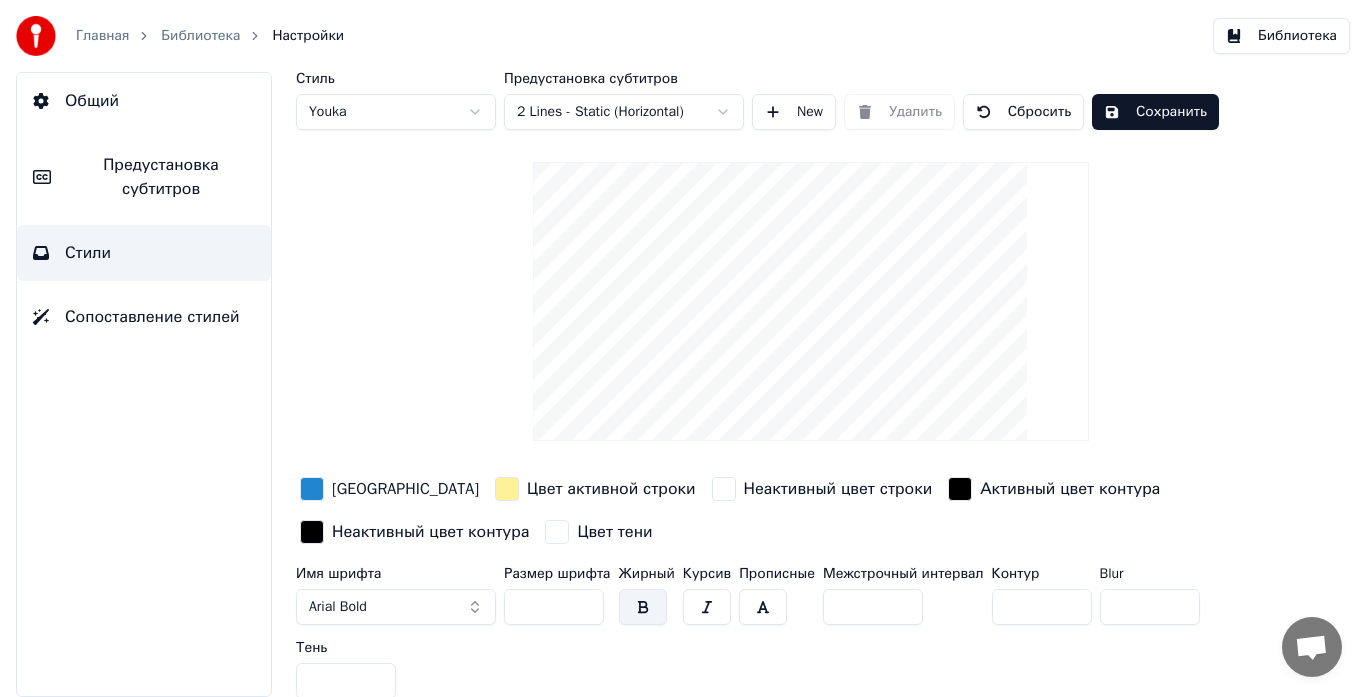 click on "Цвет заливки" at bounding box center [405, 489] 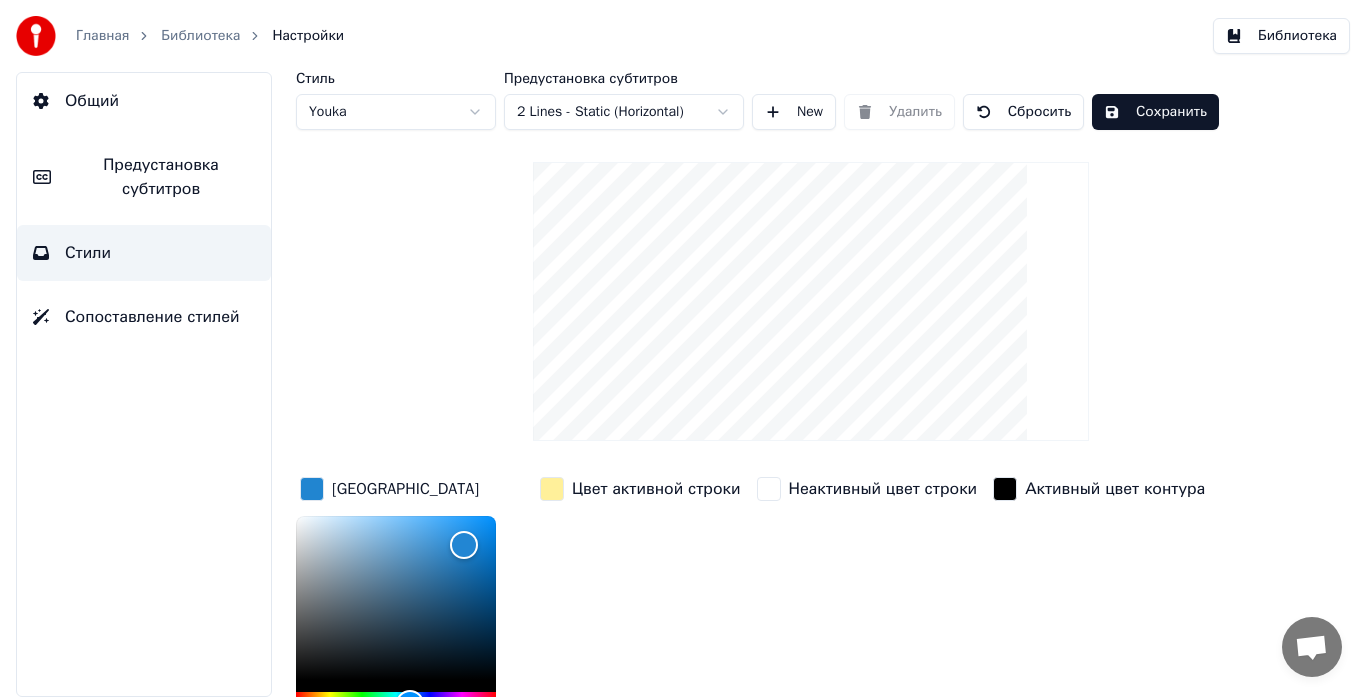 click on "Цвет активной строки" at bounding box center (656, 489) 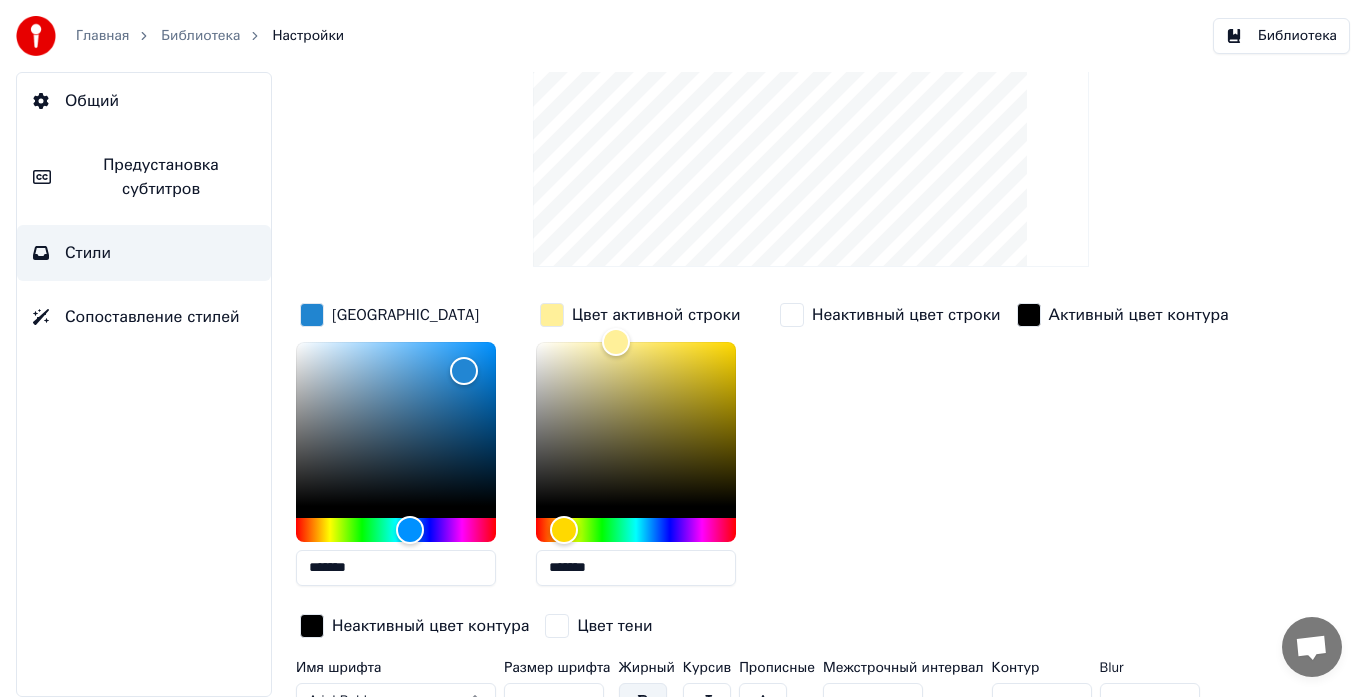 scroll, scrollTop: 200, scrollLeft: 0, axis: vertical 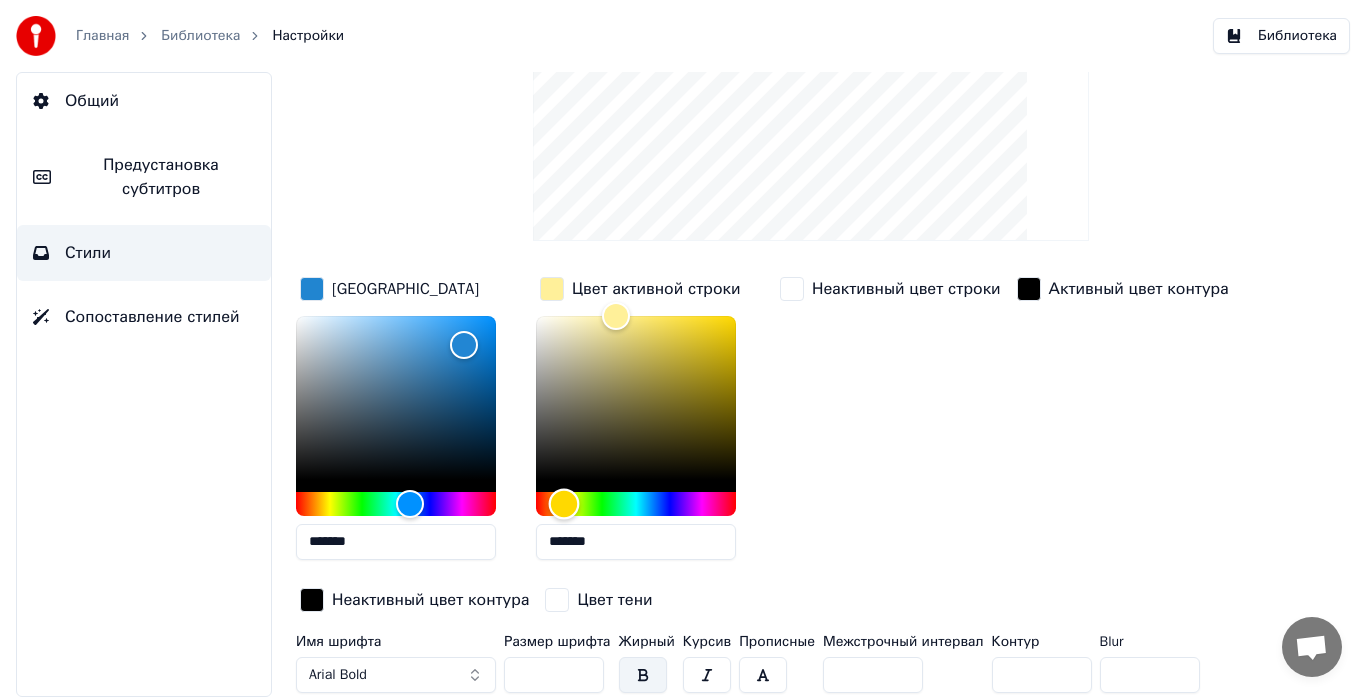 type on "*******" 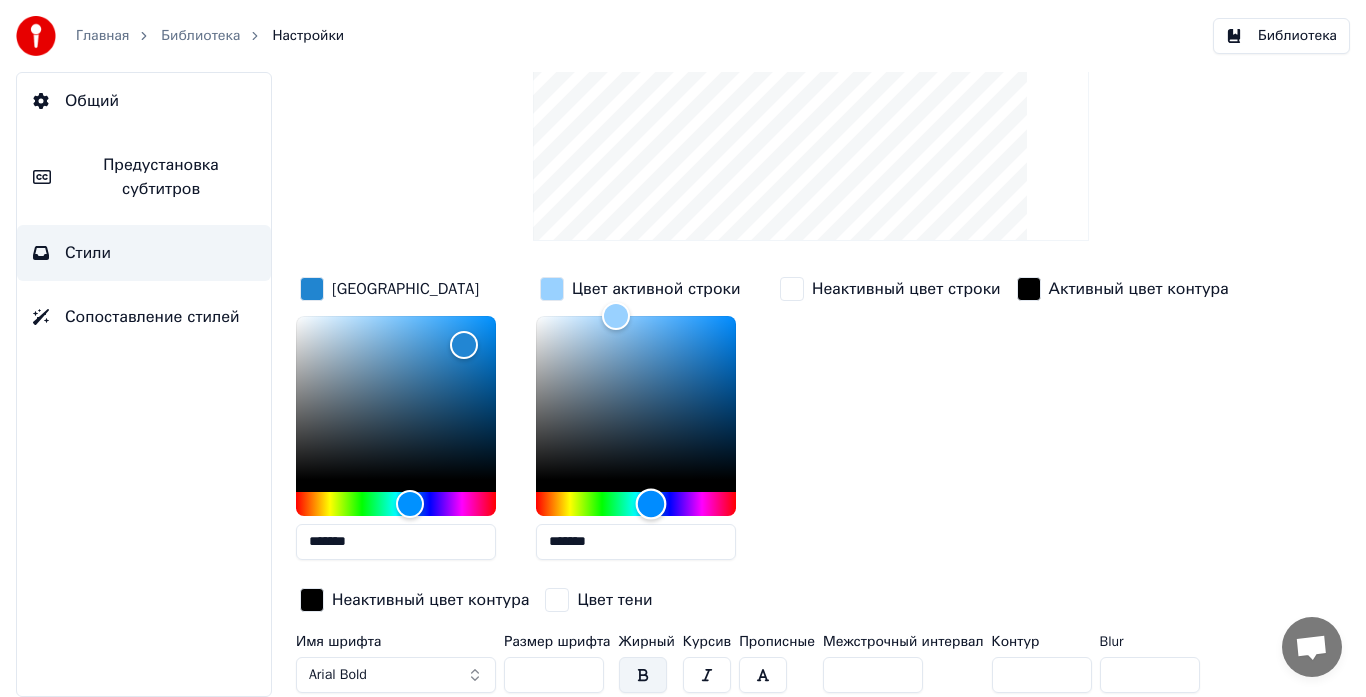 click at bounding box center [636, 504] 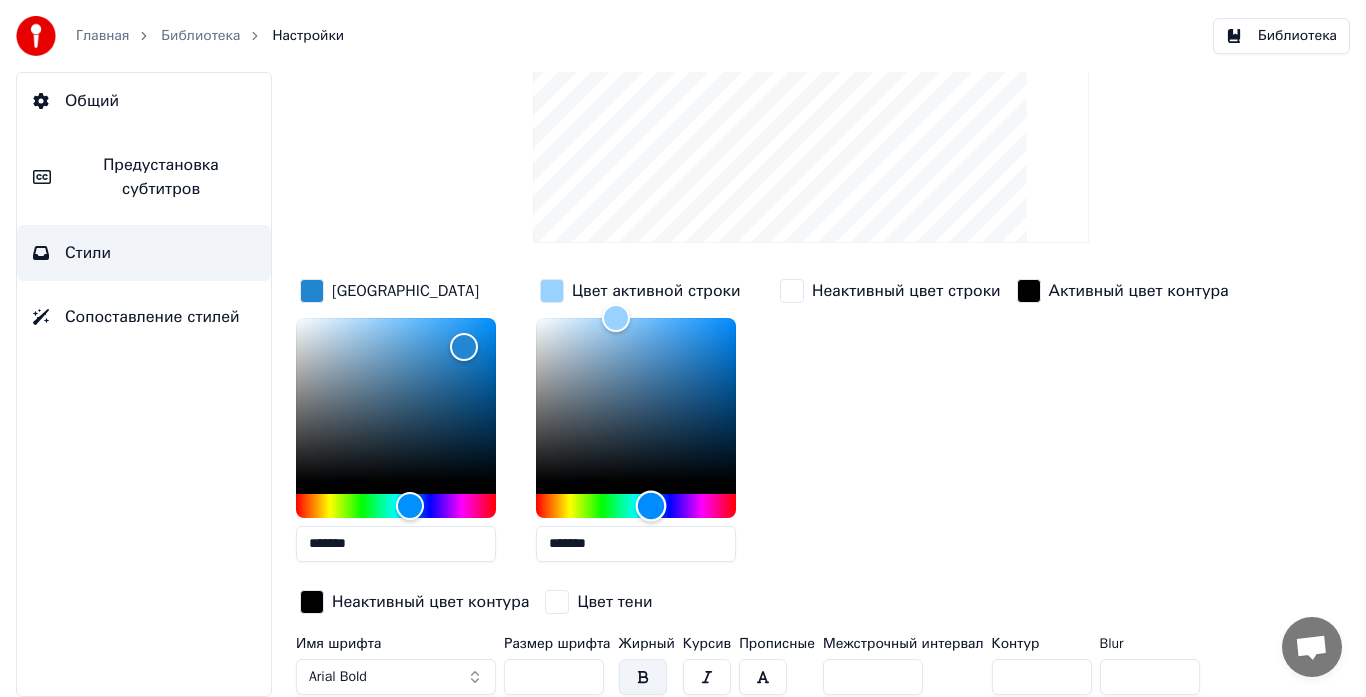 scroll, scrollTop: 200, scrollLeft: 0, axis: vertical 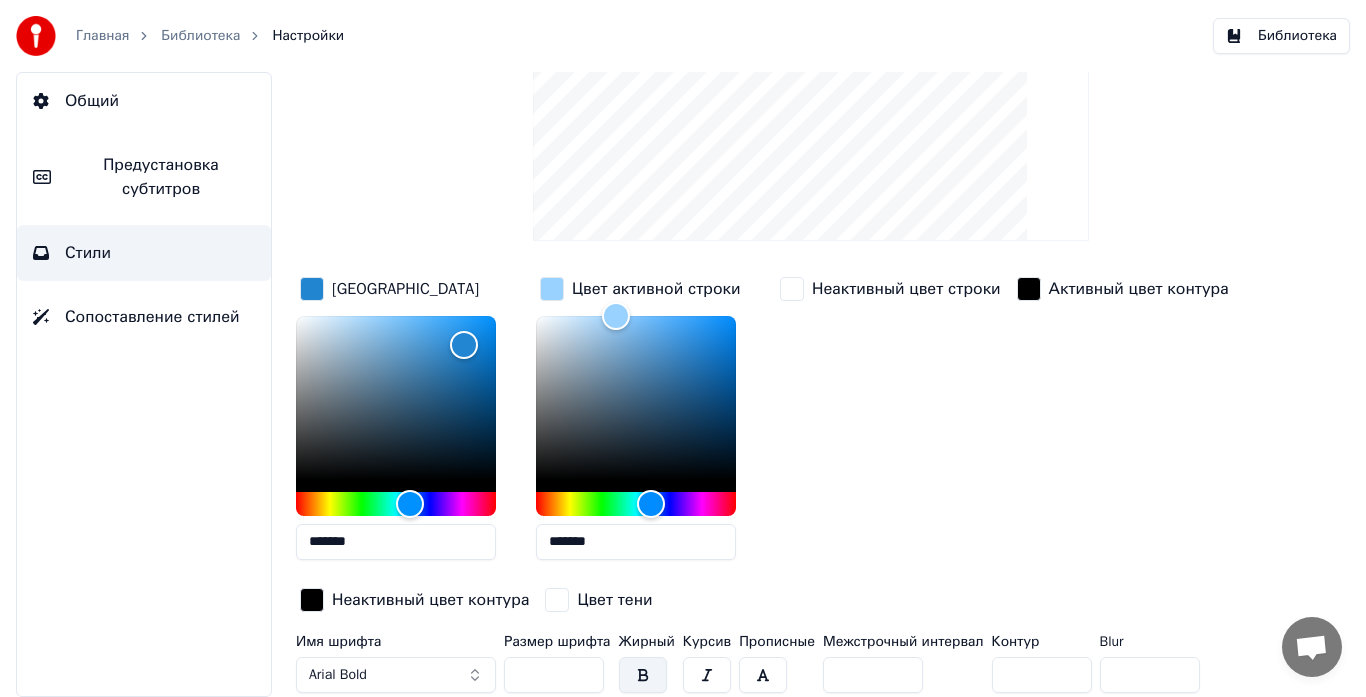 click on "Неактивный цвет строки" at bounding box center (906, 289) 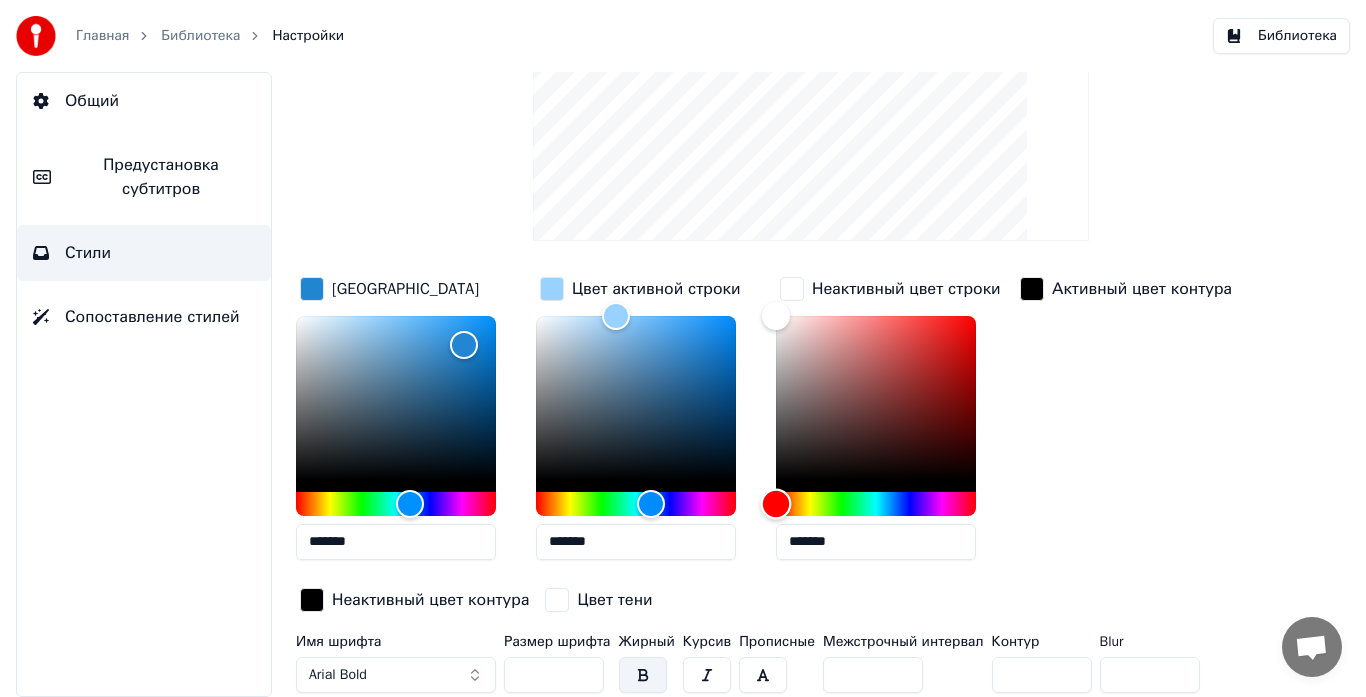 click at bounding box center (876, 504) 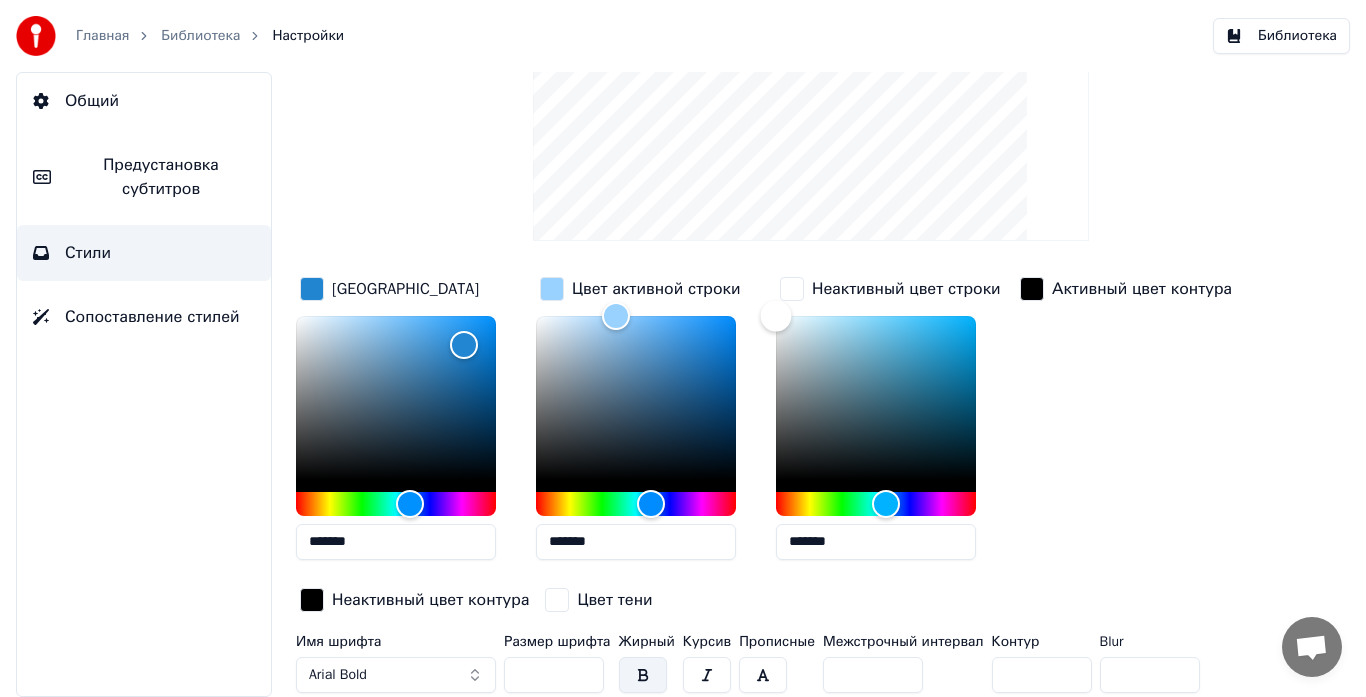 type on "*******" 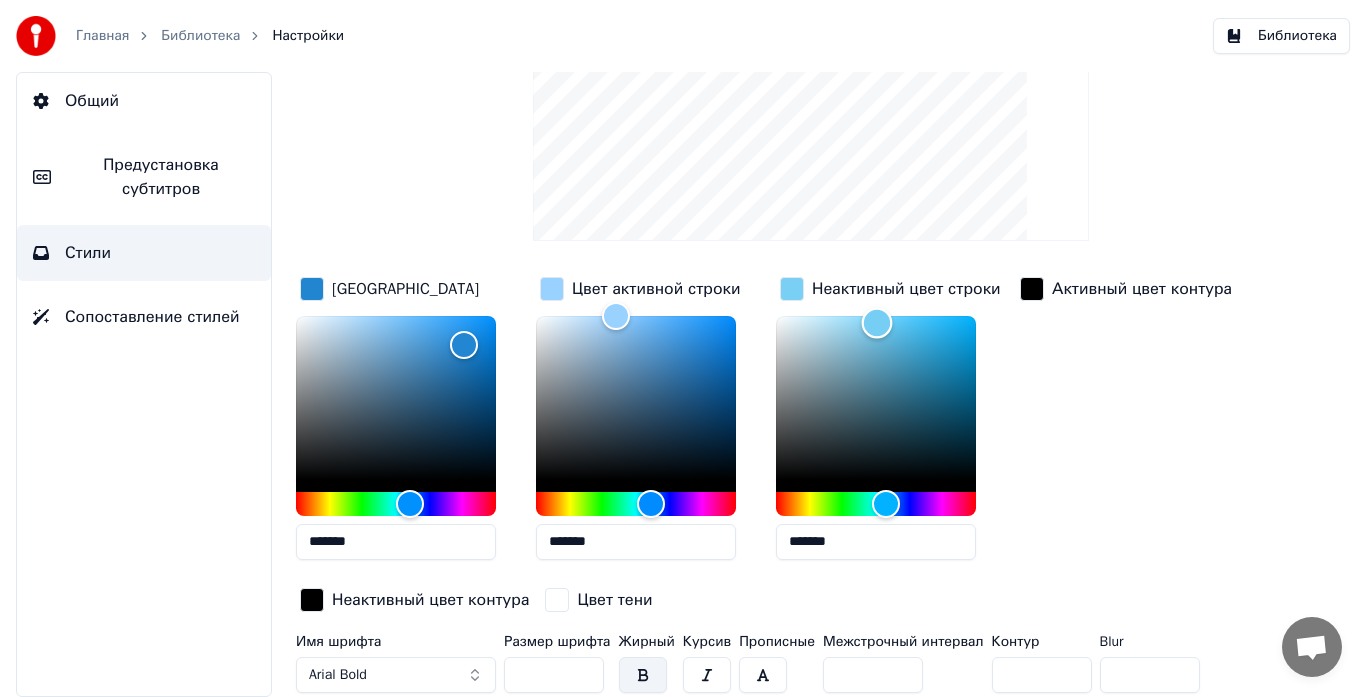 click at bounding box center [876, 398] 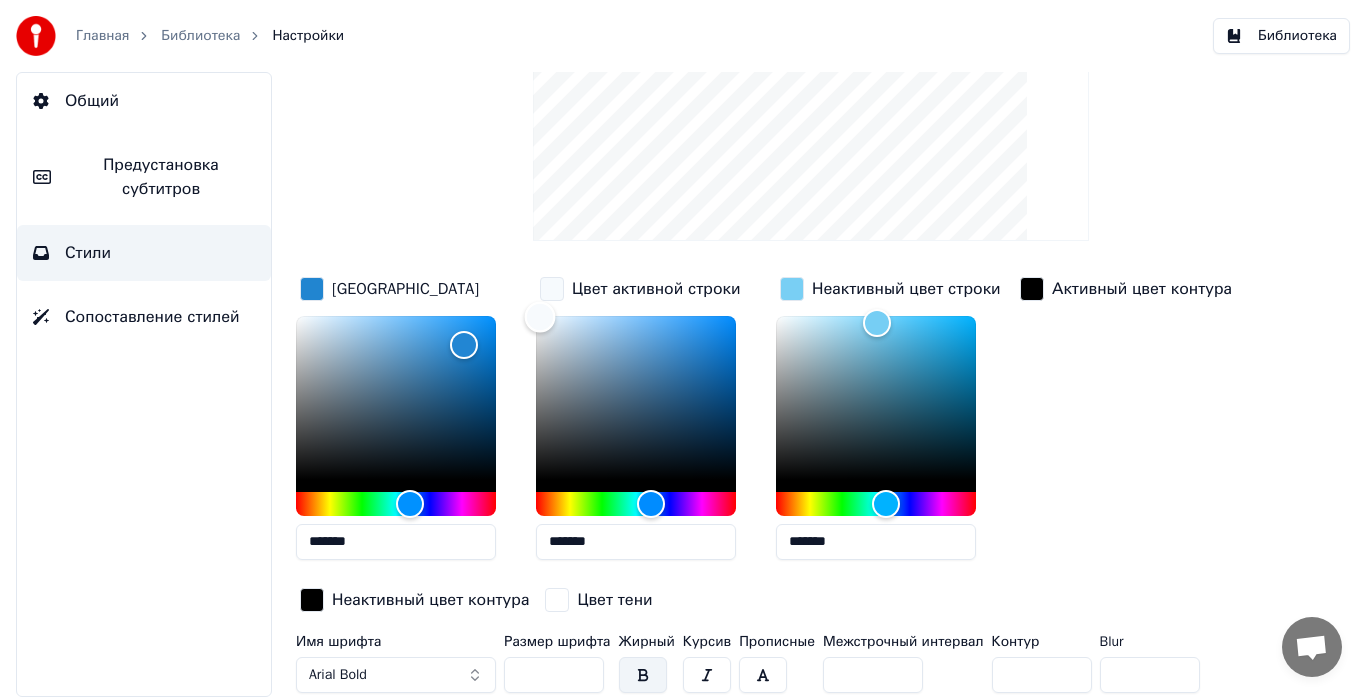 type on "*******" 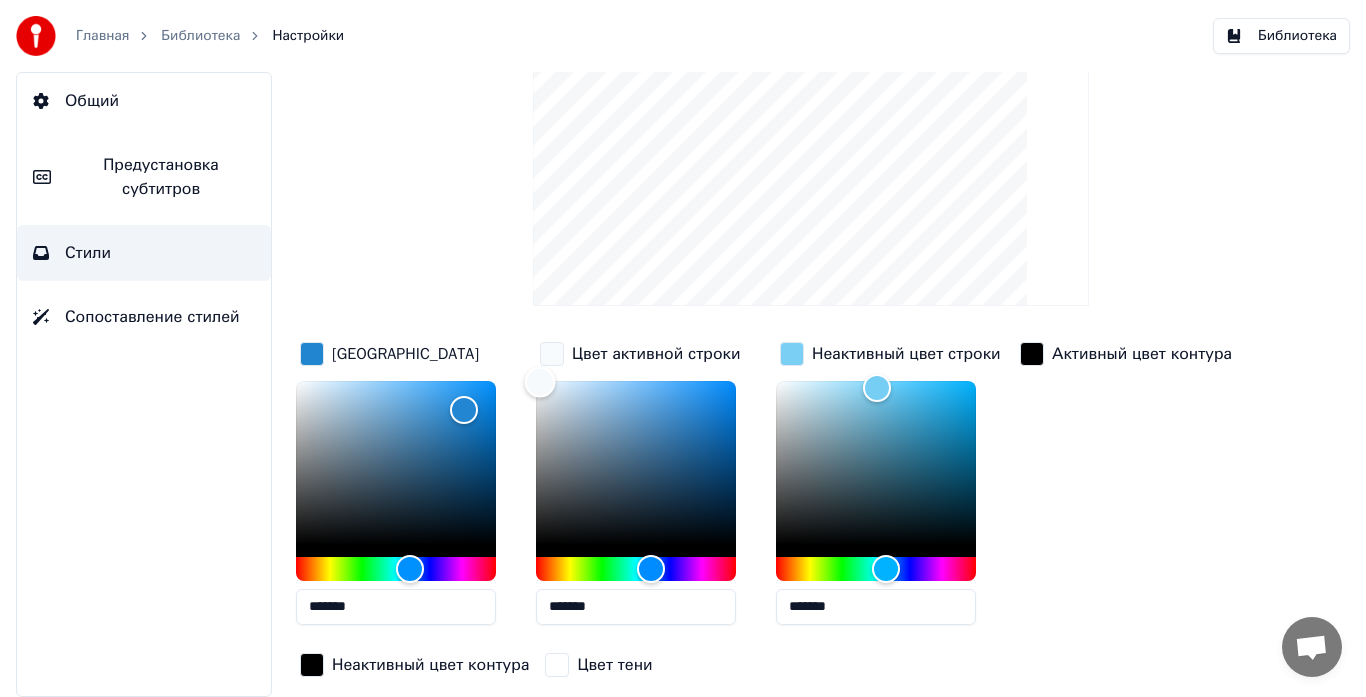 scroll, scrollTop: 276, scrollLeft: 0, axis: vertical 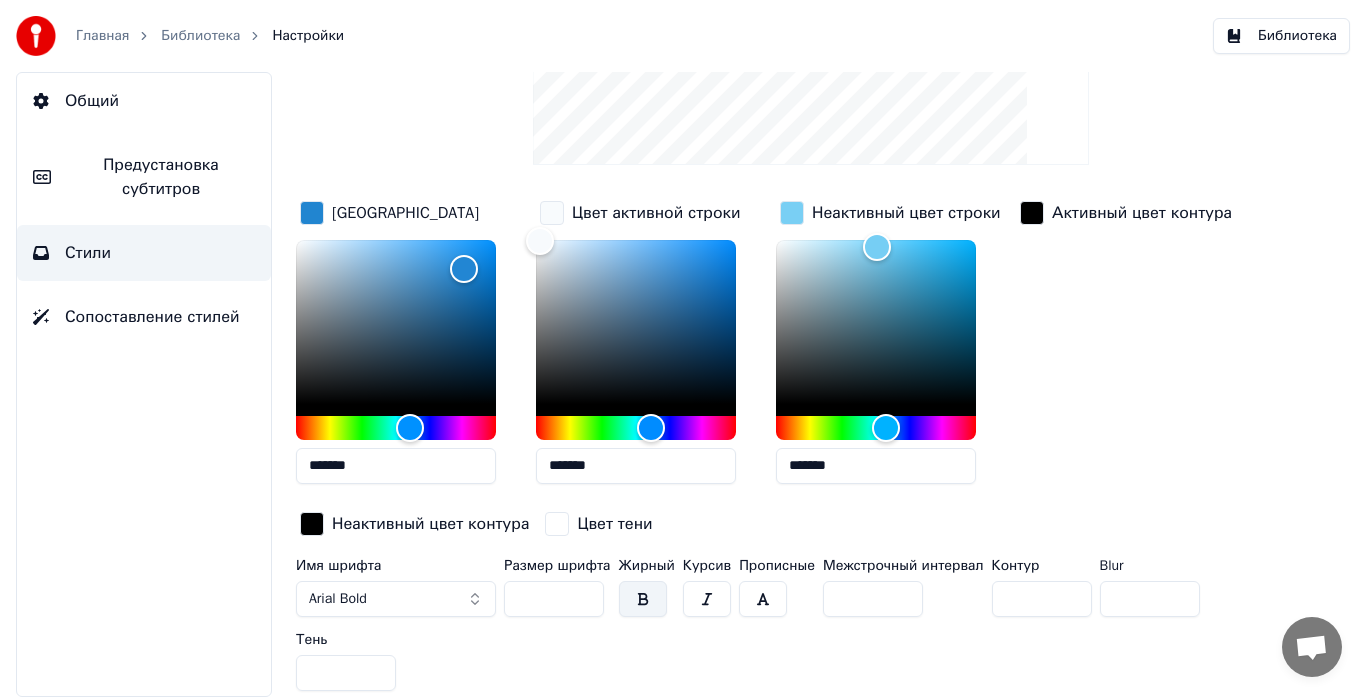 click on "Arial Bold" at bounding box center (396, 599) 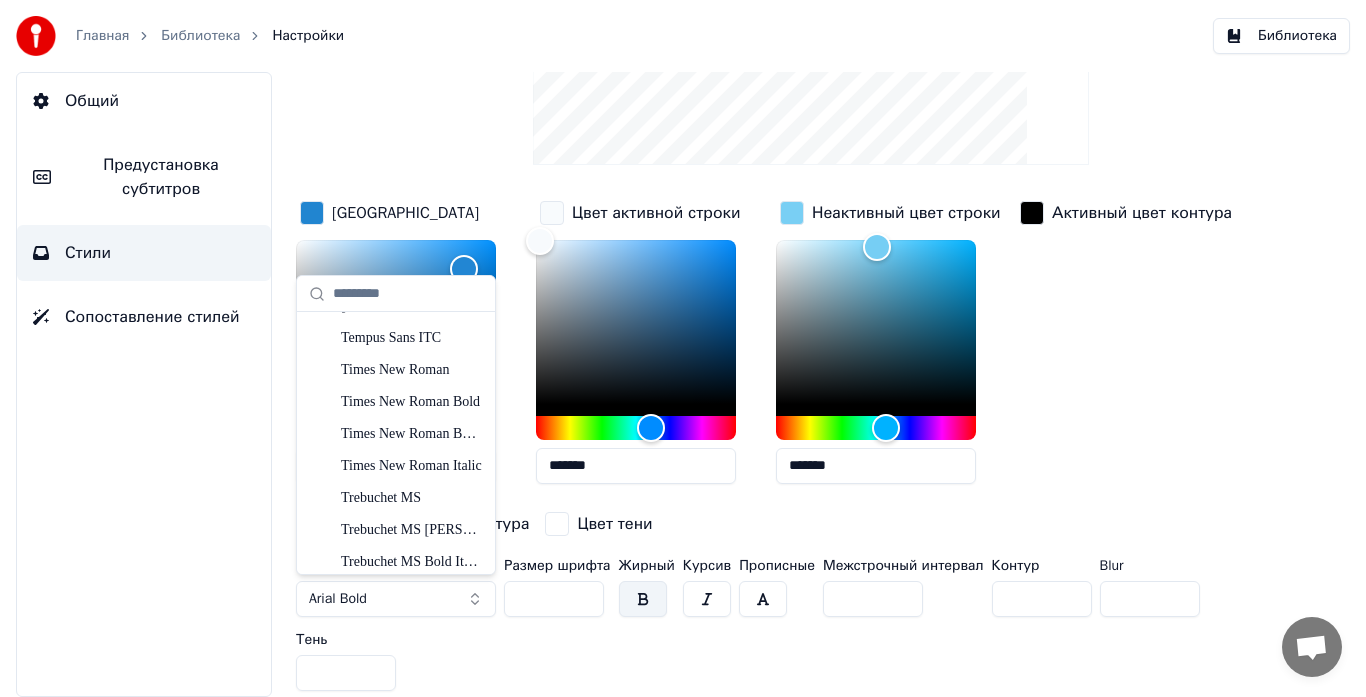 scroll, scrollTop: 10100, scrollLeft: 0, axis: vertical 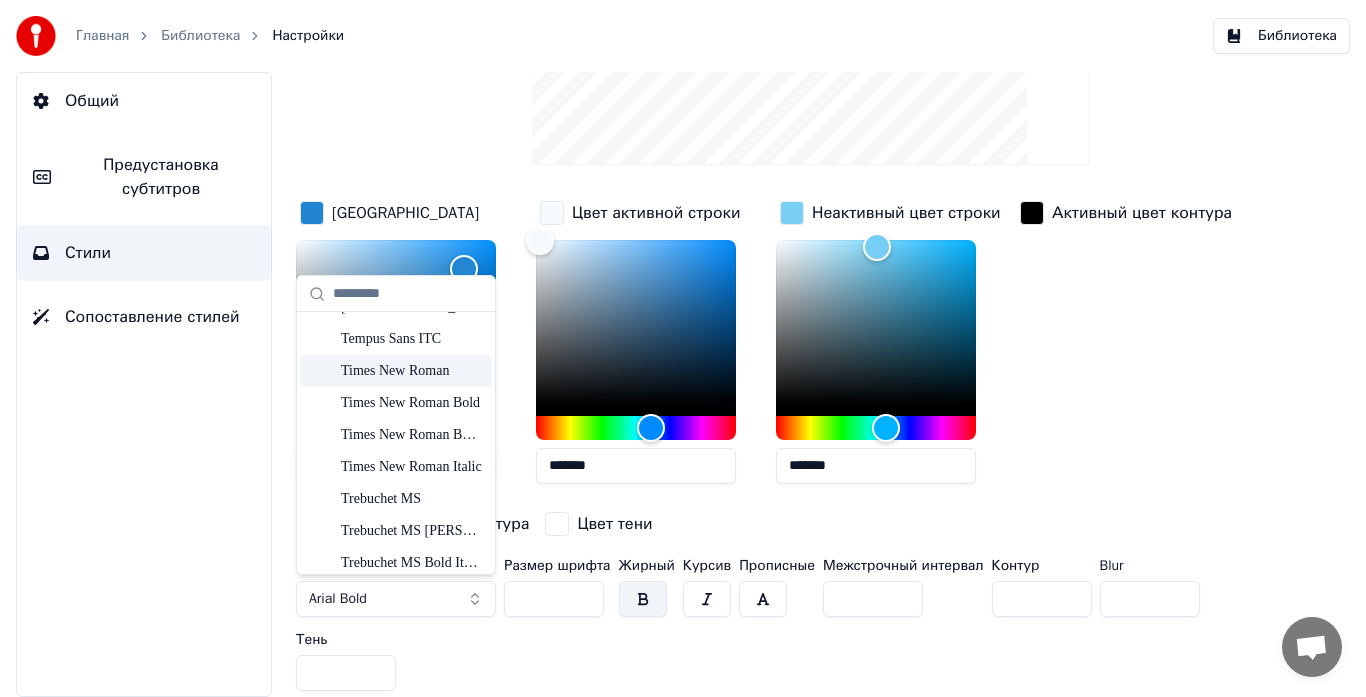 click on "Times New Roman" at bounding box center (412, 371) 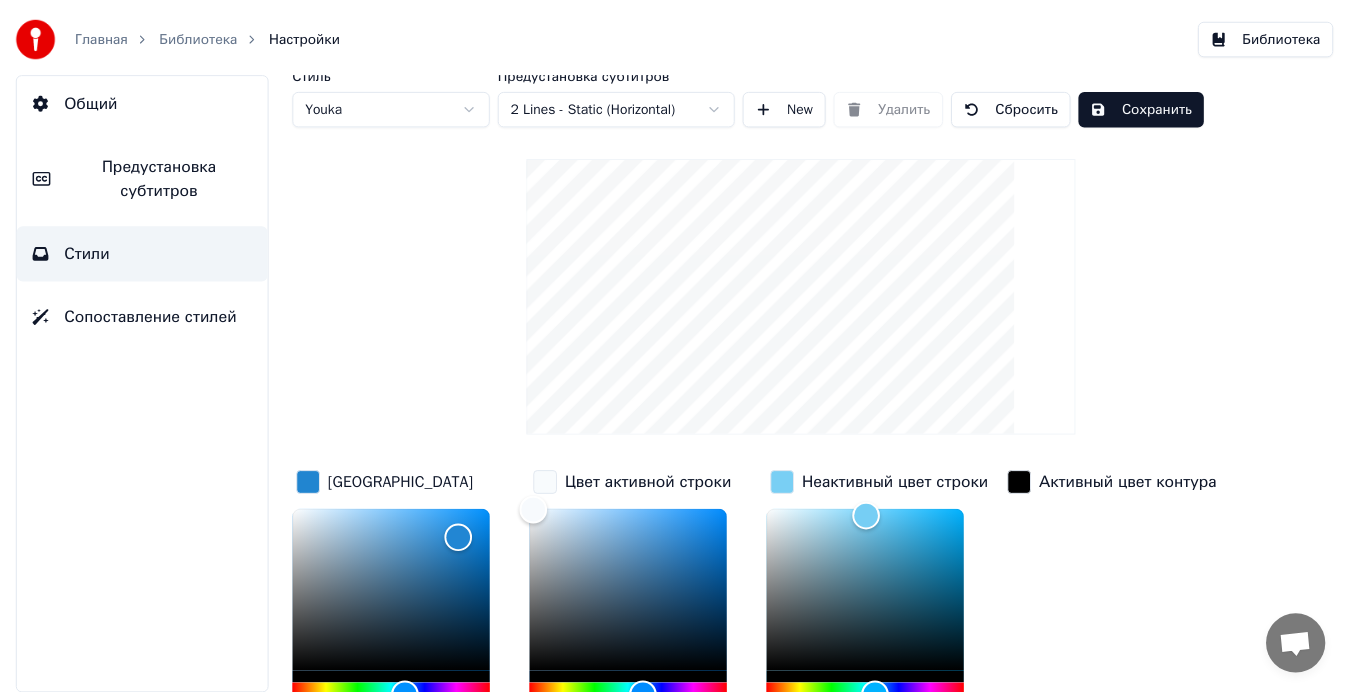 scroll, scrollTop: 0, scrollLeft: 0, axis: both 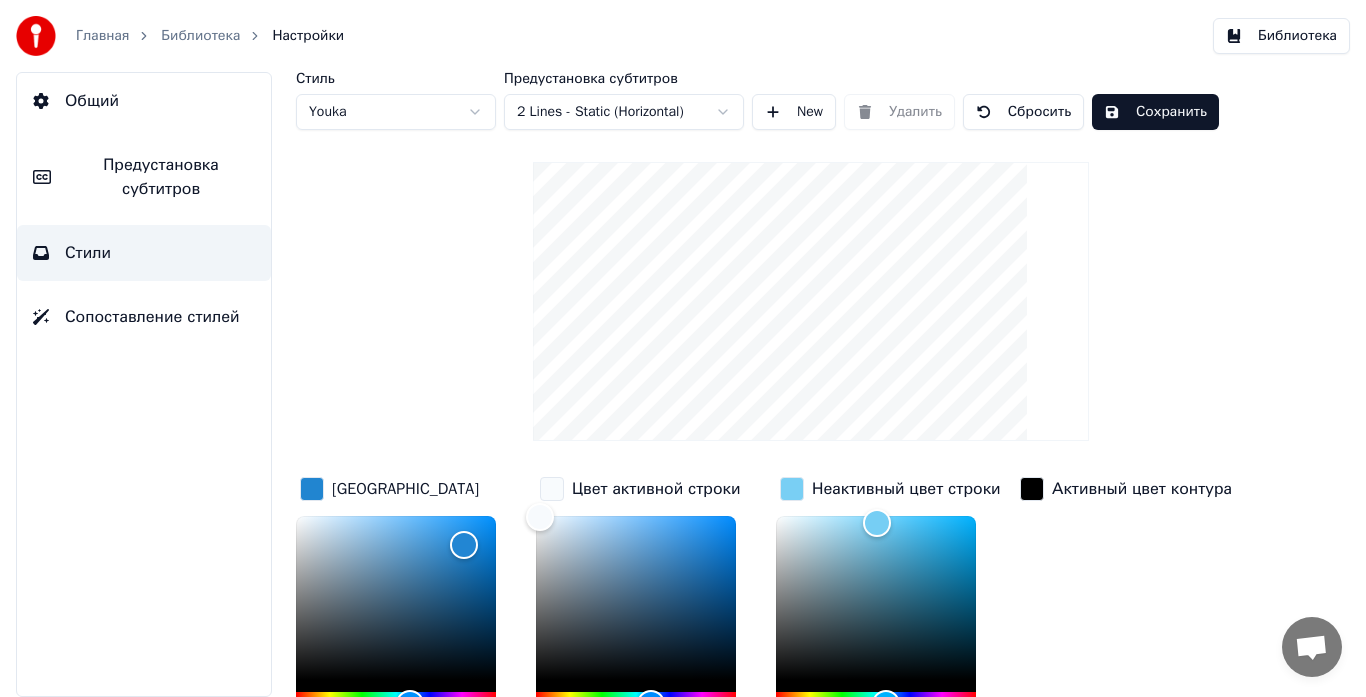 click on "Сохранить" at bounding box center (1155, 112) 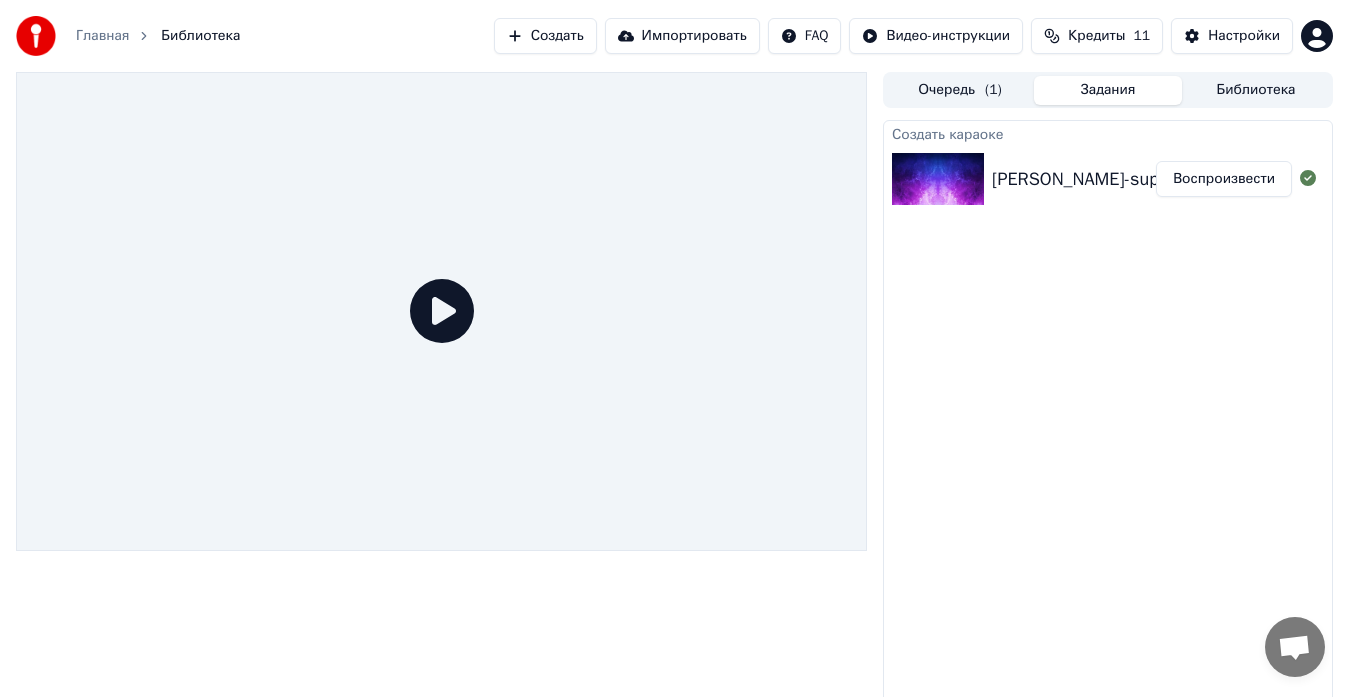 click on "Воспроизвести" at bounding box center [1224, 179] 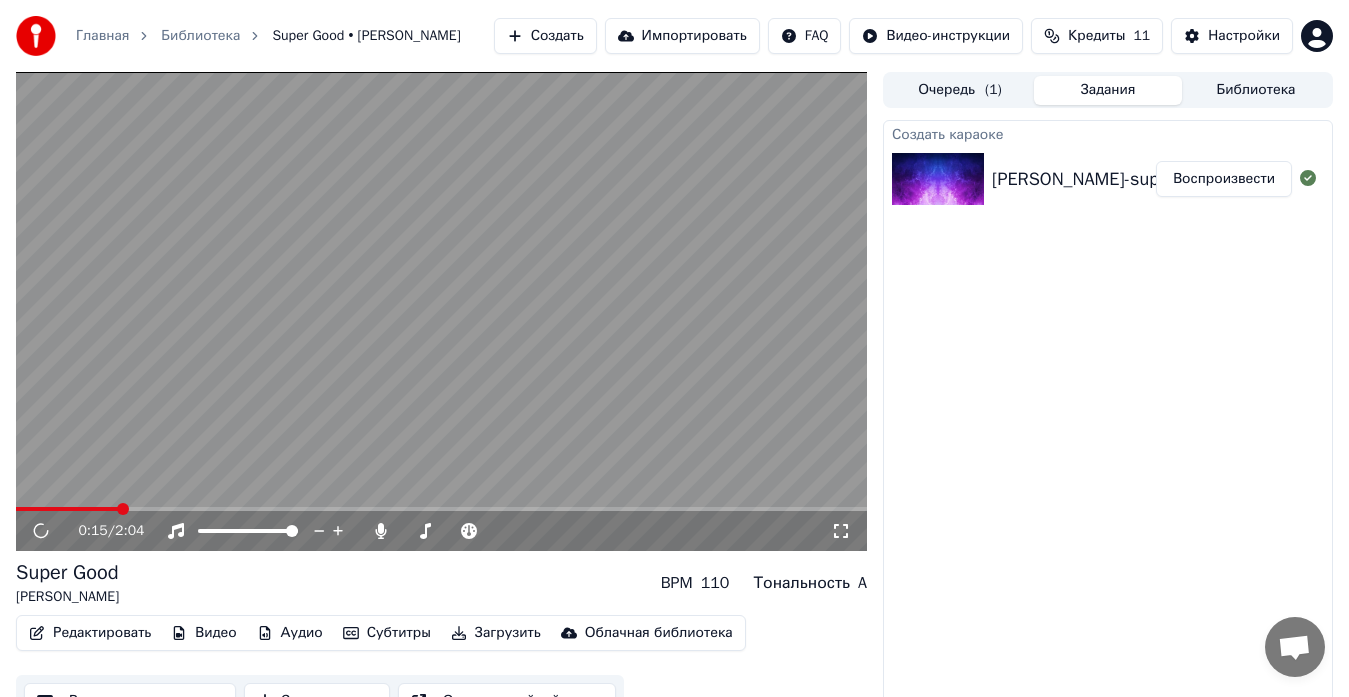 click at bounding box center (441, 509) 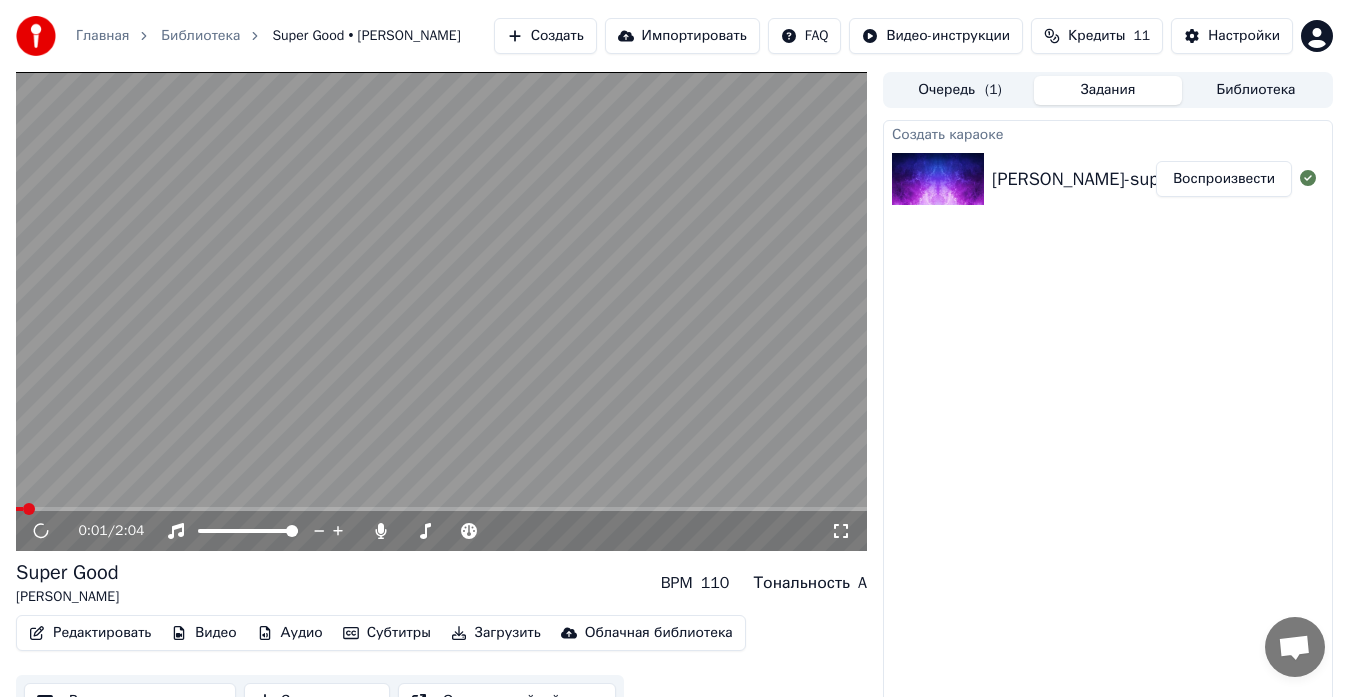 click at bounding box center [19, 509] 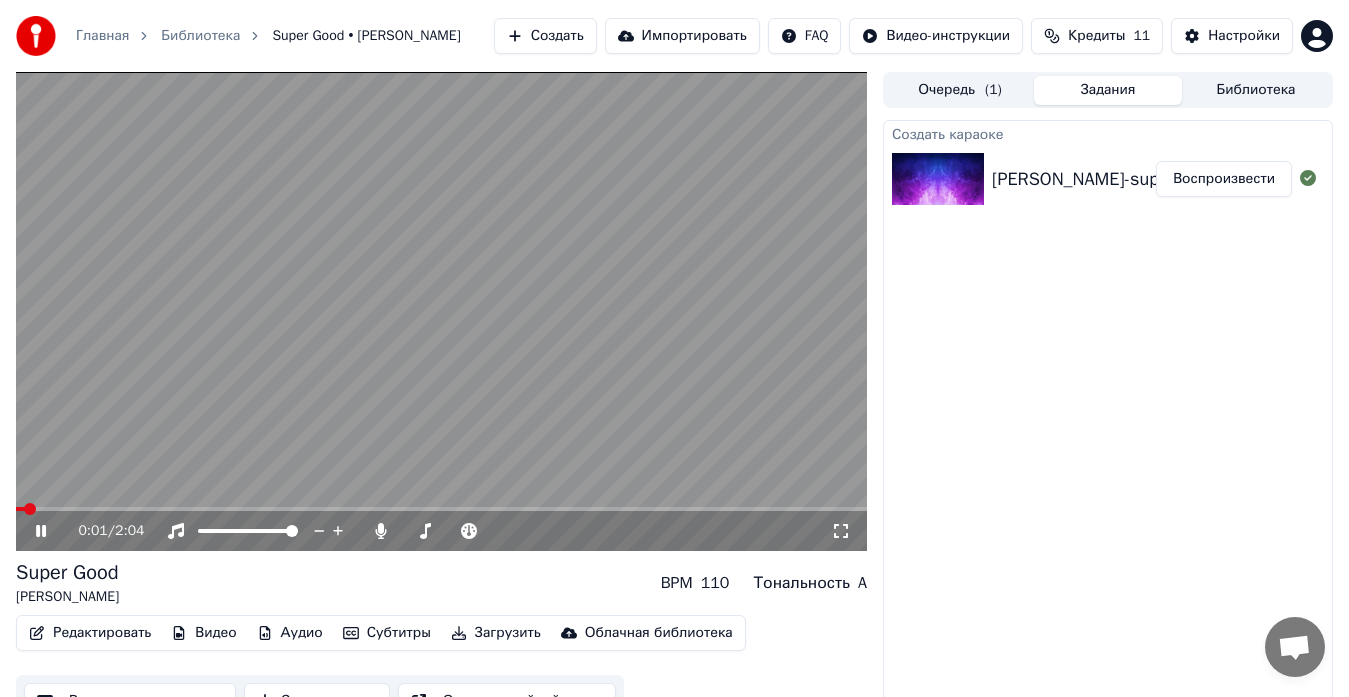 click on "0:01  /  2:04" at bounding box center [441, 531] 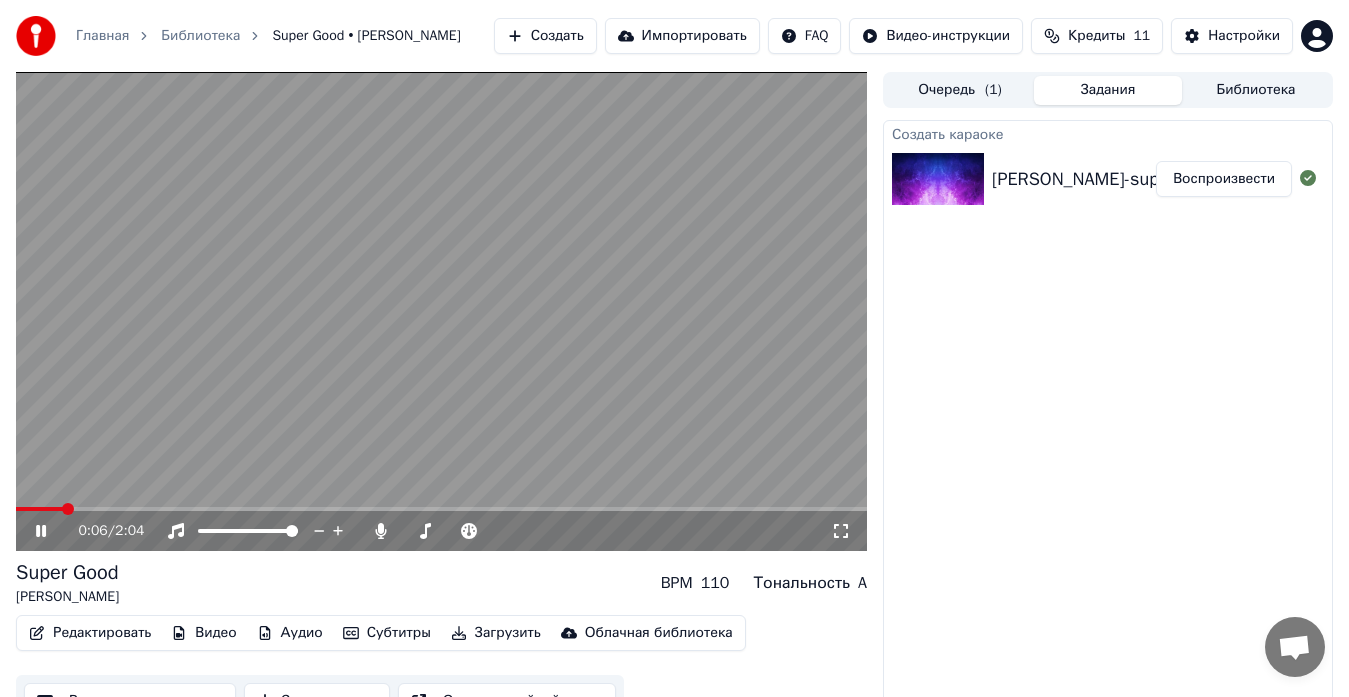 click at bounding box center [441, 509] 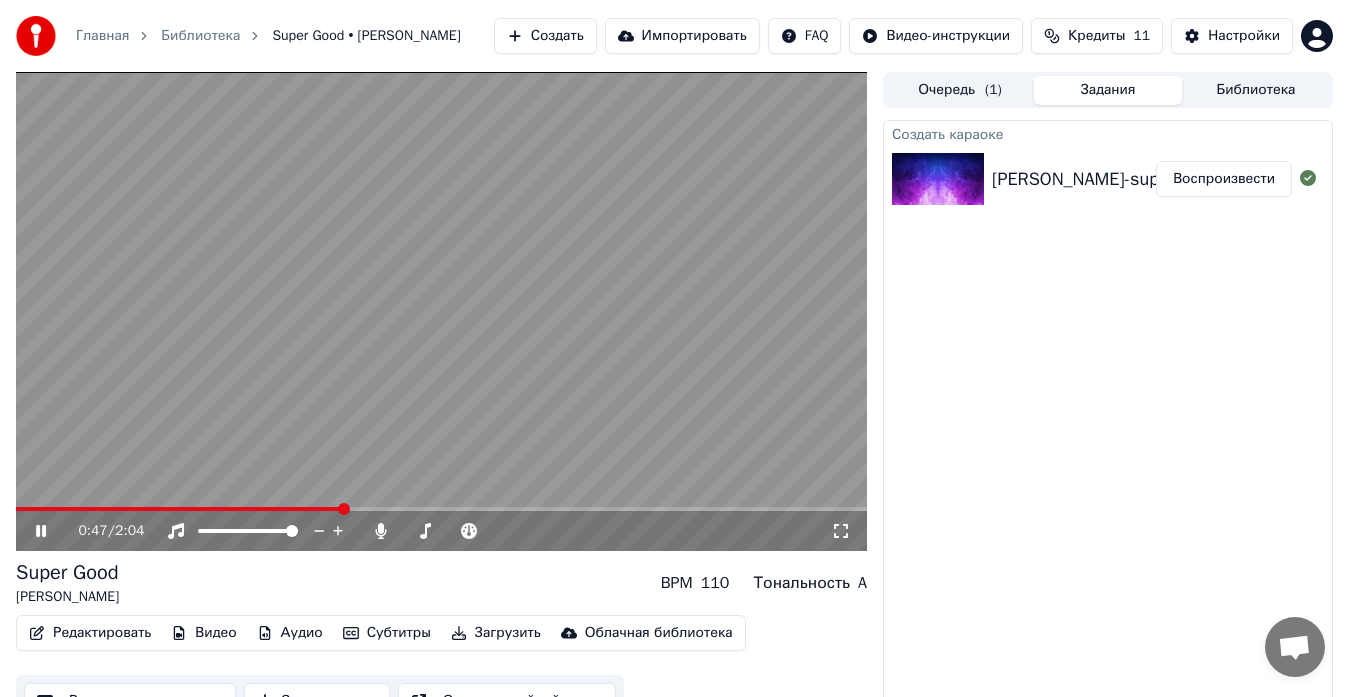 click 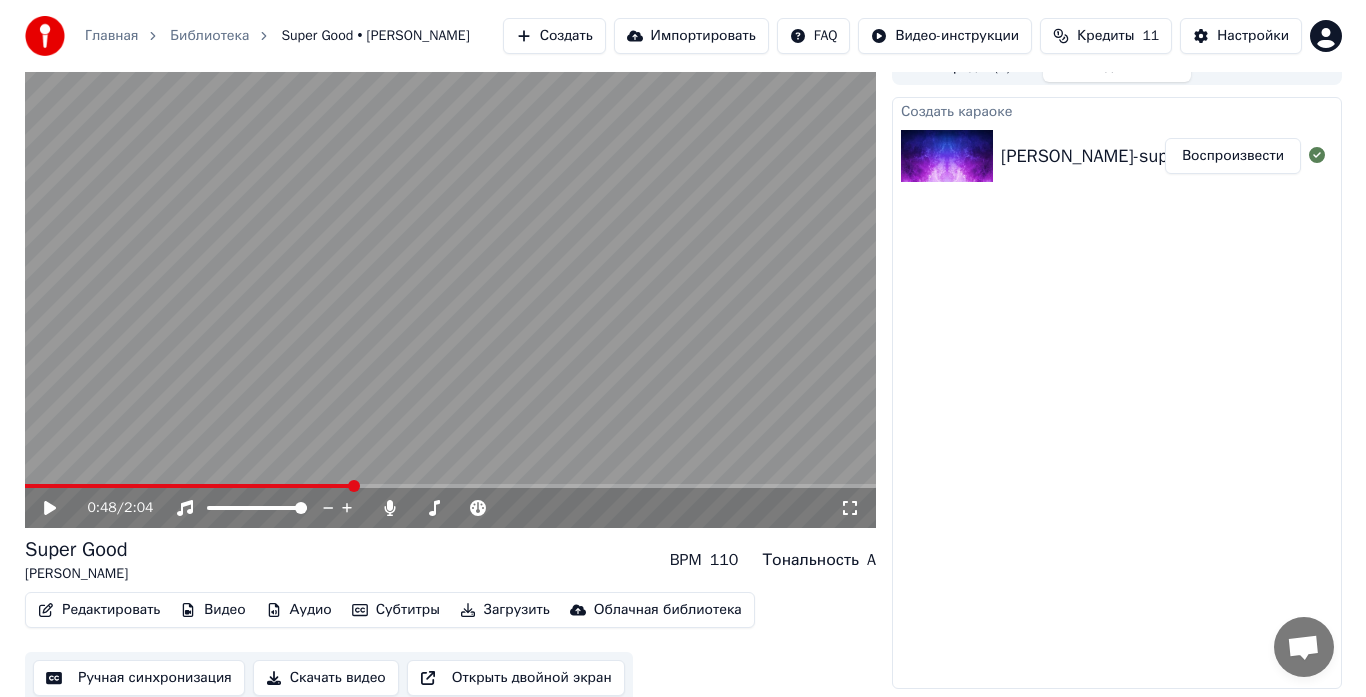 scroll, scrollTop: 30, scrollLeft: 0, axis: vertical 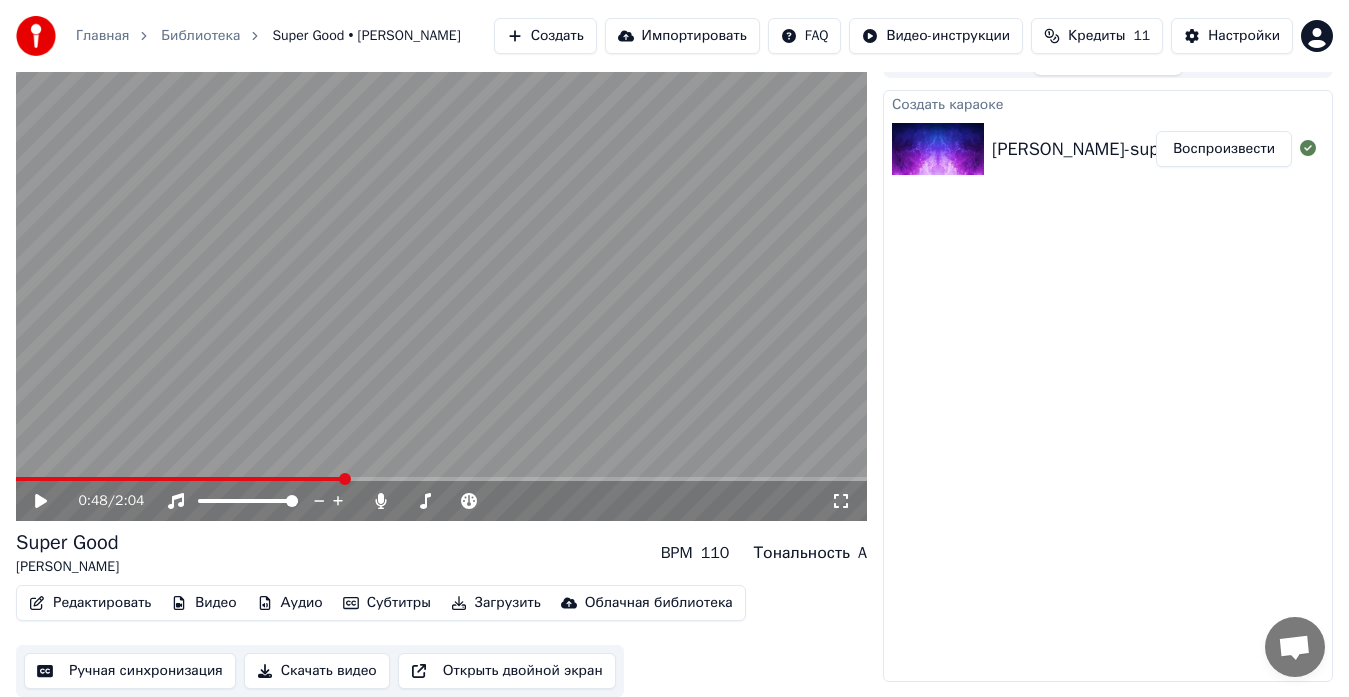 click on "Скачать видео" at bounding box center [317, 671] 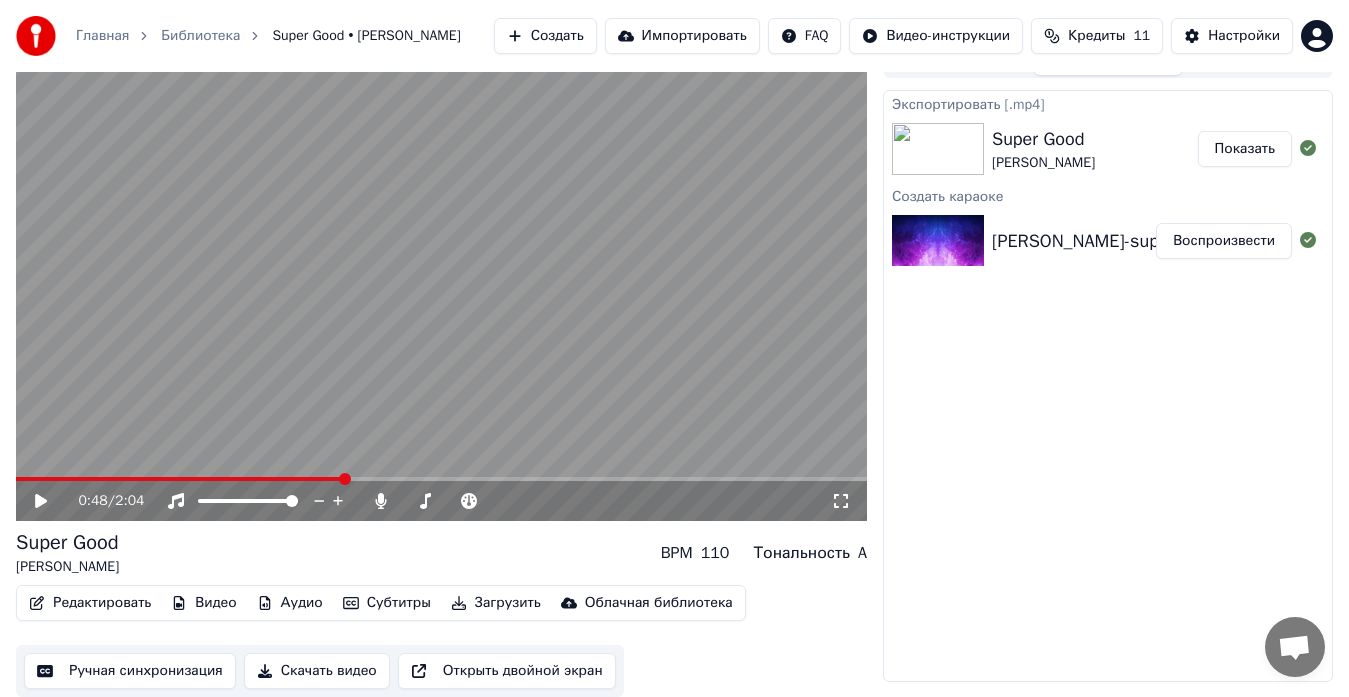 click on "Создать" at bounding box center (545, 36) 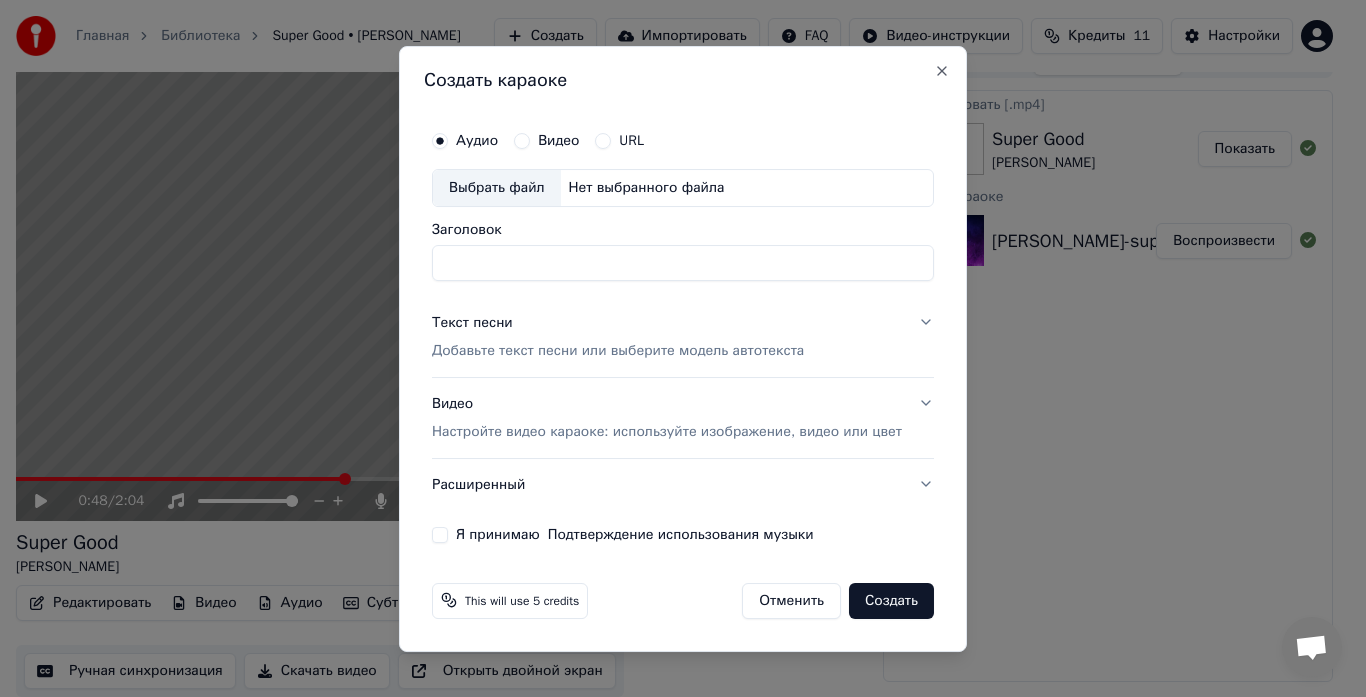 click on "Выбрать файл" at bounding box center [497, 188] 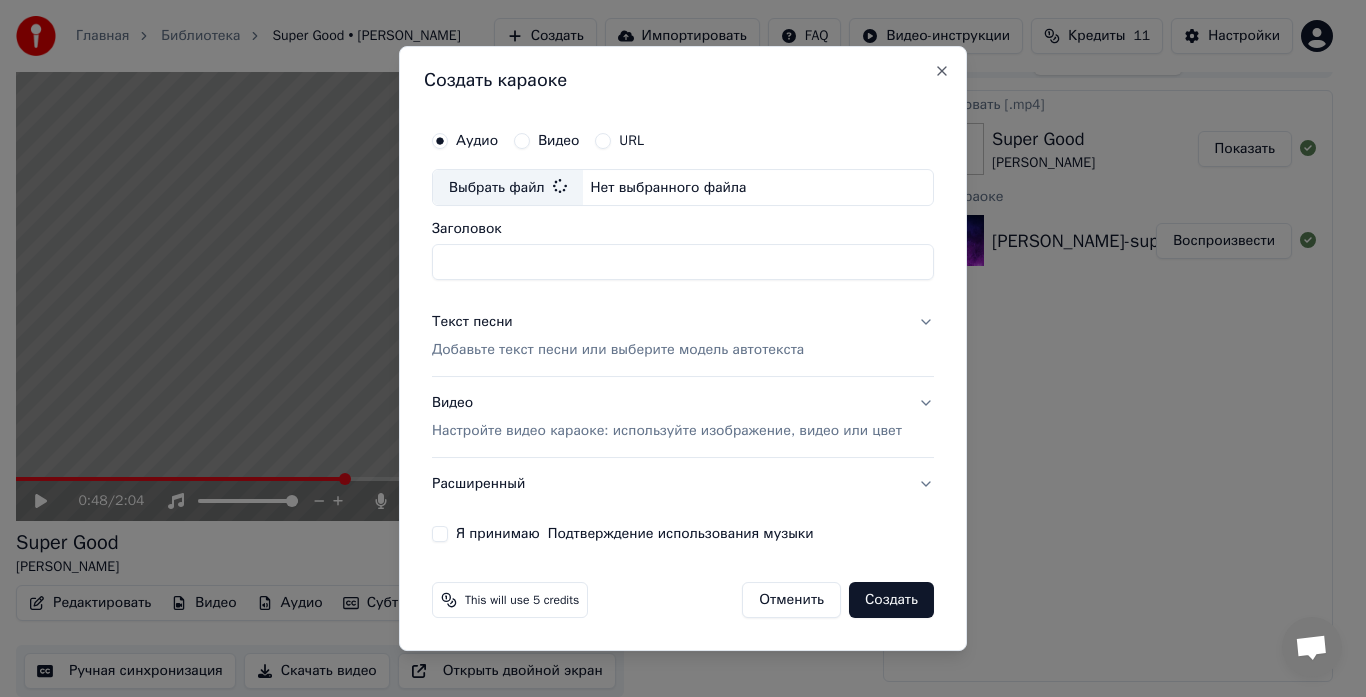 type on "**********" 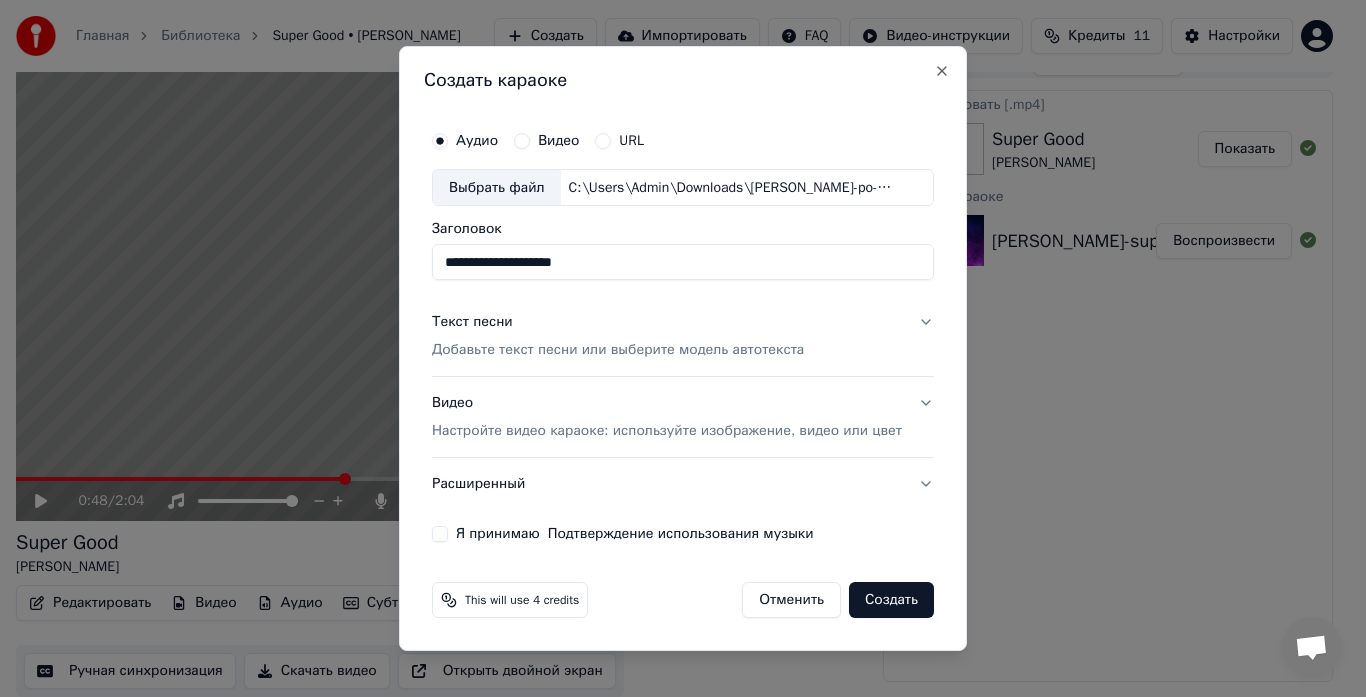 click on "Добавьте текст песни или выберите модель автотекста" at bounding box center (618, 351) 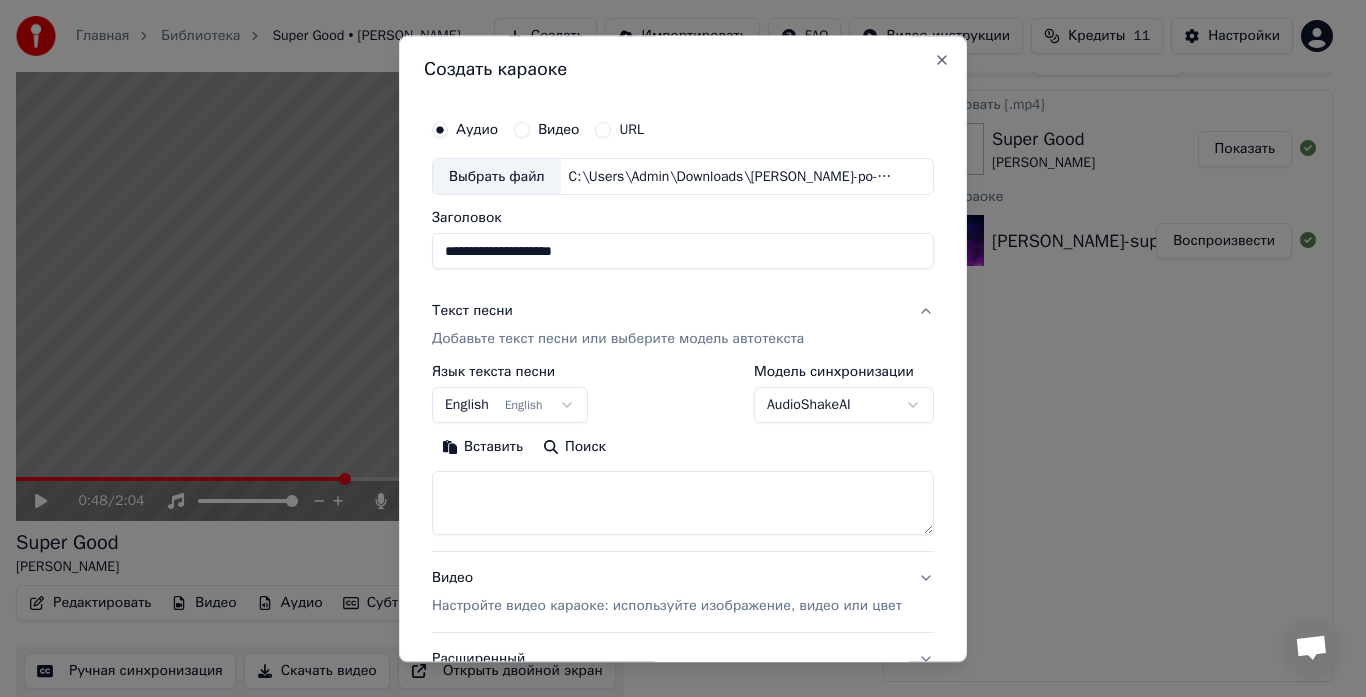 click on "Вставить" at bounding box center [482, 448] 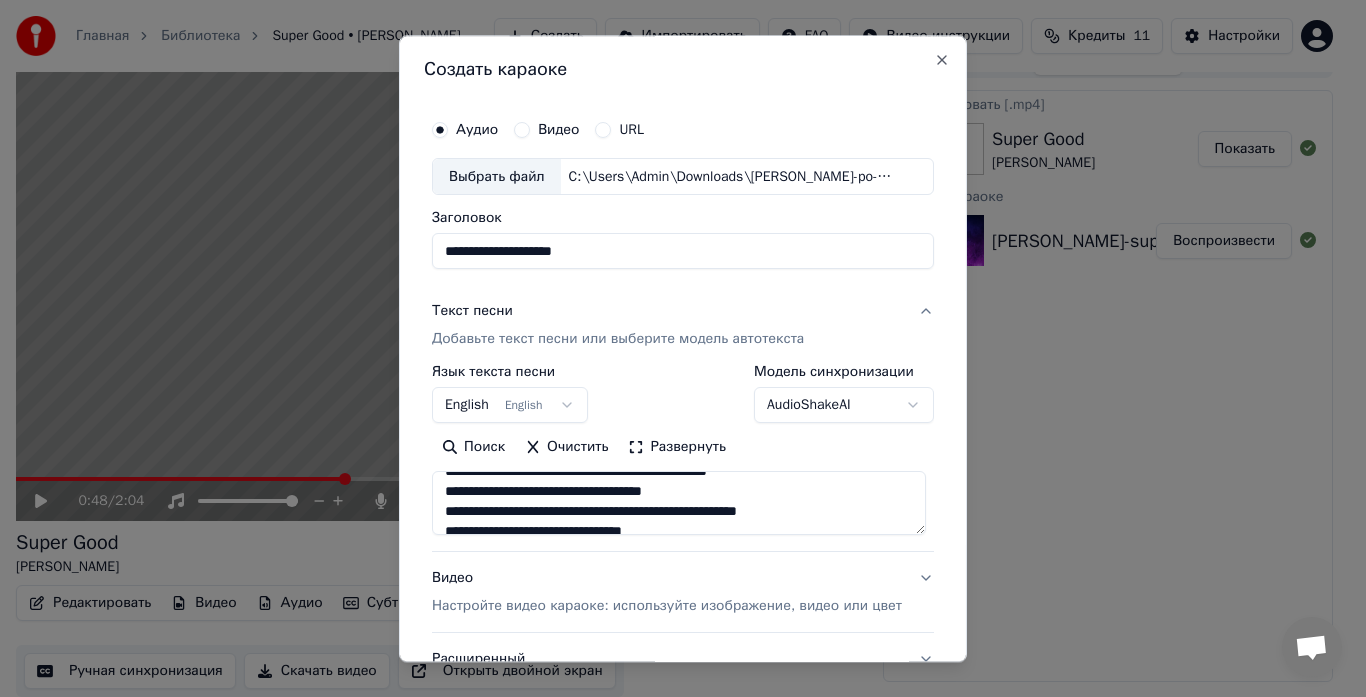 scroll, scrollTop: 114, scrollLeft: 0, axis: vertical 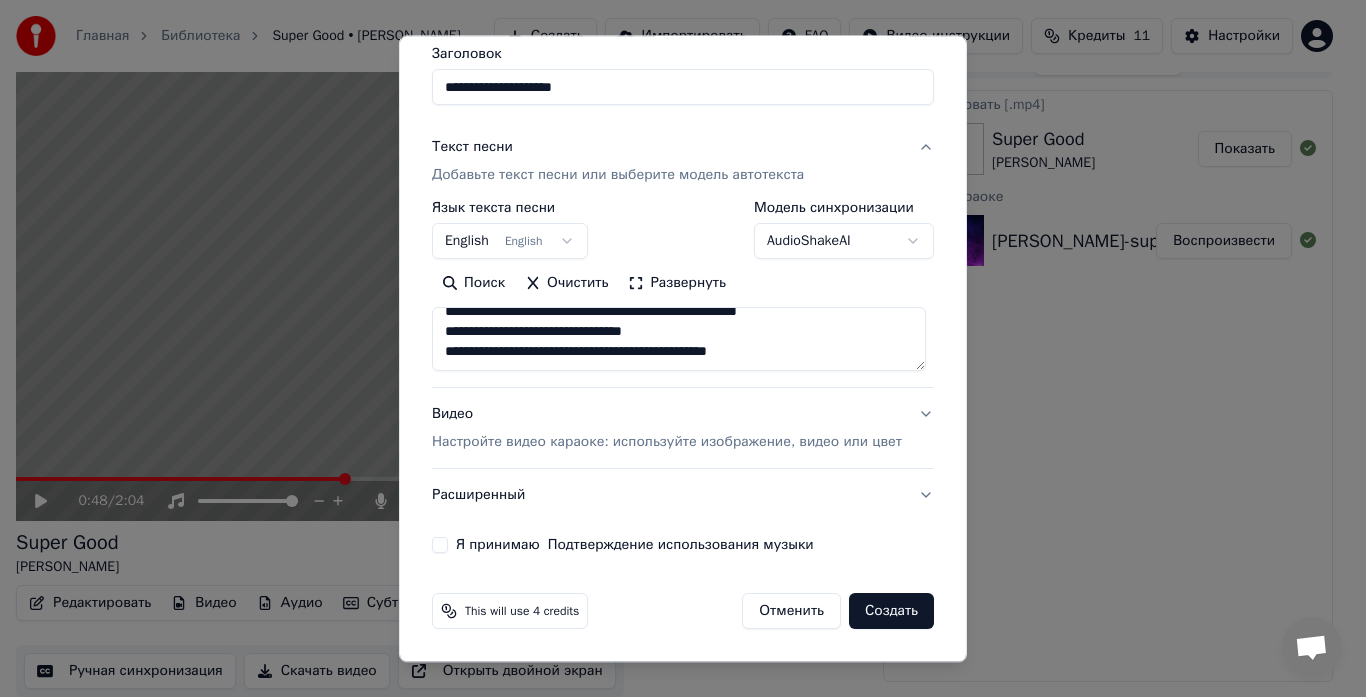 click on "**********" at bounding box center (679, 340) 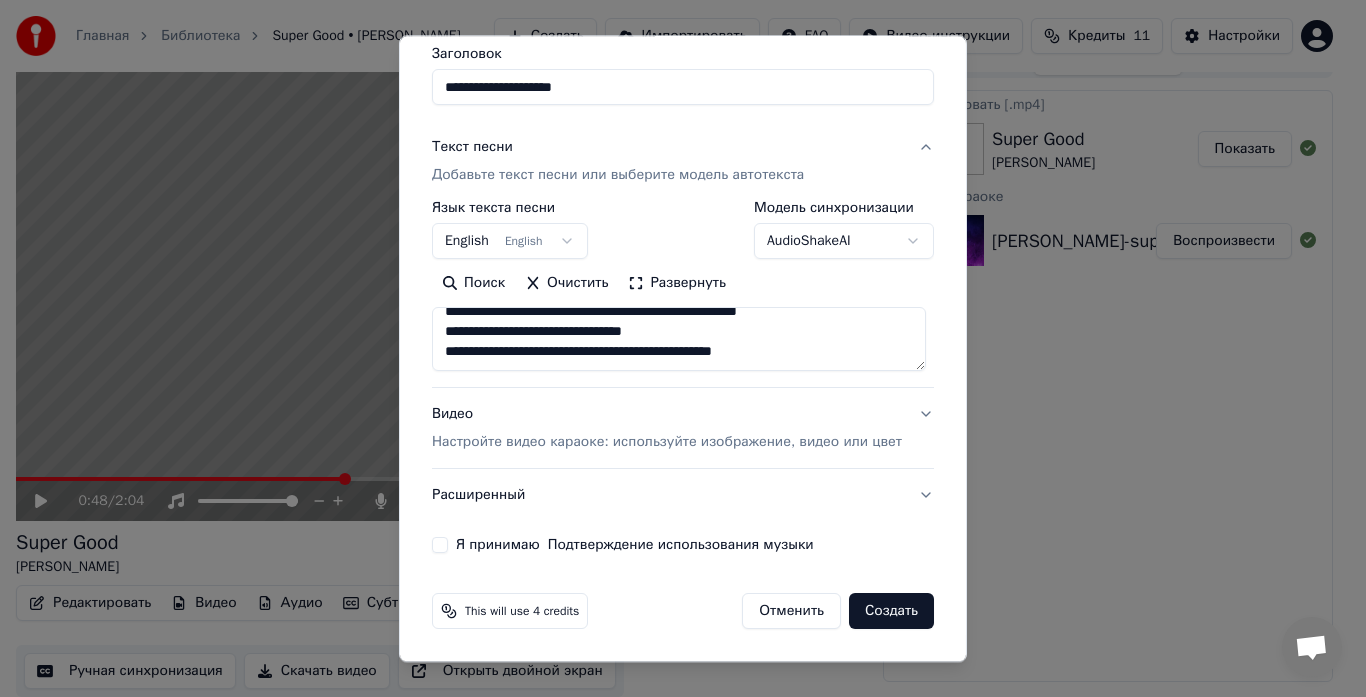 scroll, scrollTop: 125, scrollLeft: 0, axis: vertical 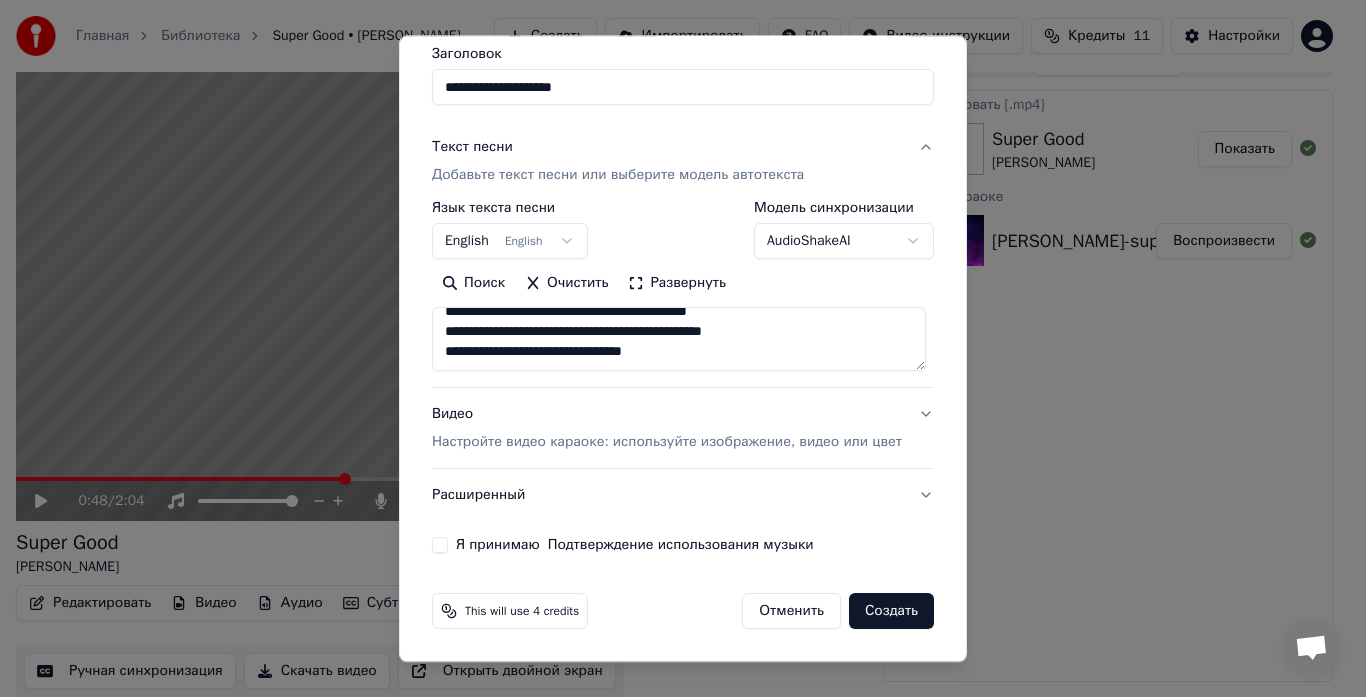 click on "**********" at bounding box center [679, 340] 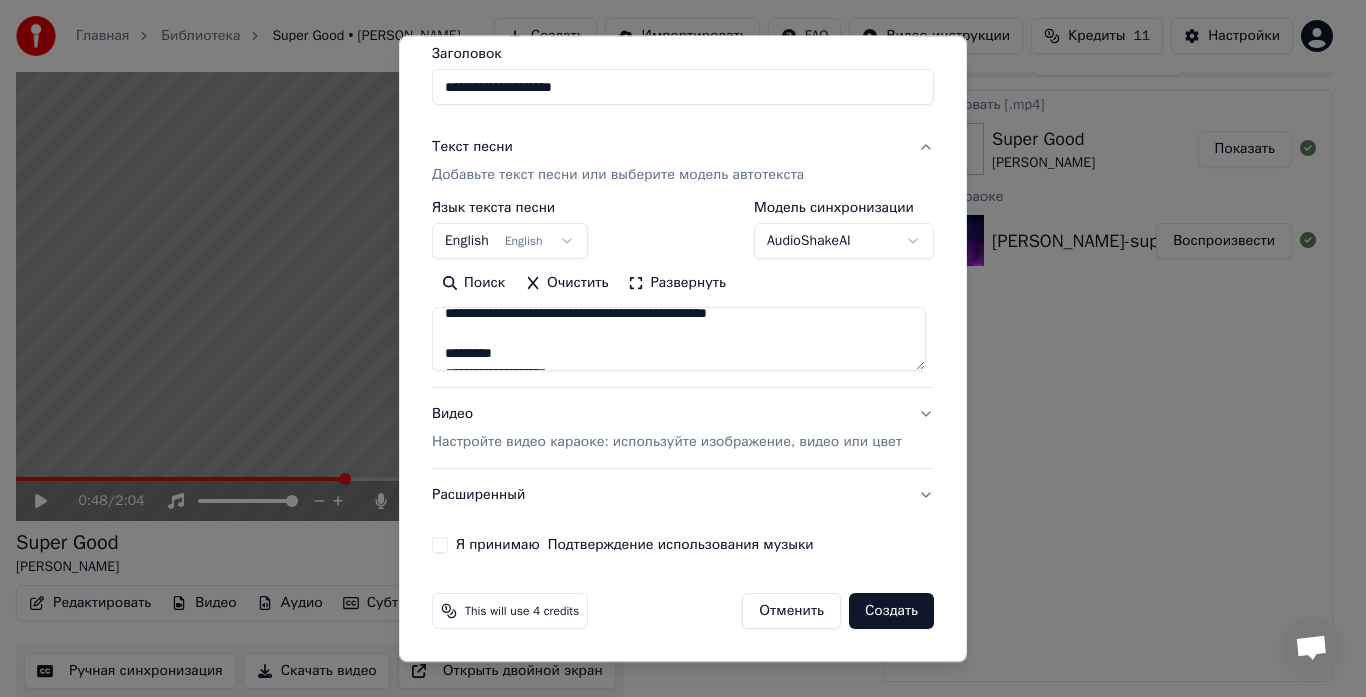 scroll, scrollTop: 833, scrollLeft: 0, axis: vertical 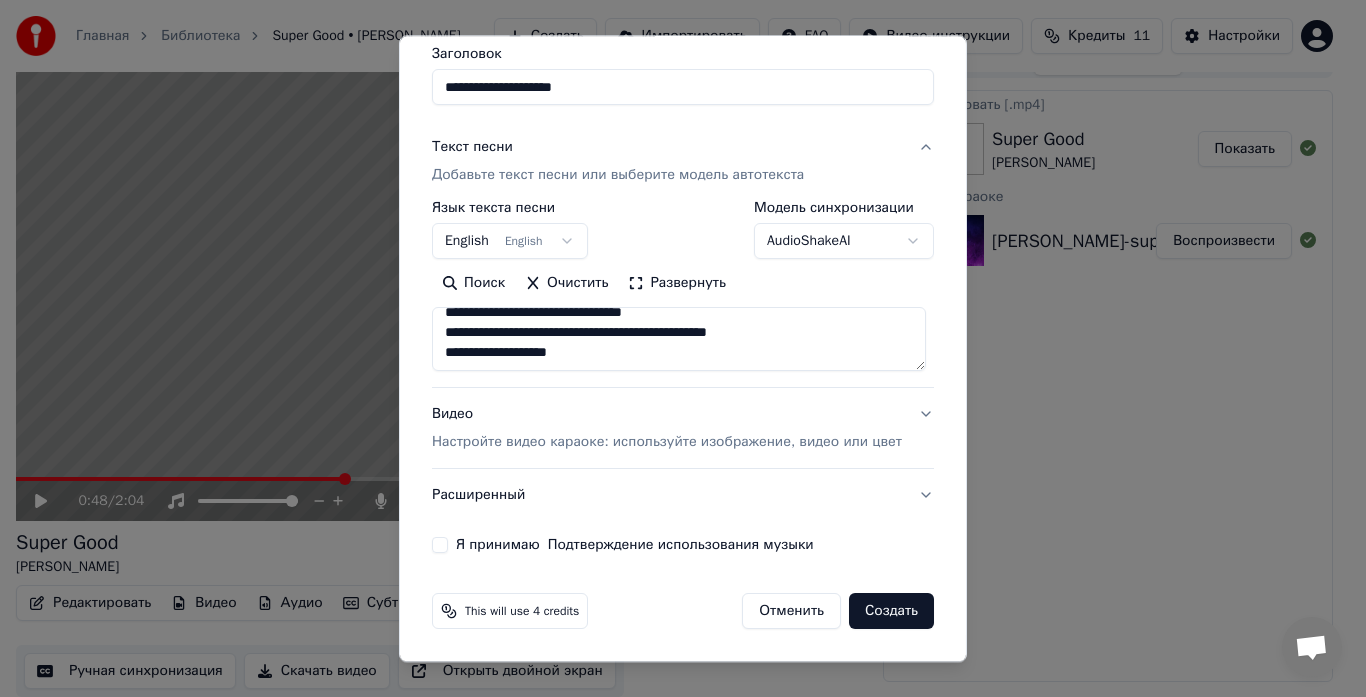 drag, startPoint x: 485, startPoint y: 362, endPoint x: 450, endPoint y: 417, distance: 65.192024 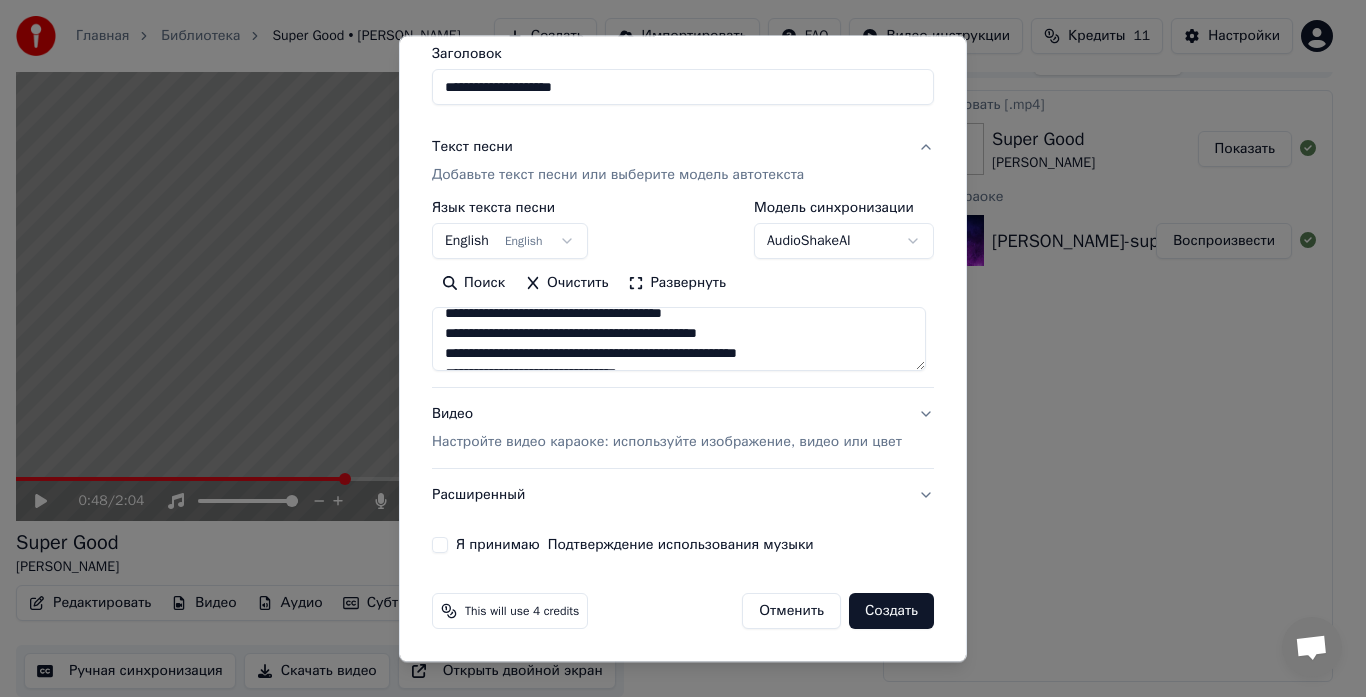scroll, scrollTop: 0, scrollLeft: 0, axis: both 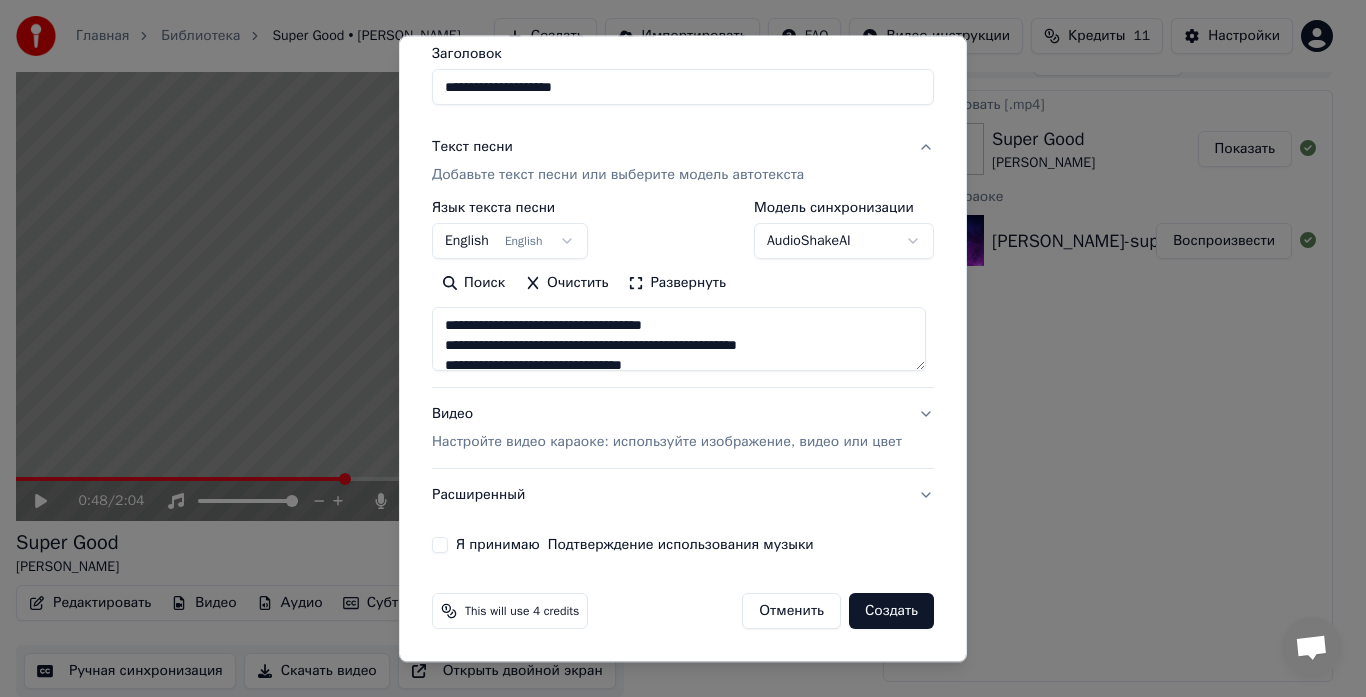 click on "Развернуть" at bounding box center [677, 284] 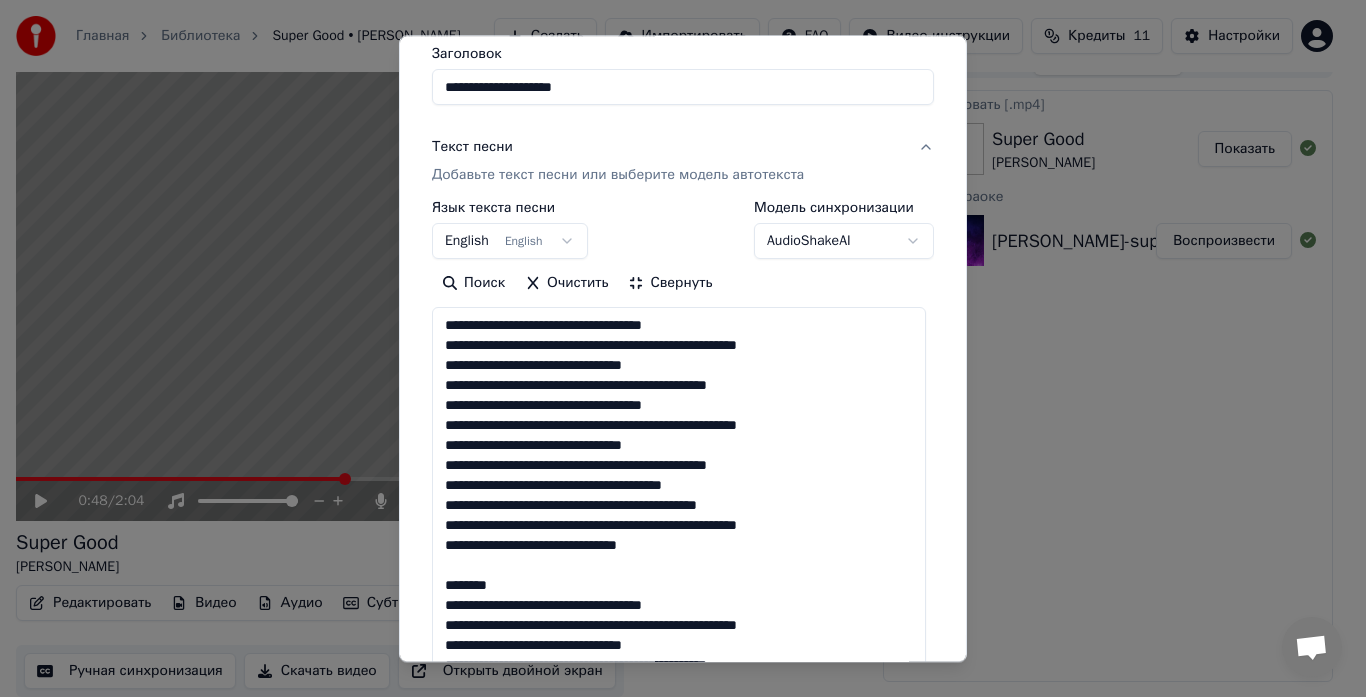 scroll, scrollTop: 2, scrollLeft: 0, axis: vertical 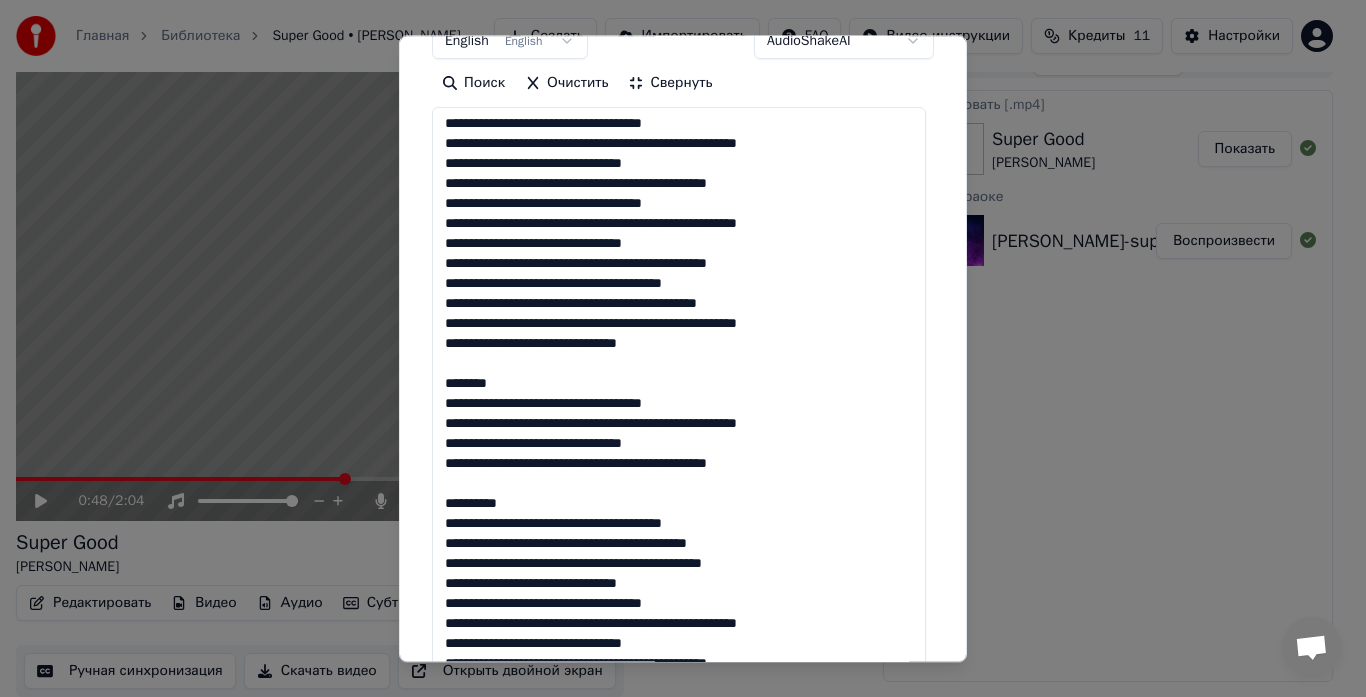 drag, startPoint x: 523, startPoint y: 382, endPoint x: 428, endPoint y: 376, distance: 95.189285 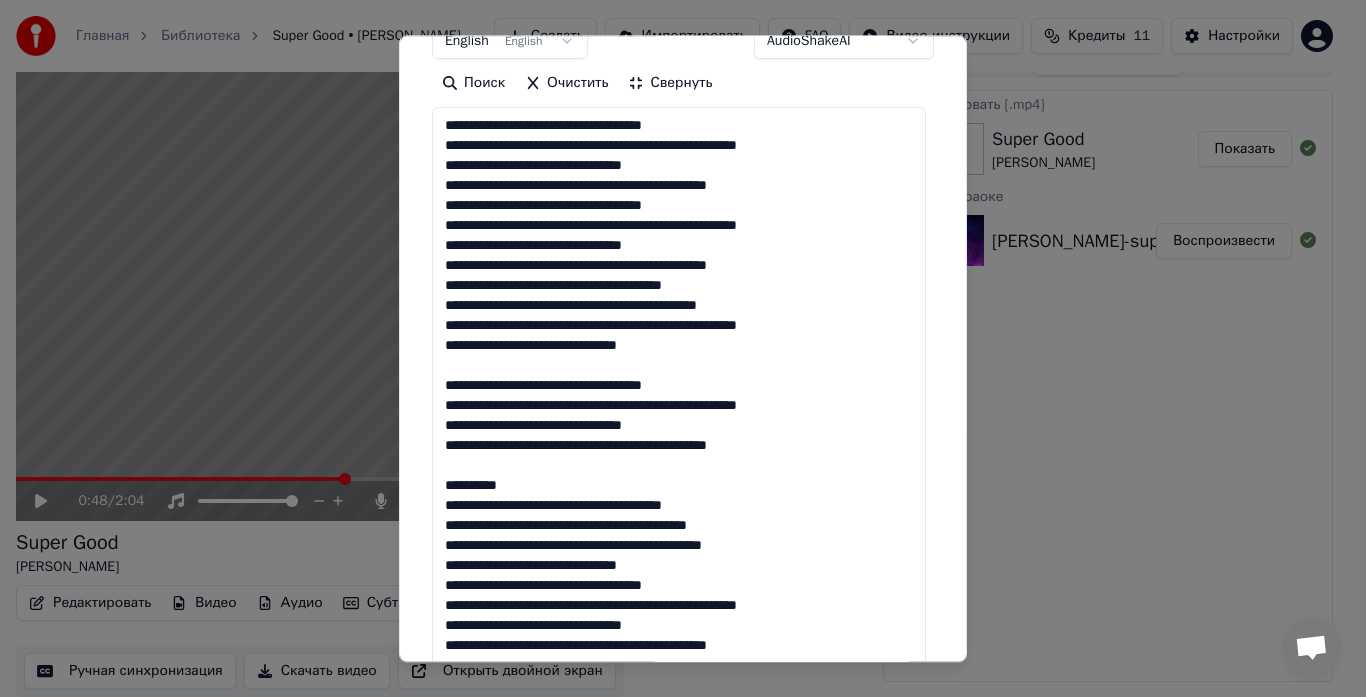 scroll, scrollTop: 0, scrollLeft: 0, axis: both 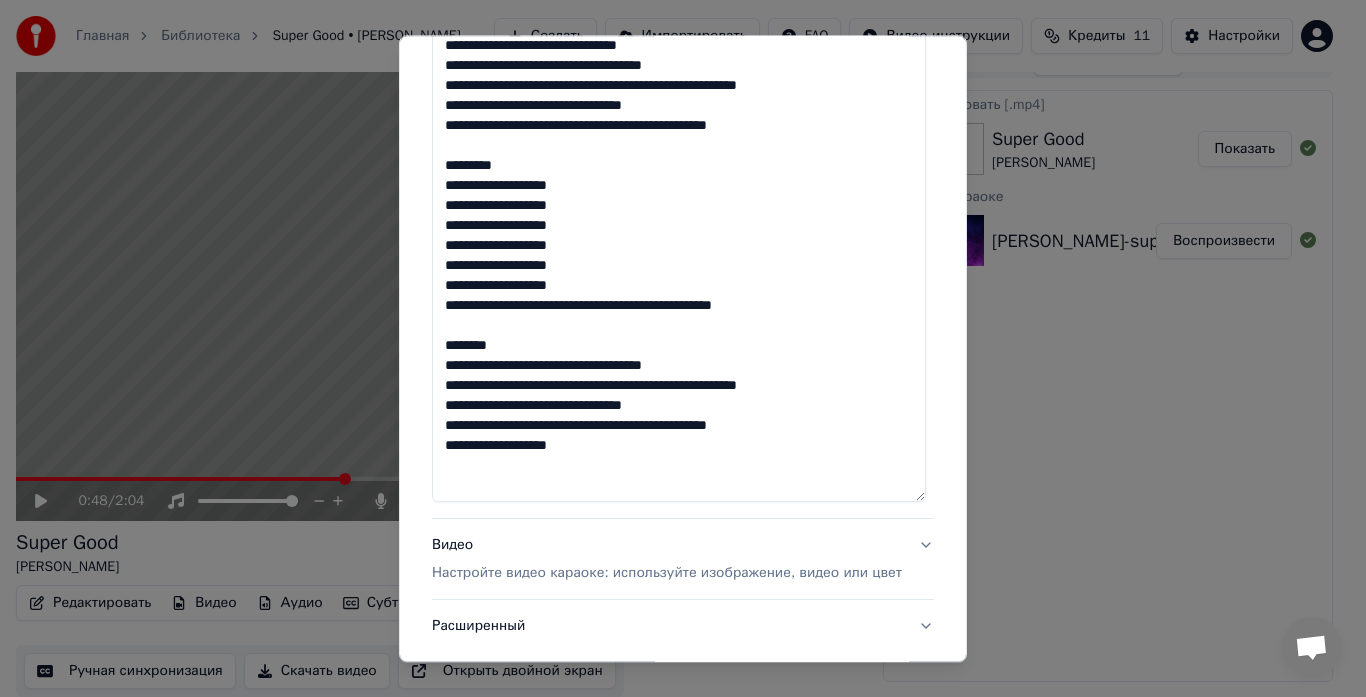 drag, startPoint x: 530, startPoint y: 164, endPoint x: 396, endPoint y: 164, distance: 134 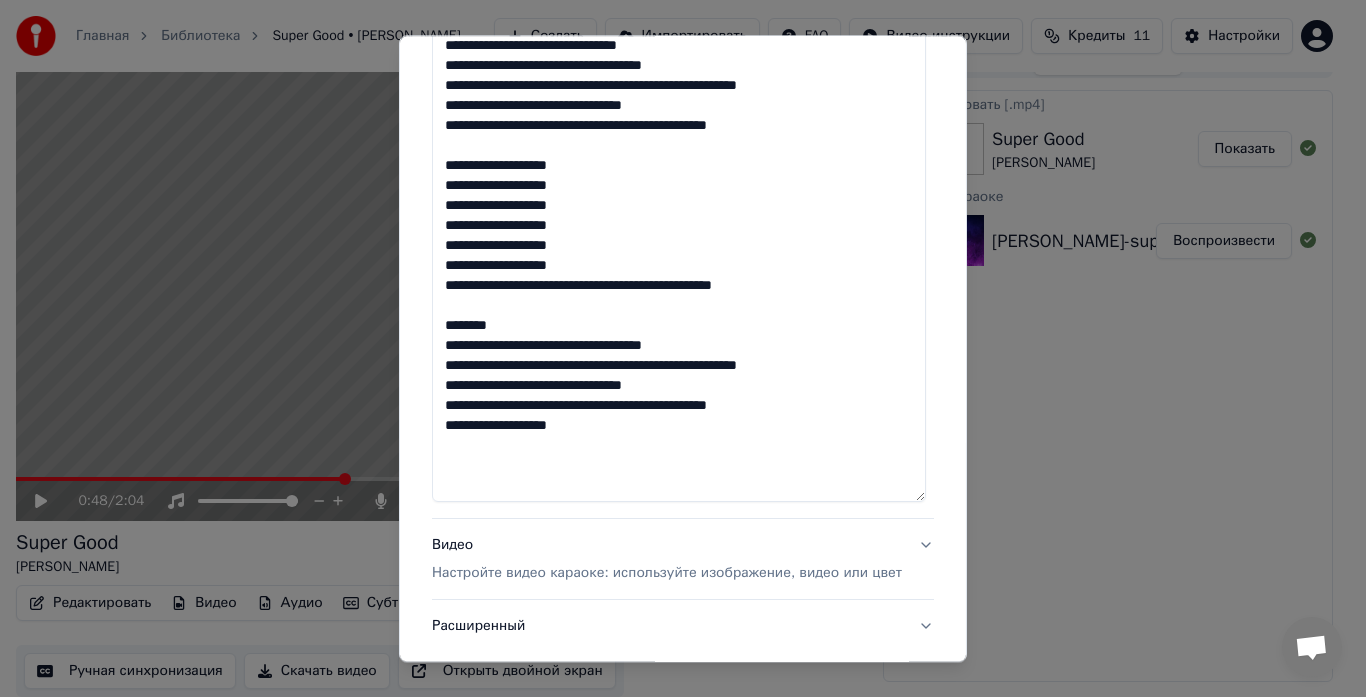 drag, startPoint x: 494, startPoint y: 324, endPoint x: 432, endPoint y: 319, distance: 62.201286 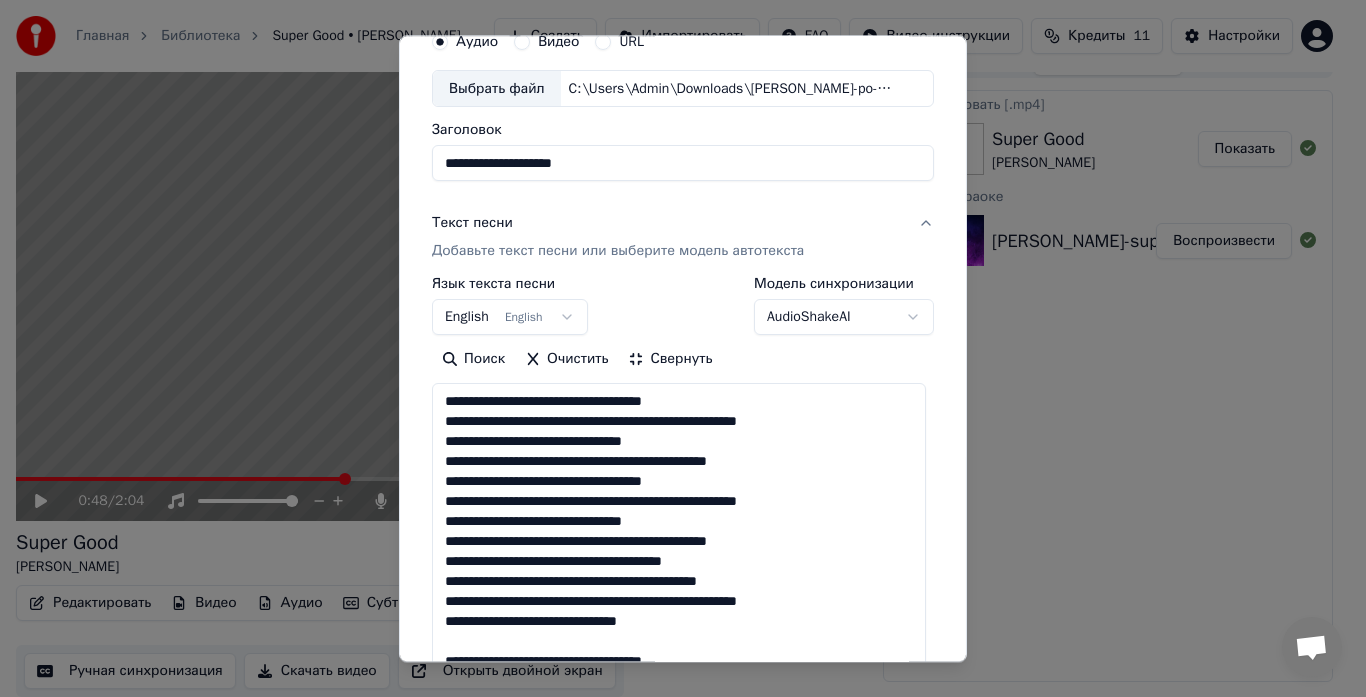 scroll, scrollTop: 200, scrollLeft: 0, axis: vertical 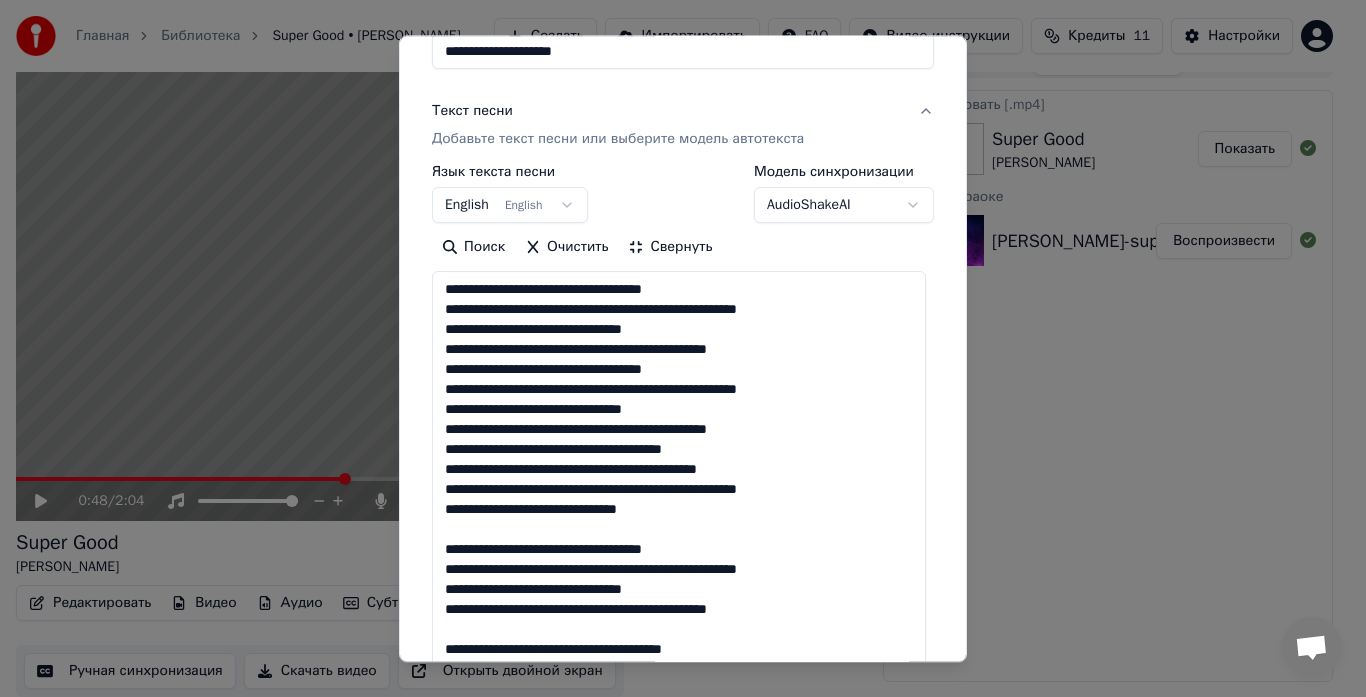 click at bounding box center (679, 719) 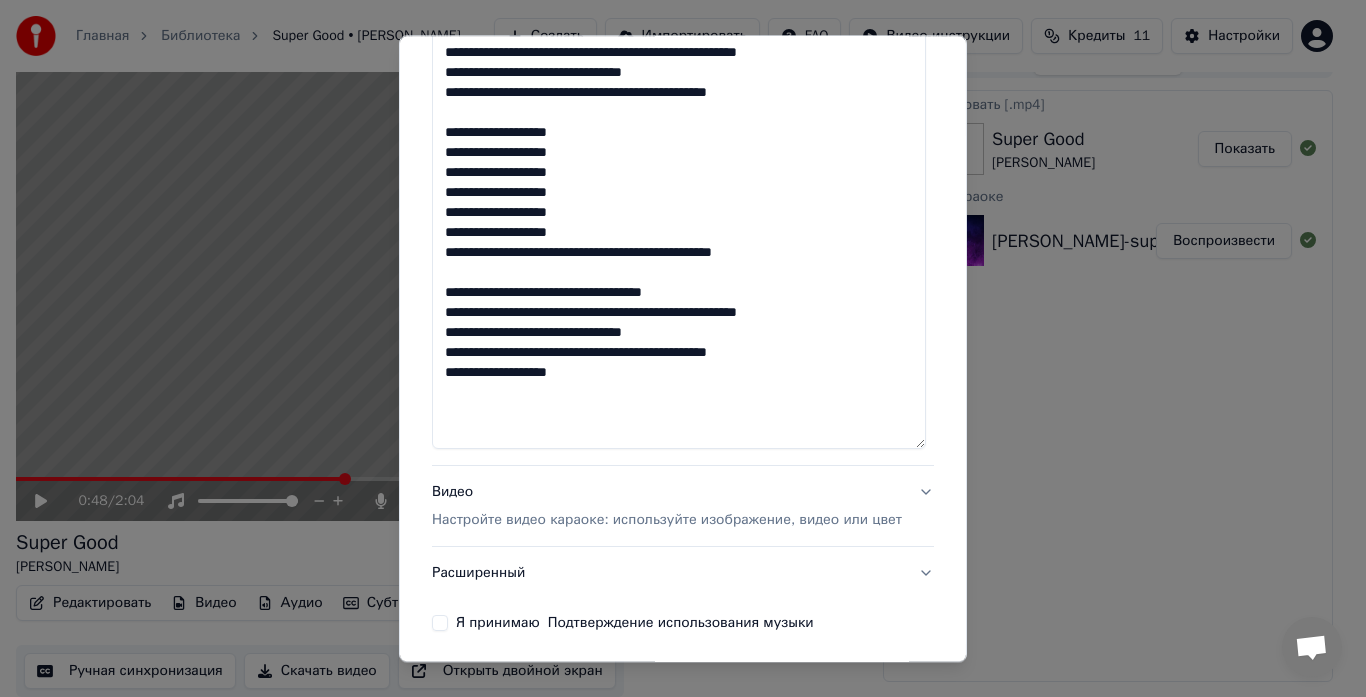 scroll, scrollTop: 995, scrollLeft: 0, axis: vertical 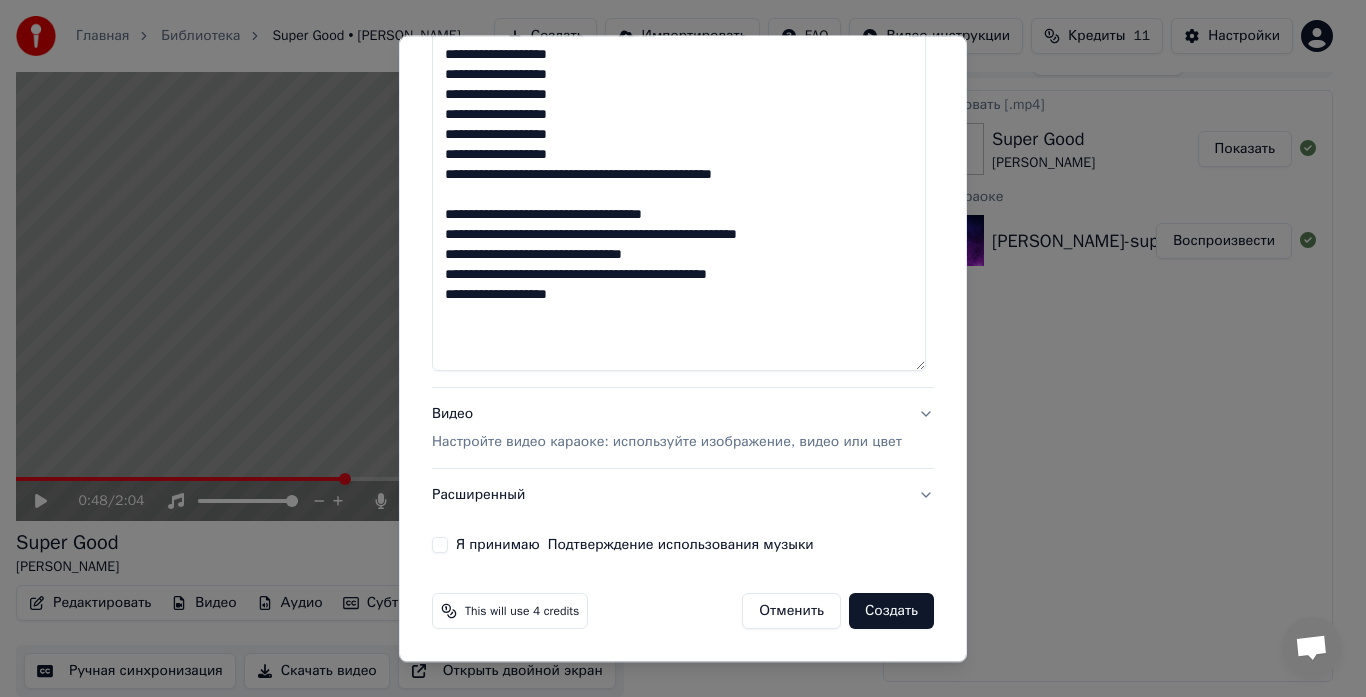type on "**********" 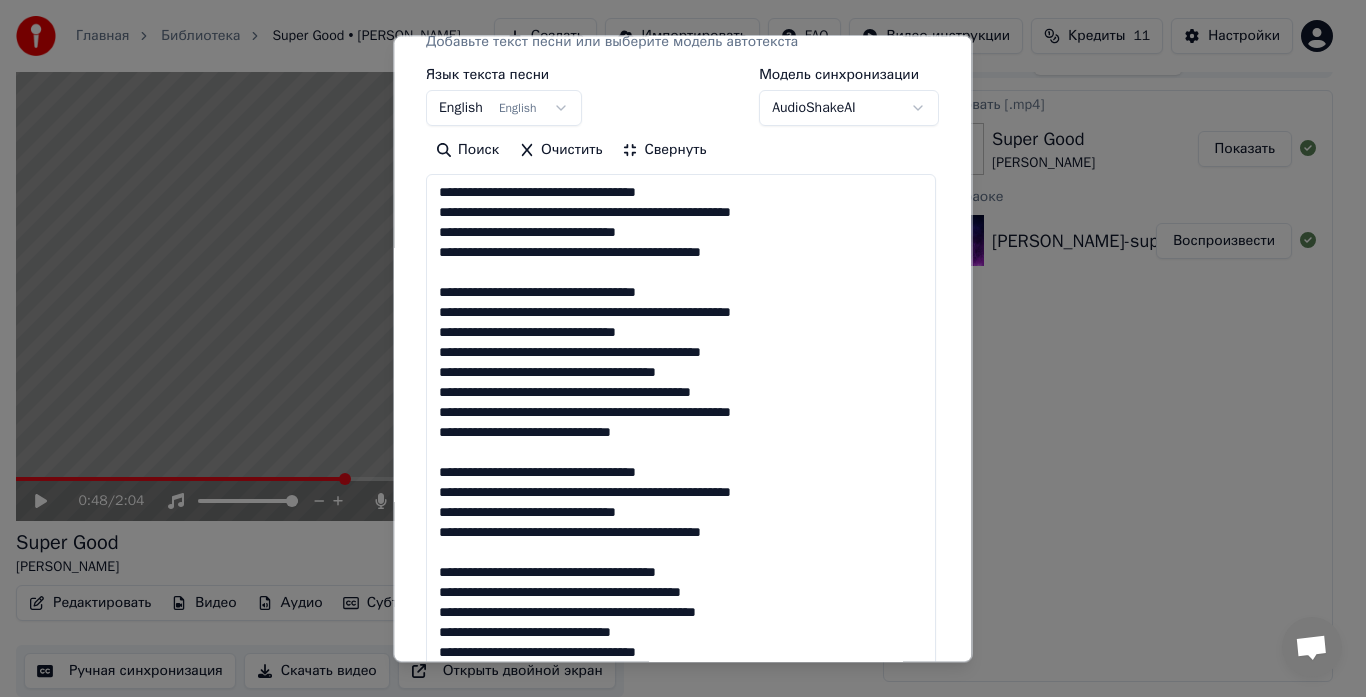 scroll, scrollTop: 111, scrollLeft: 0, axis: vertical 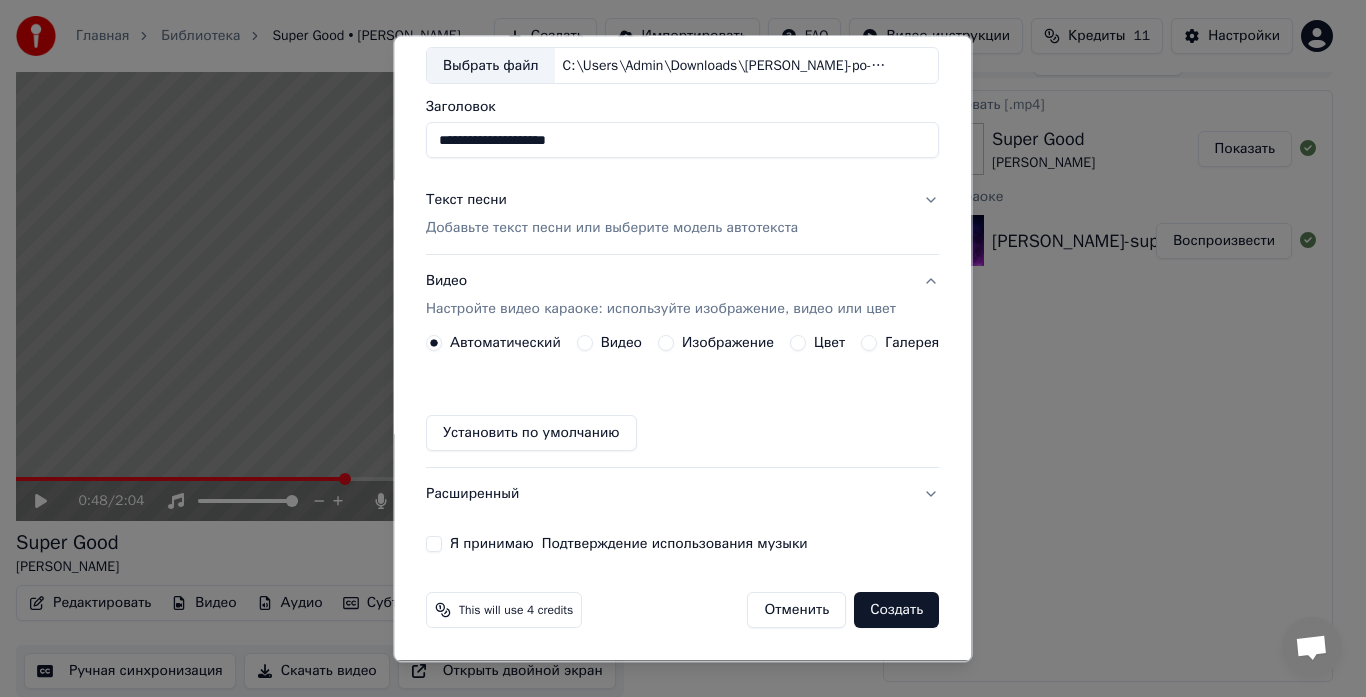 click on "Цвет" at bounding box center [818, 344] 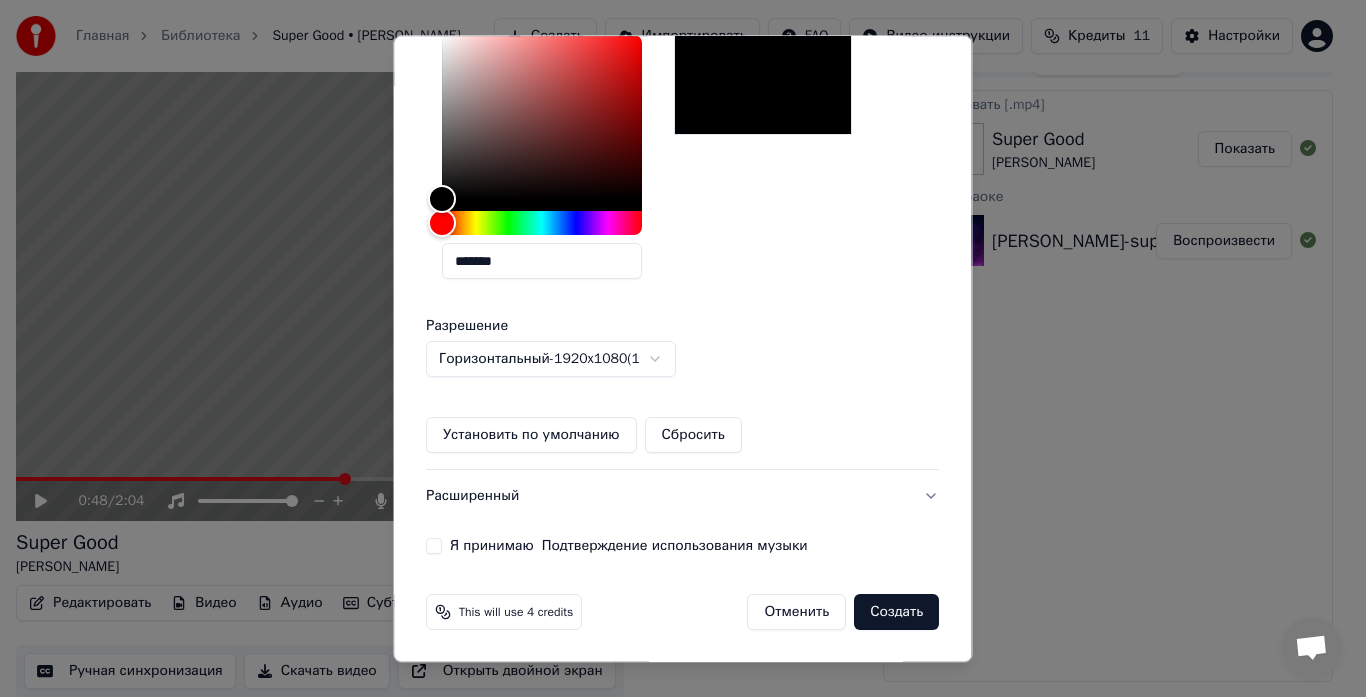 scroll, scrollTop: 460, scrollLeft: 0, axis: vertical 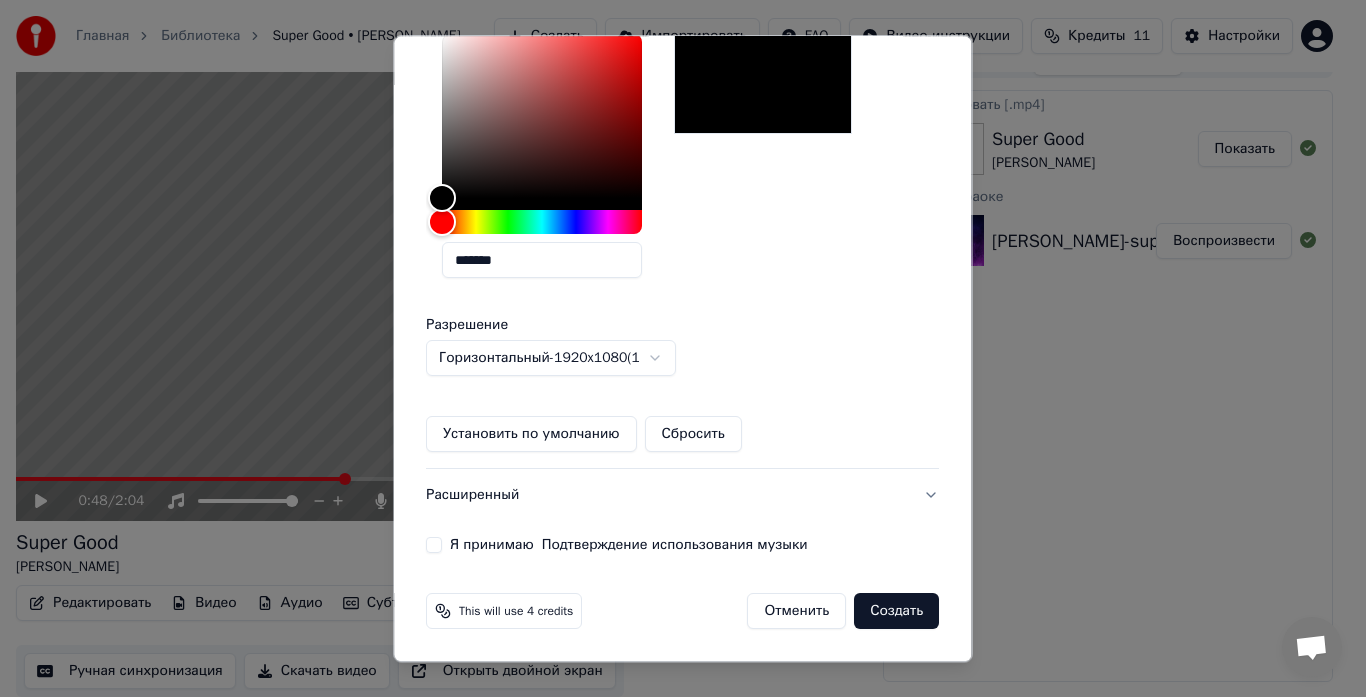 click on "Я принимаю   Подтверждение использования музыки" at bounding box center (434, 546) 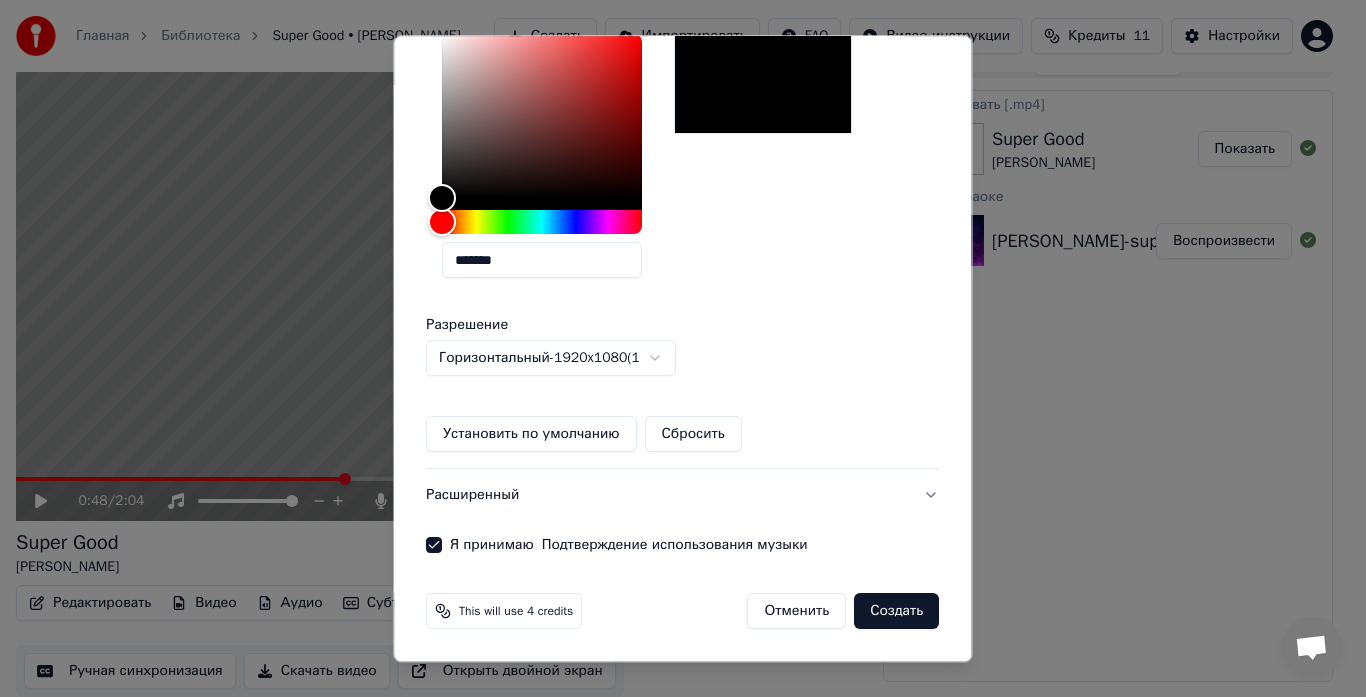 click on "Создать" at bounding box center (897, 612) 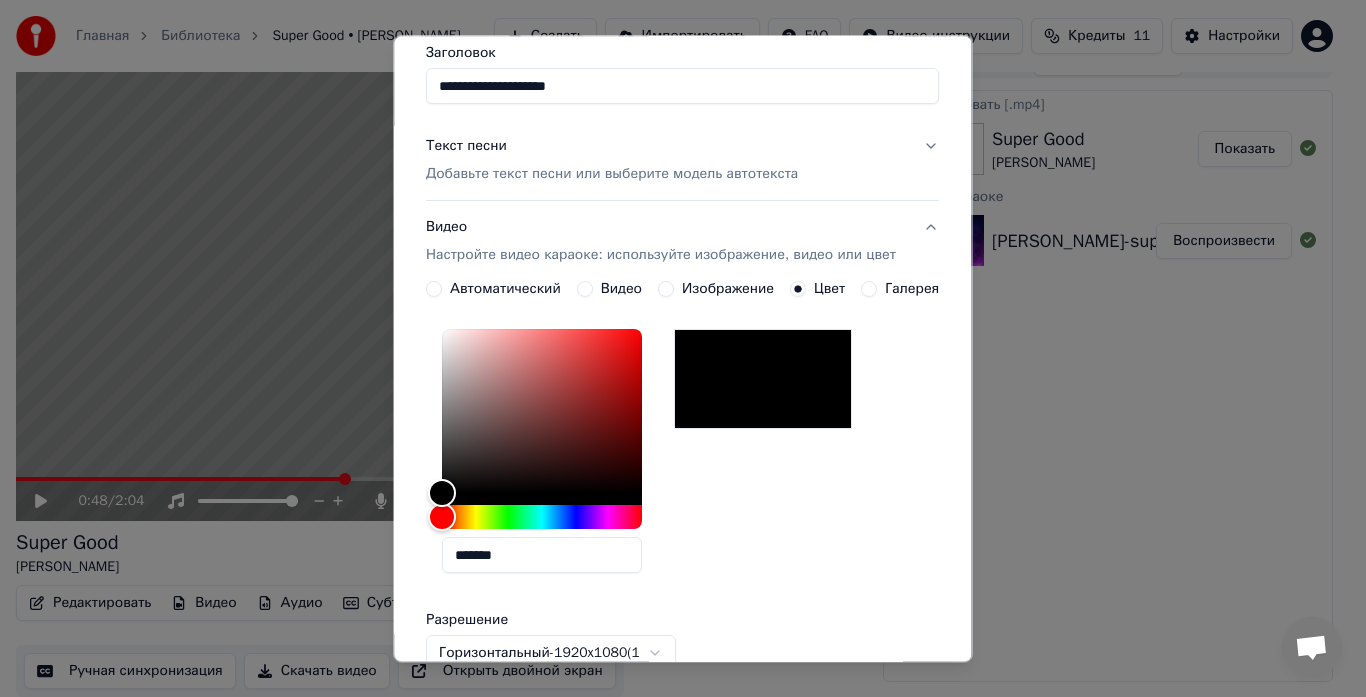 scroll, scrollTop: 160, scrollLeft: 0, axis: vertical 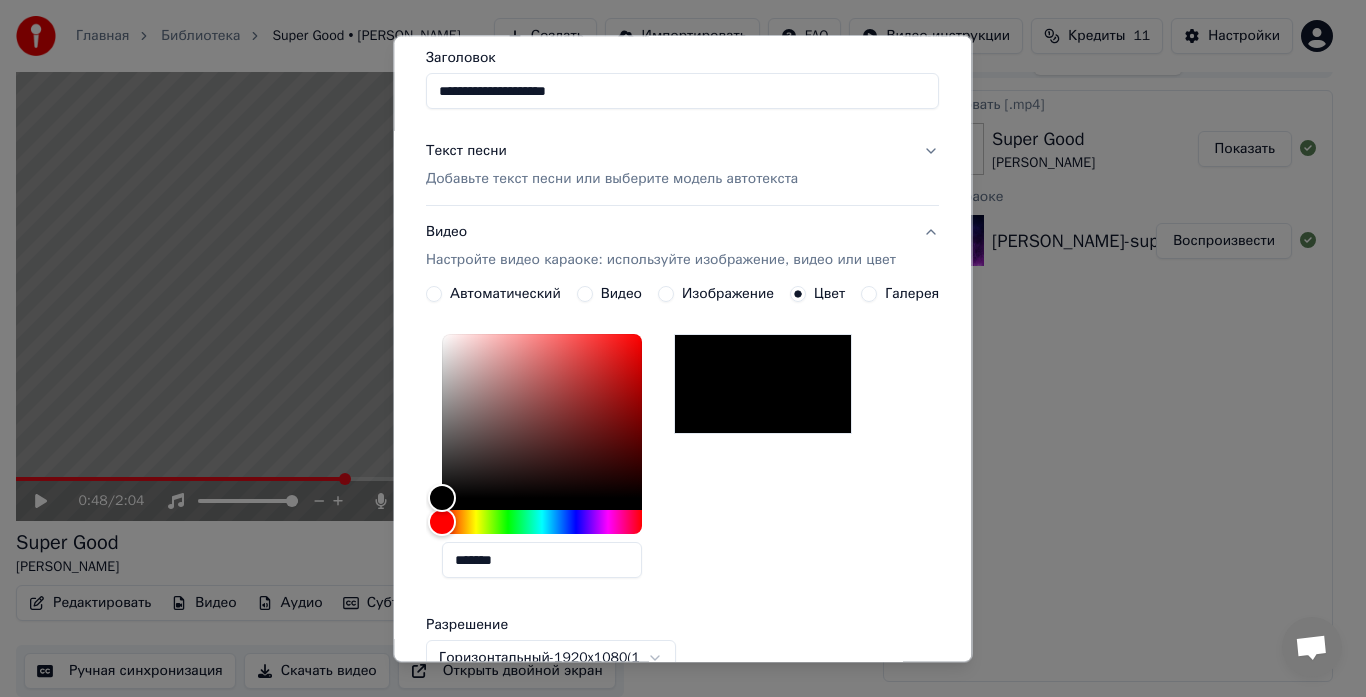click on "Добавьте текст песни или выберите модель автотекста" at bounding box center [612, 180] 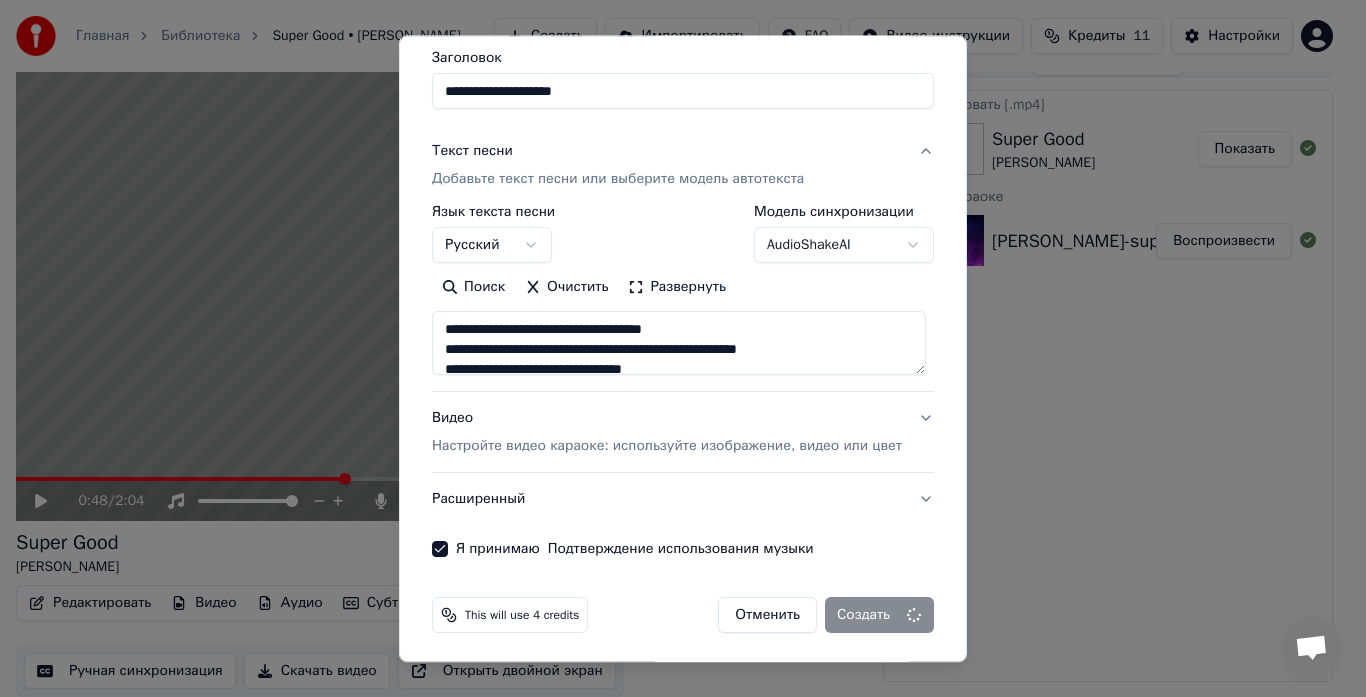scroll, scrollTop: 164, scrollLeft: 0, axis: vertical 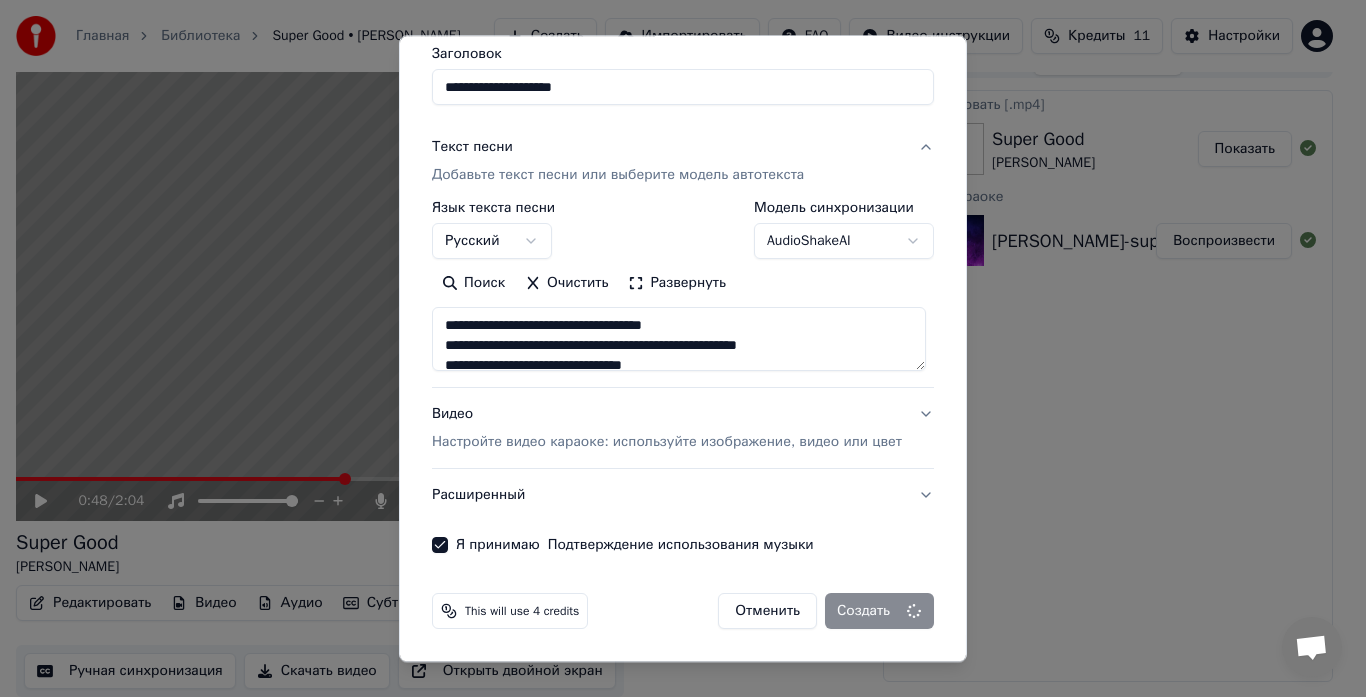 click at bounding box center [679, 340] 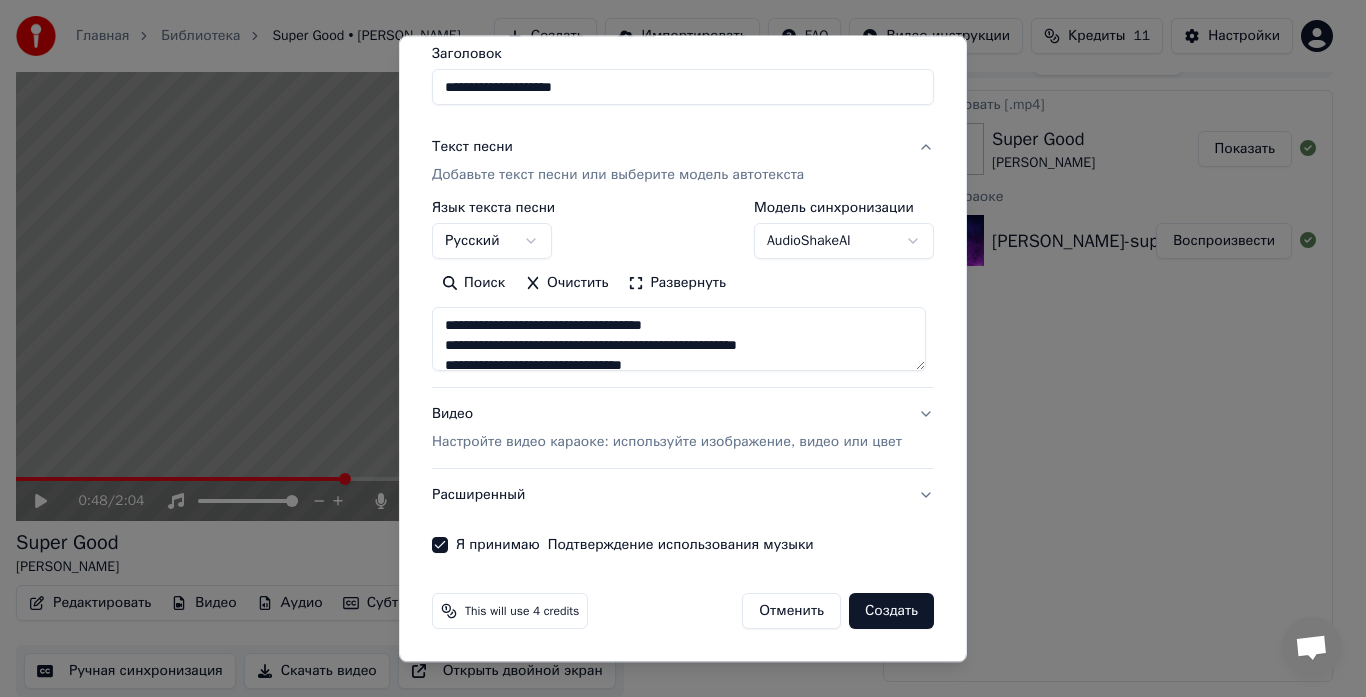click on "**********" at bounding box center (683, 88) 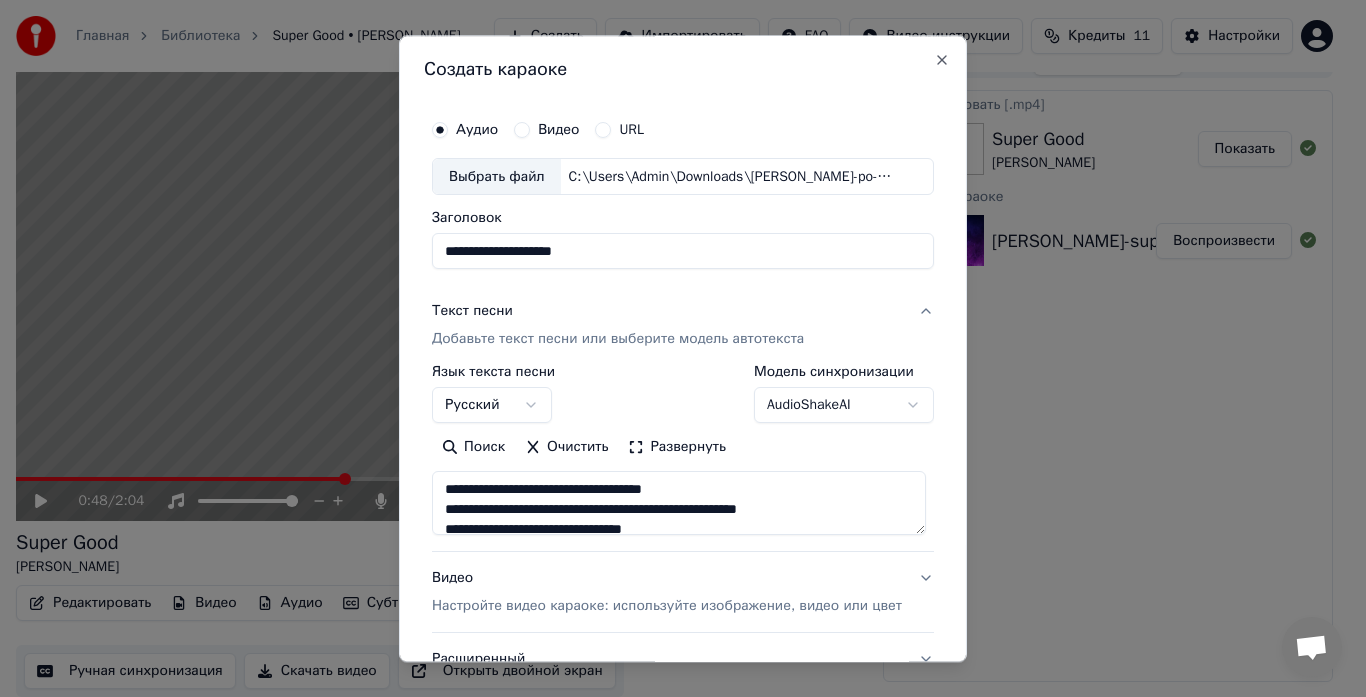 click on "Выбрать файл" at bounding box center (497, 177) 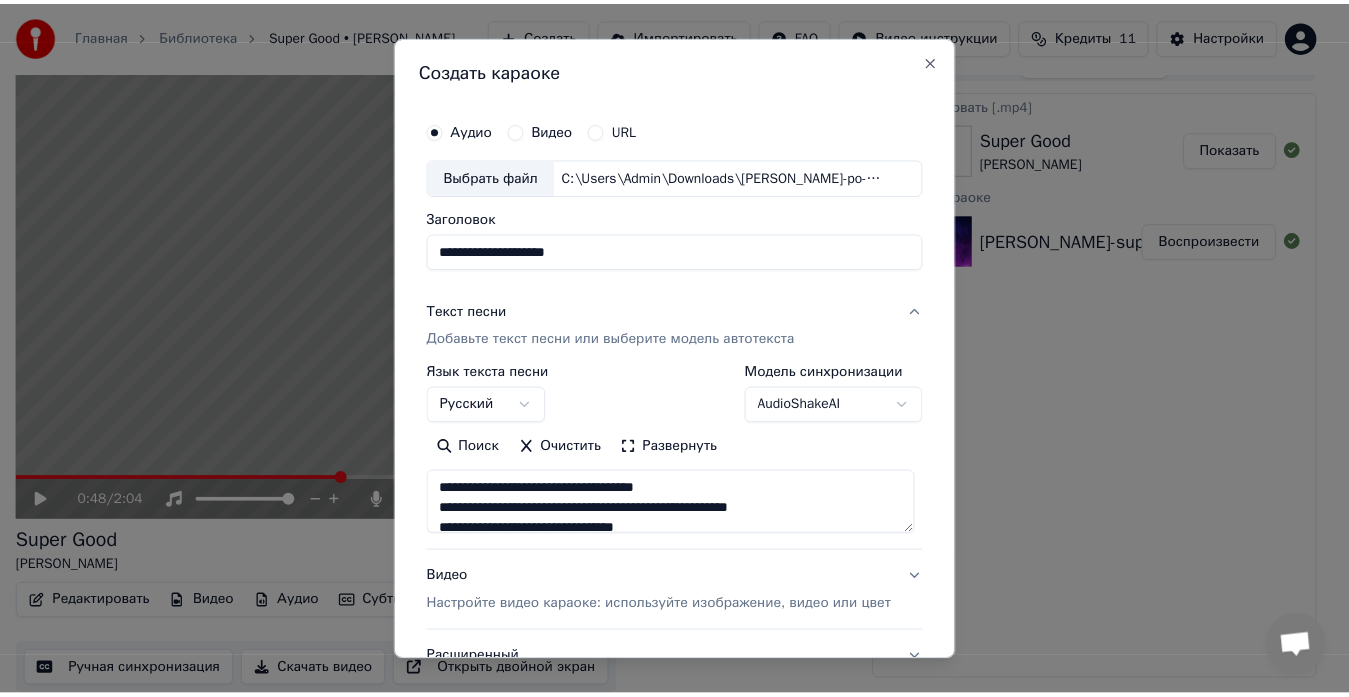 scroll, scrollTop: 164, scrollLeft: 0, axis: vertical 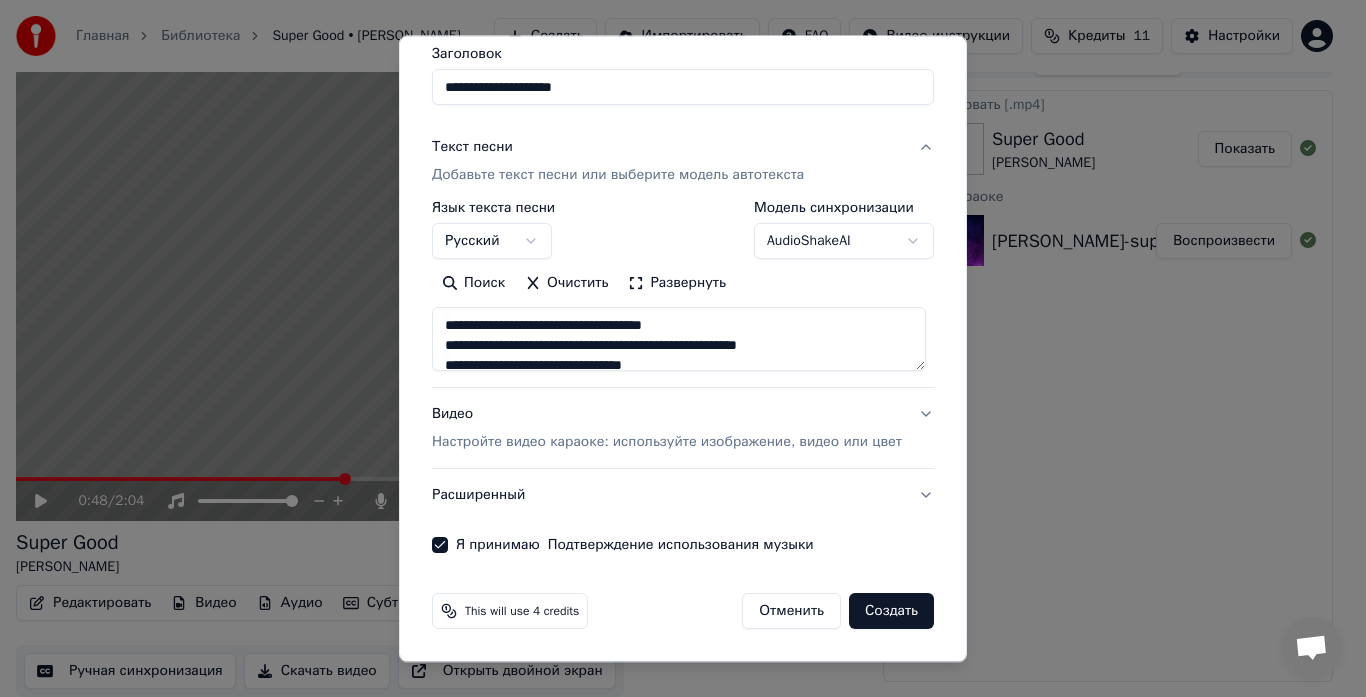 click on "Создать" at bounding box center (891, 612) 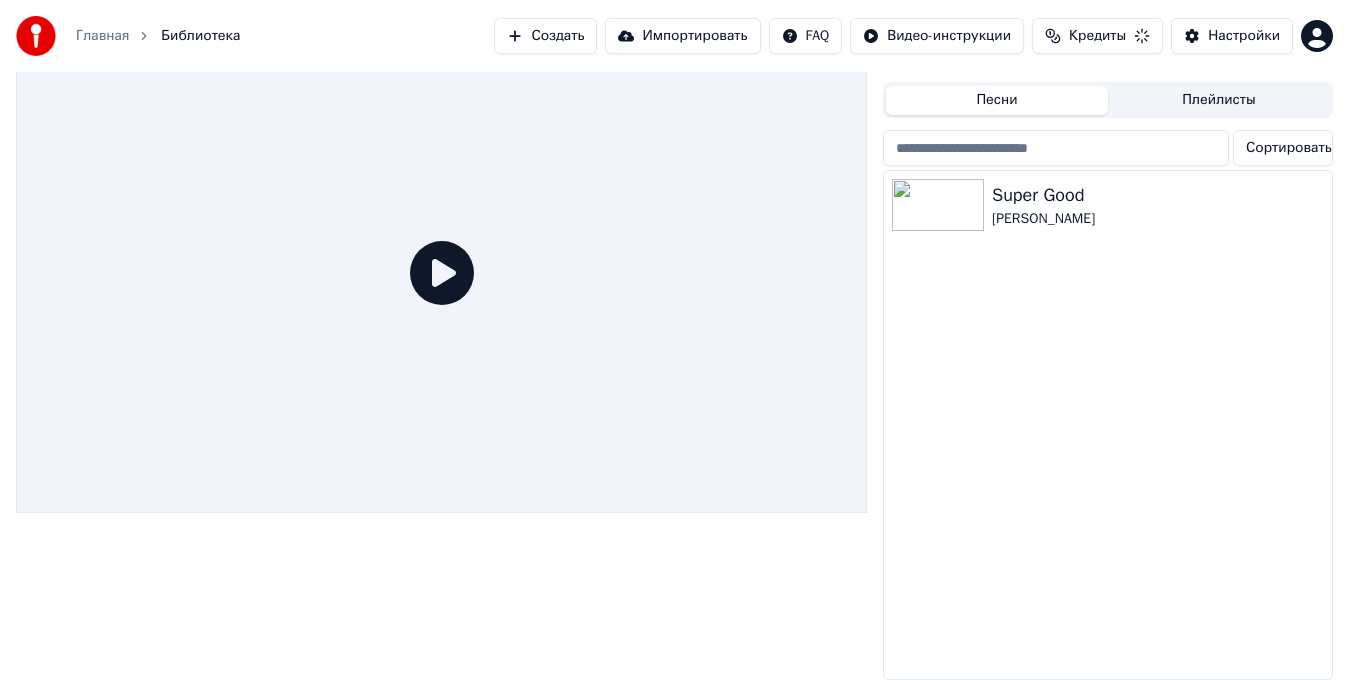 scroll, scrollTop: 51, scrollLeft: 0, axis: vertical 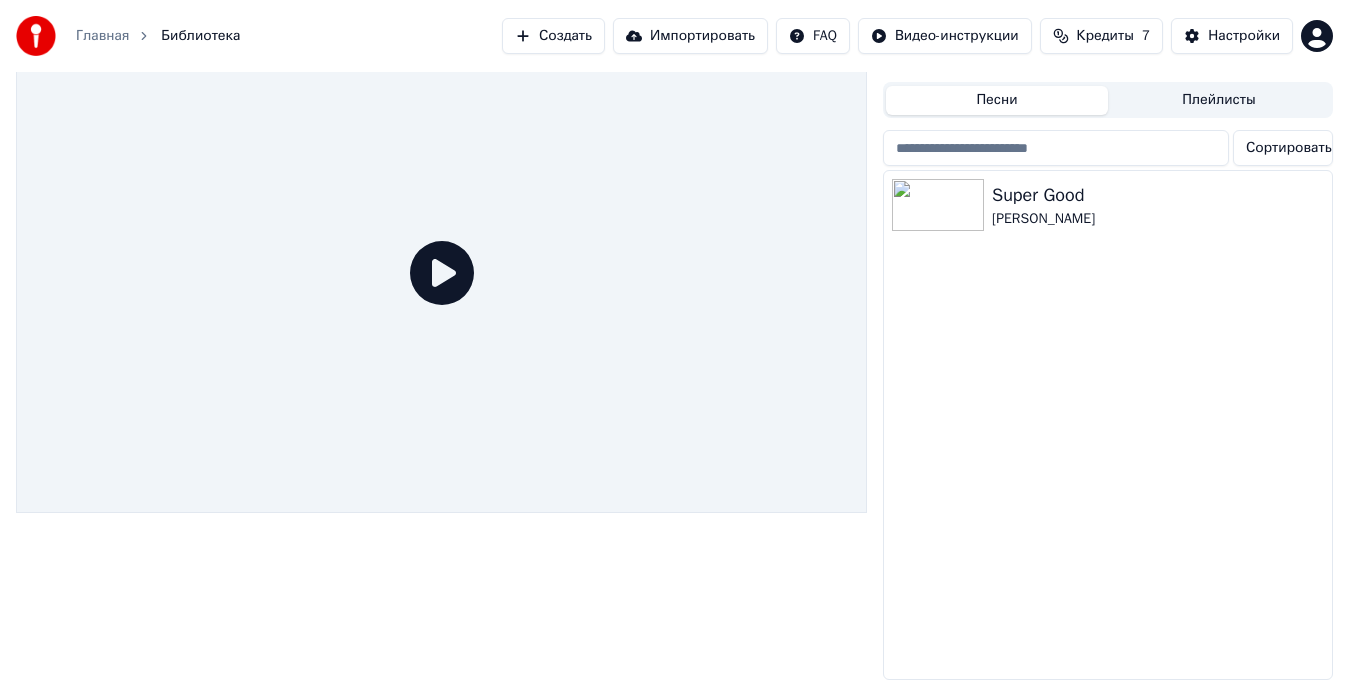 click on "Создать" at bounding box center (553, 36) 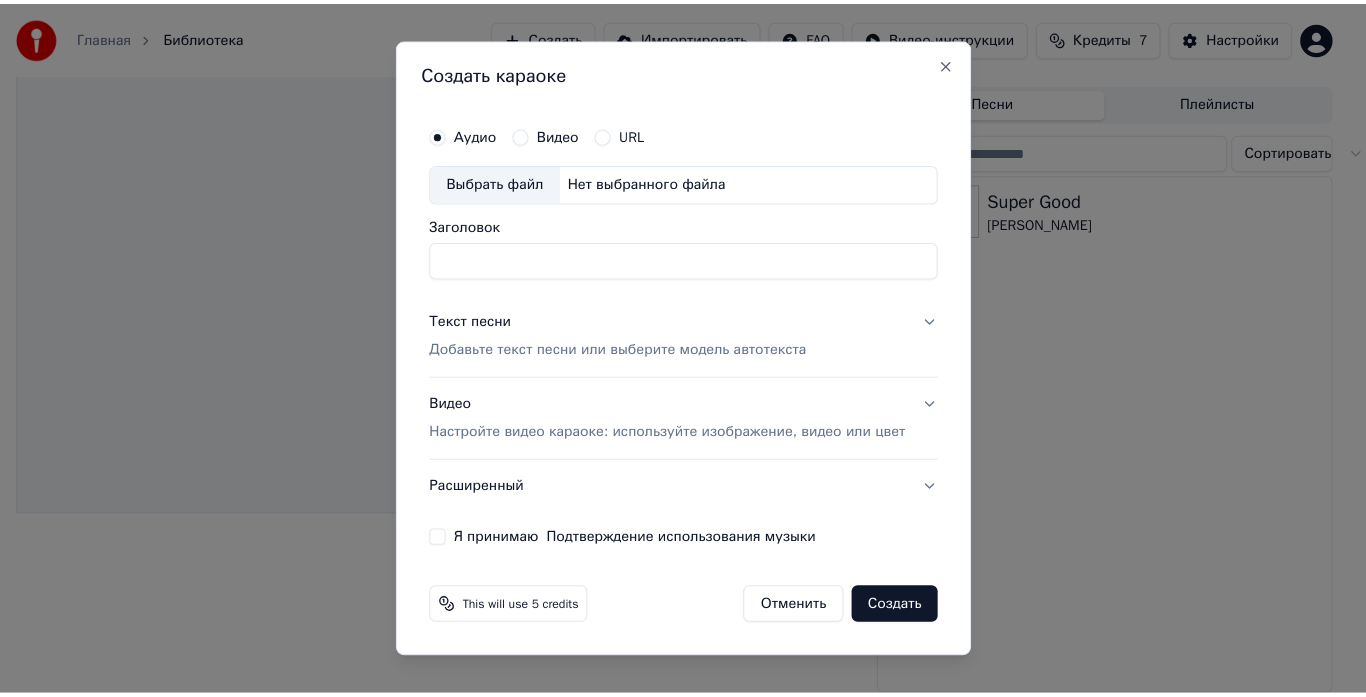 scroll, scrollTop: 34, scrollLeft: 0, axis: vertical 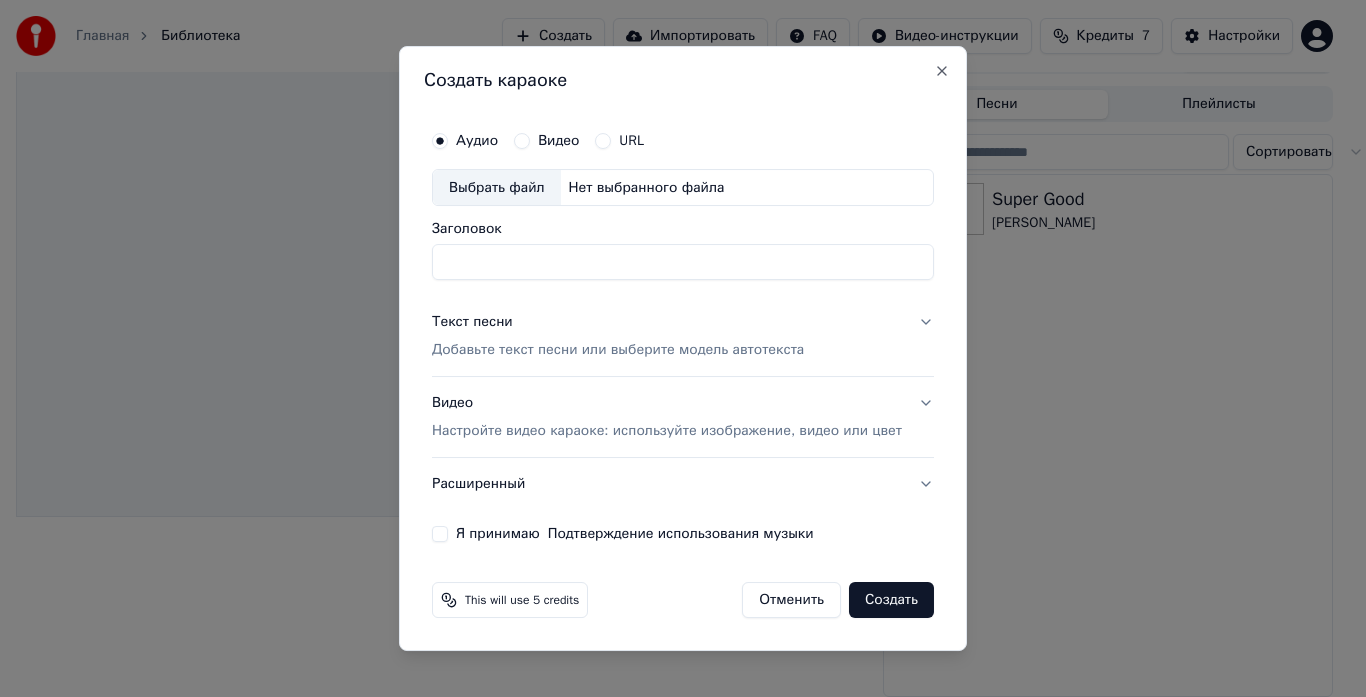 click on "Нет выбранного файла" at bounding box center [647, 188] 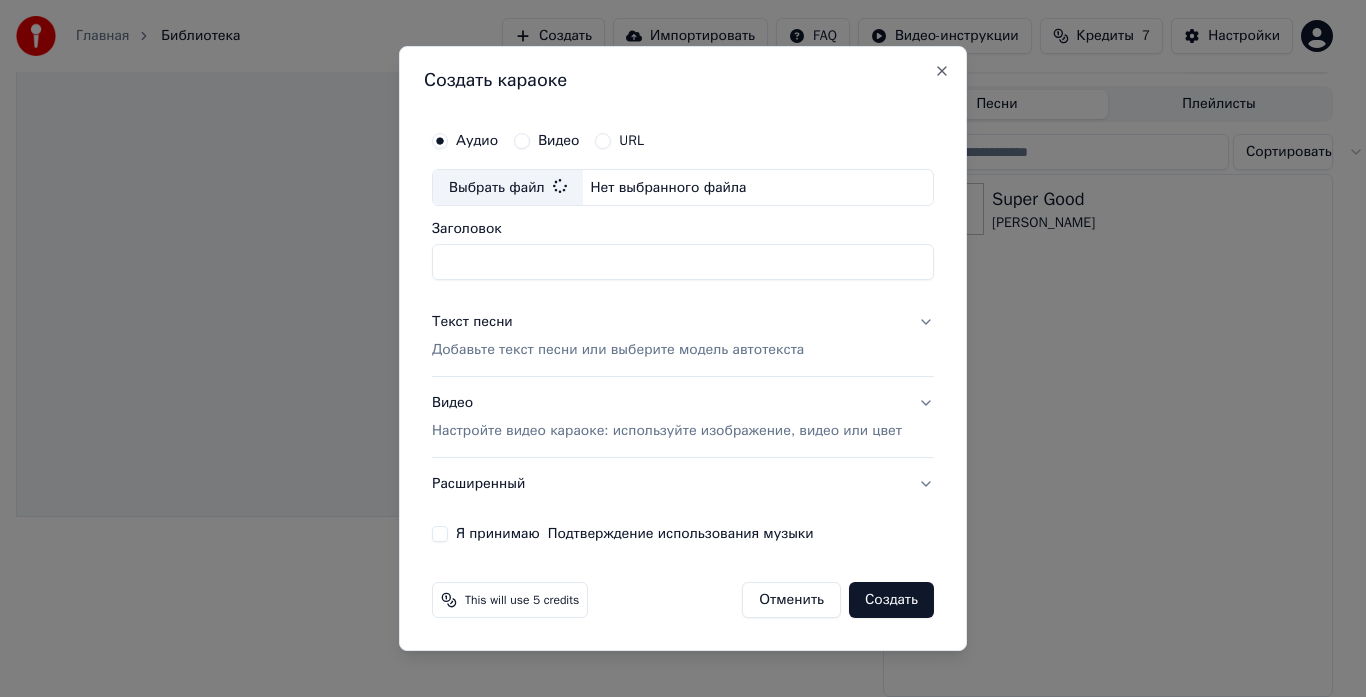 type on "**********" 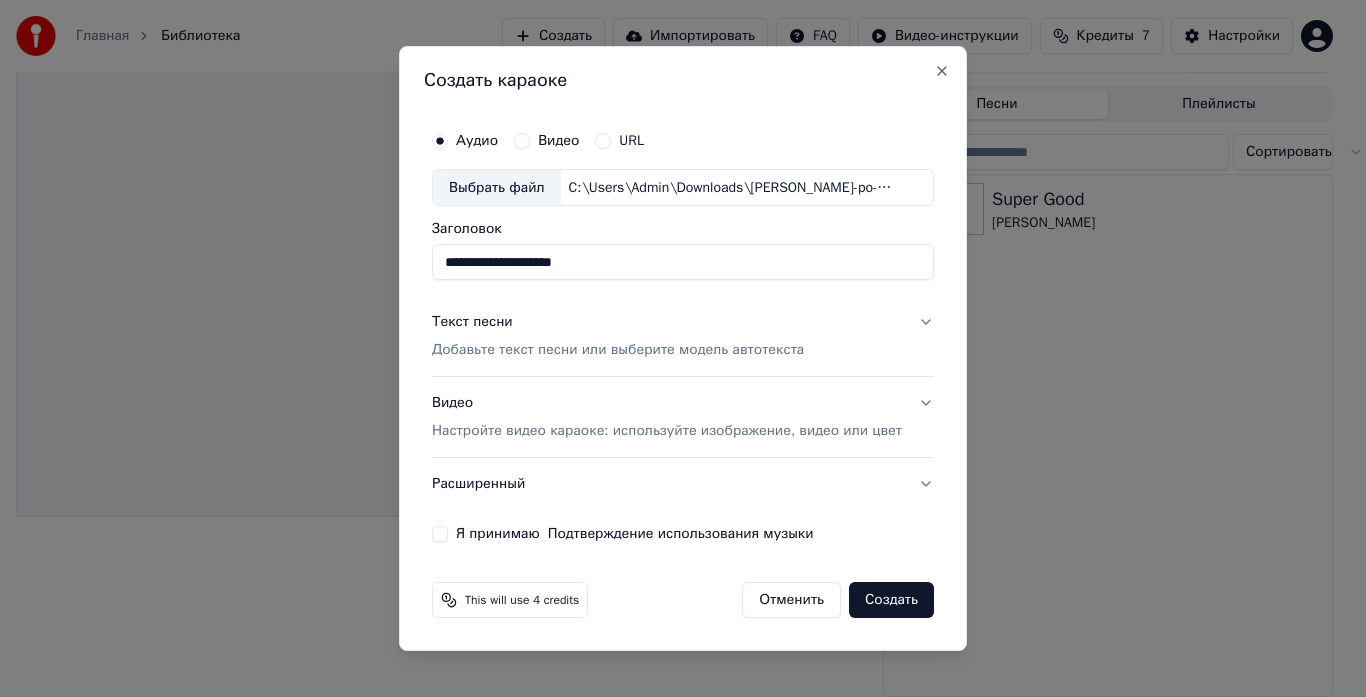 click on "Добавьте текст песни или выберите модель автотекста" at bounding box center (618, 351) 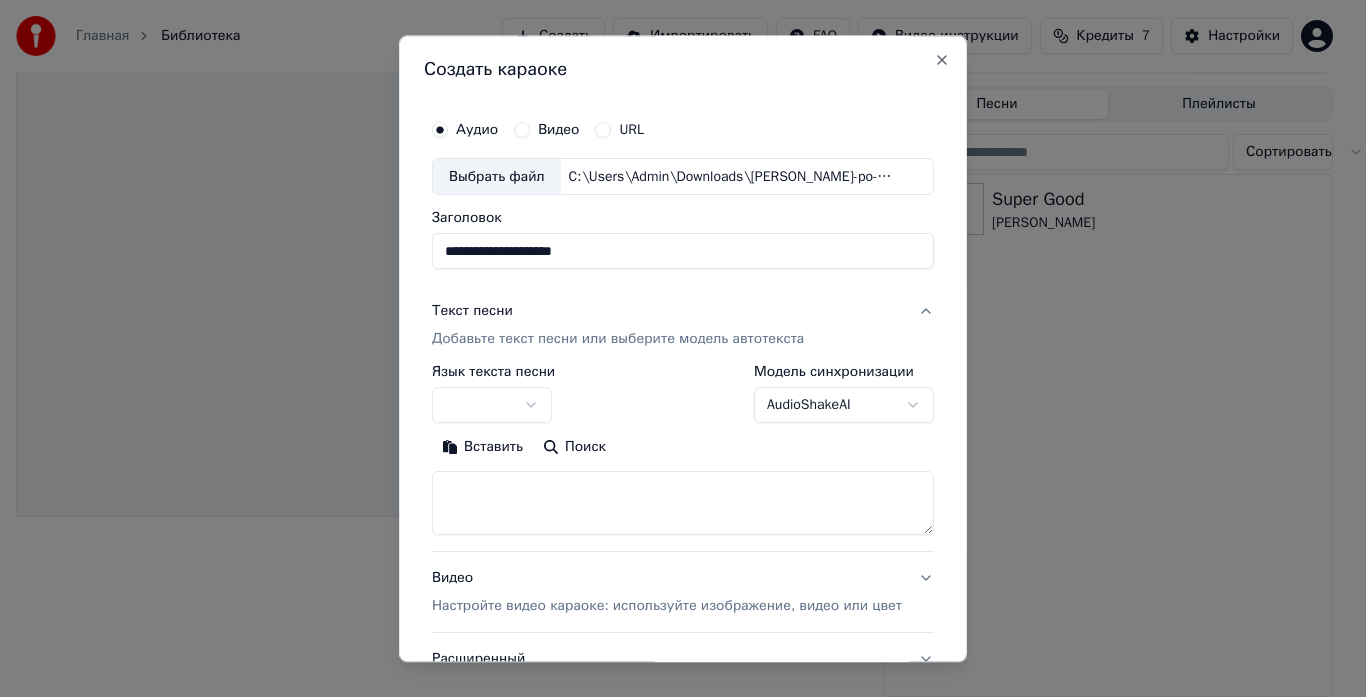 click at bounding box center [683, 504] 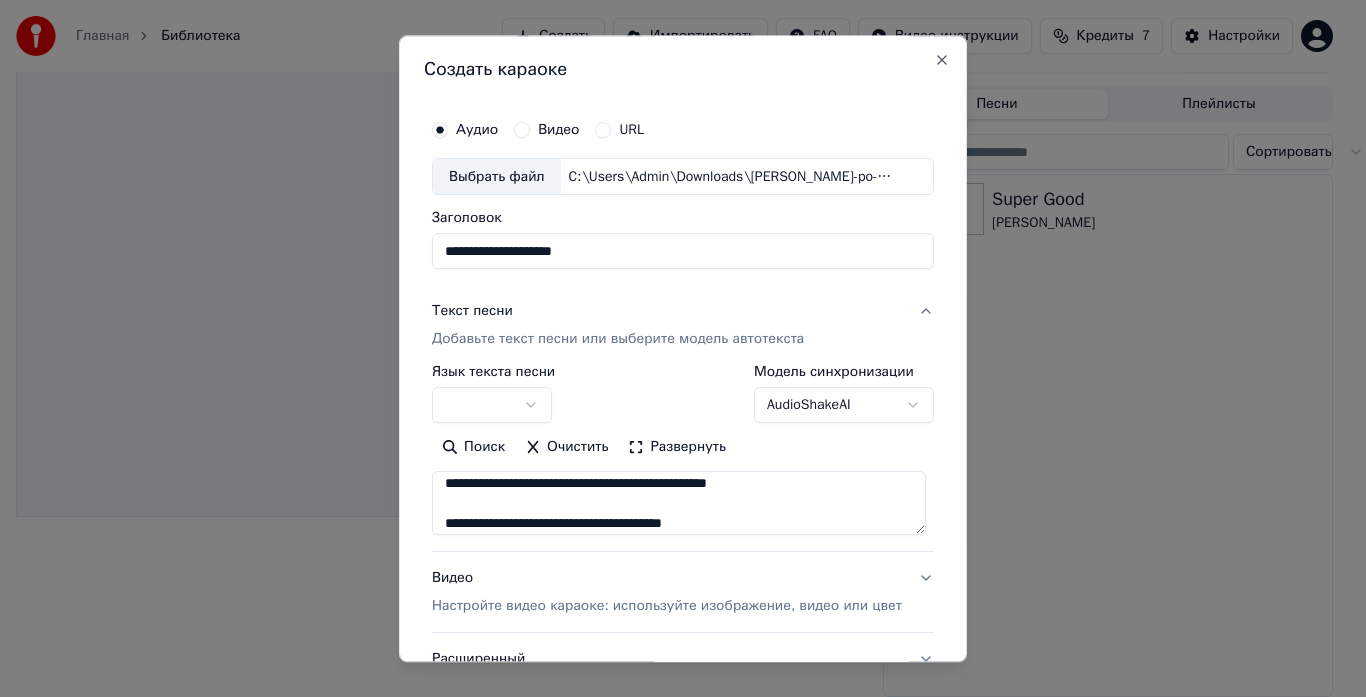 scroll, scrollTop: 400, scrollLeft: 0, axis: vertical 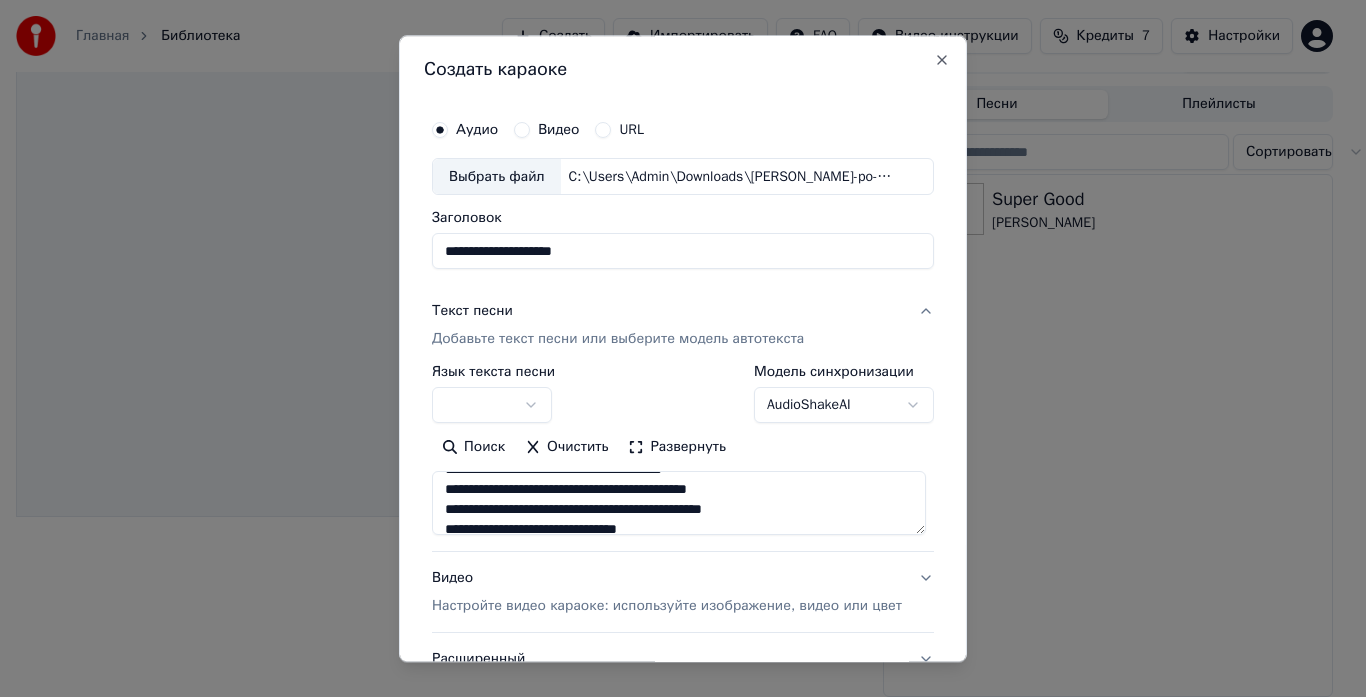 click on "Развернуть" at bounding box center [677, 448] 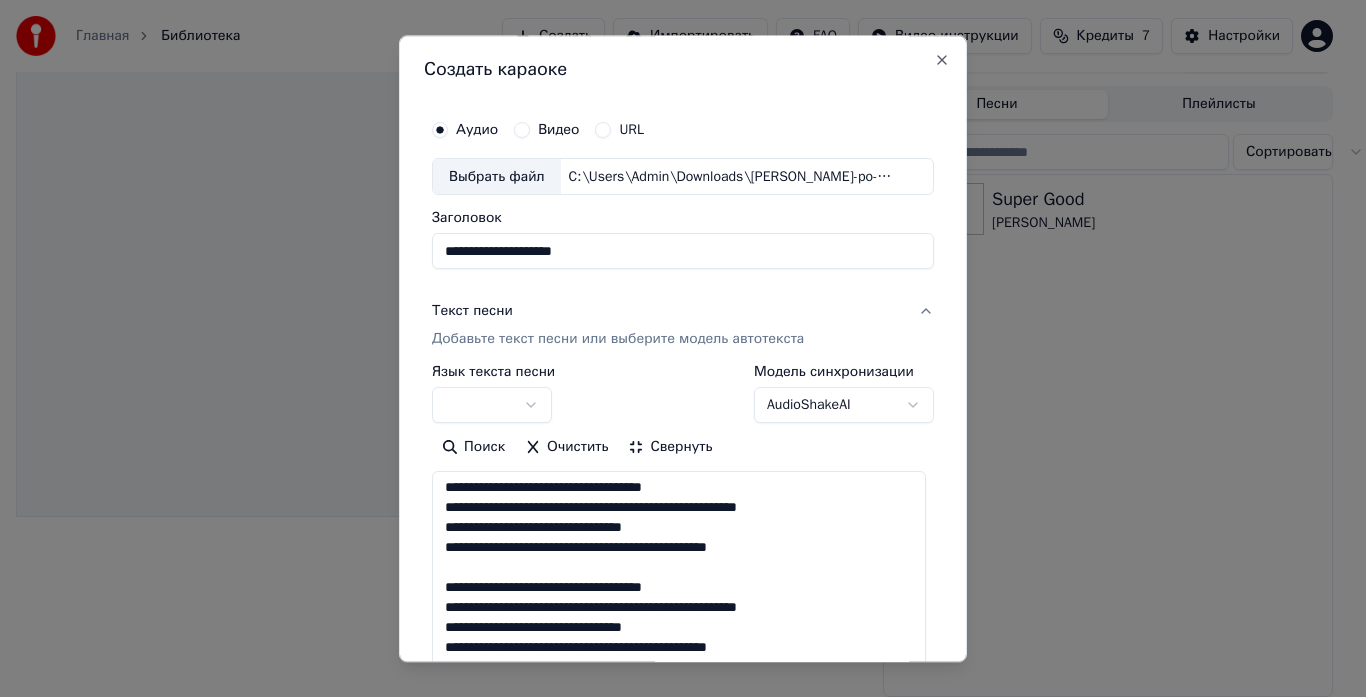 click at bounding box center [679, 889] 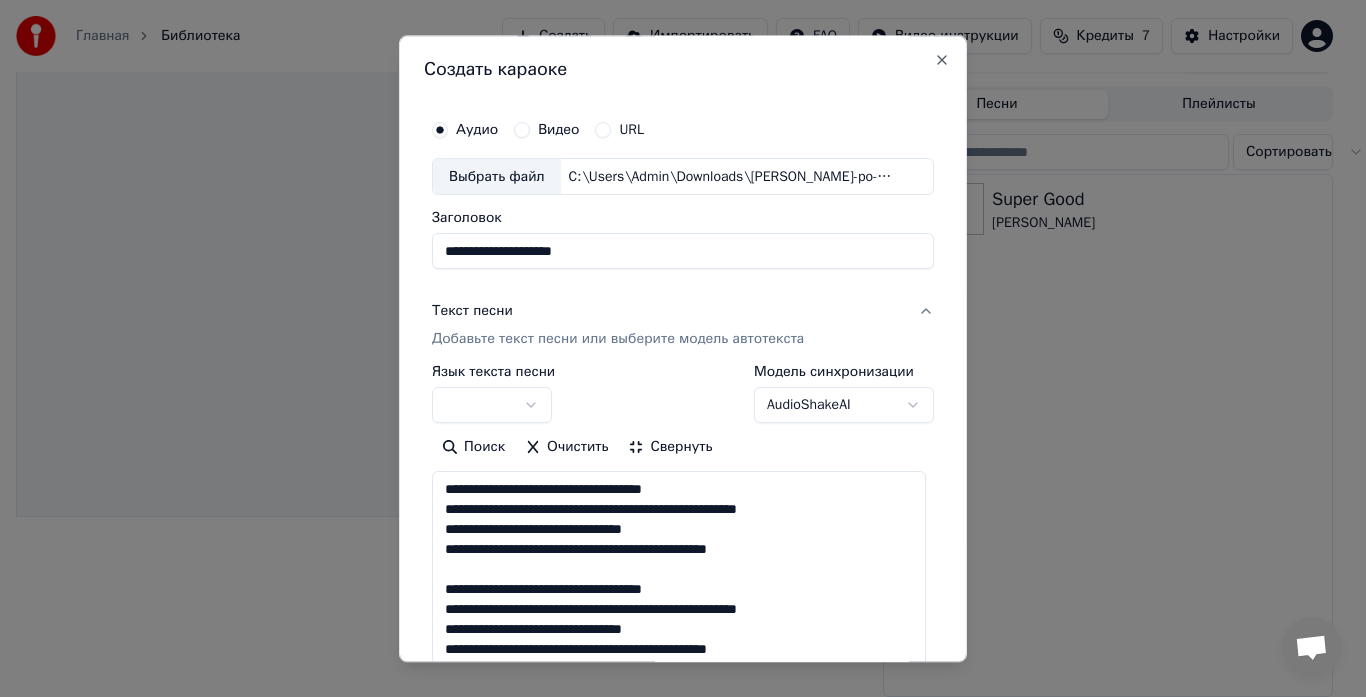 scroll, scrollTop: 2, scrollLeft: 0, axis: vertical 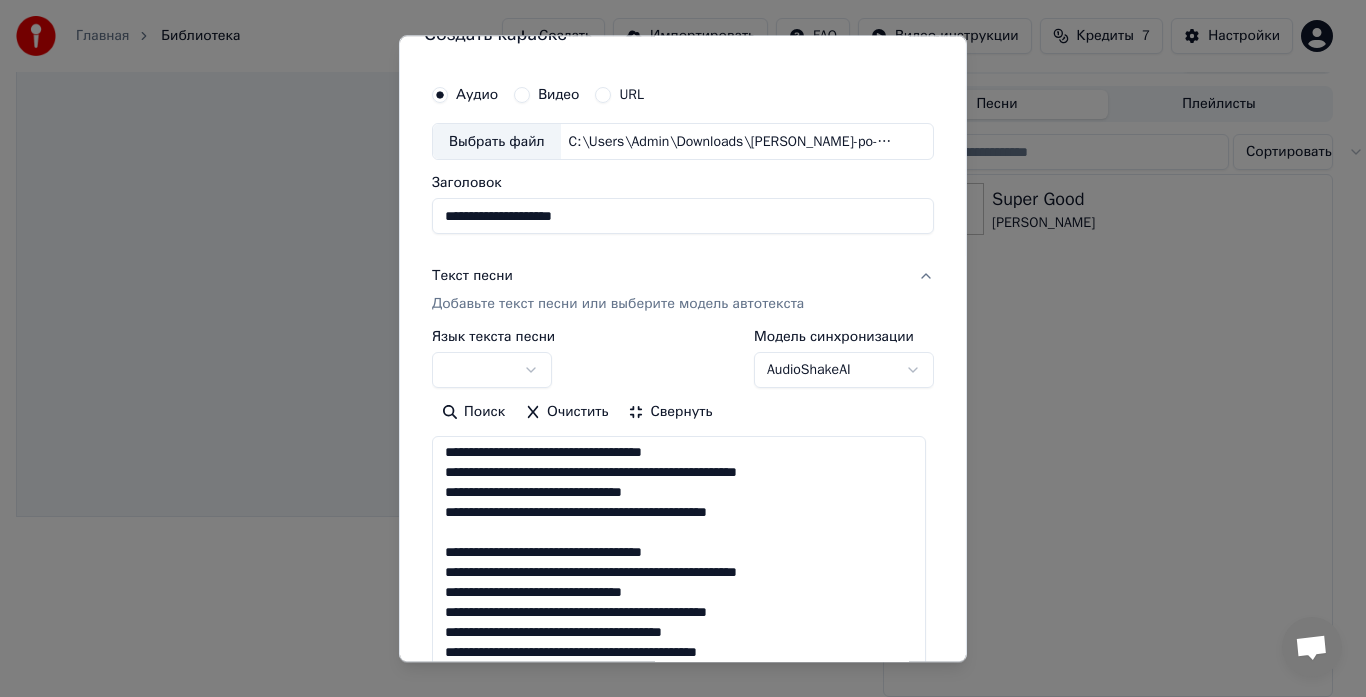click at bounding box center [492, 371] 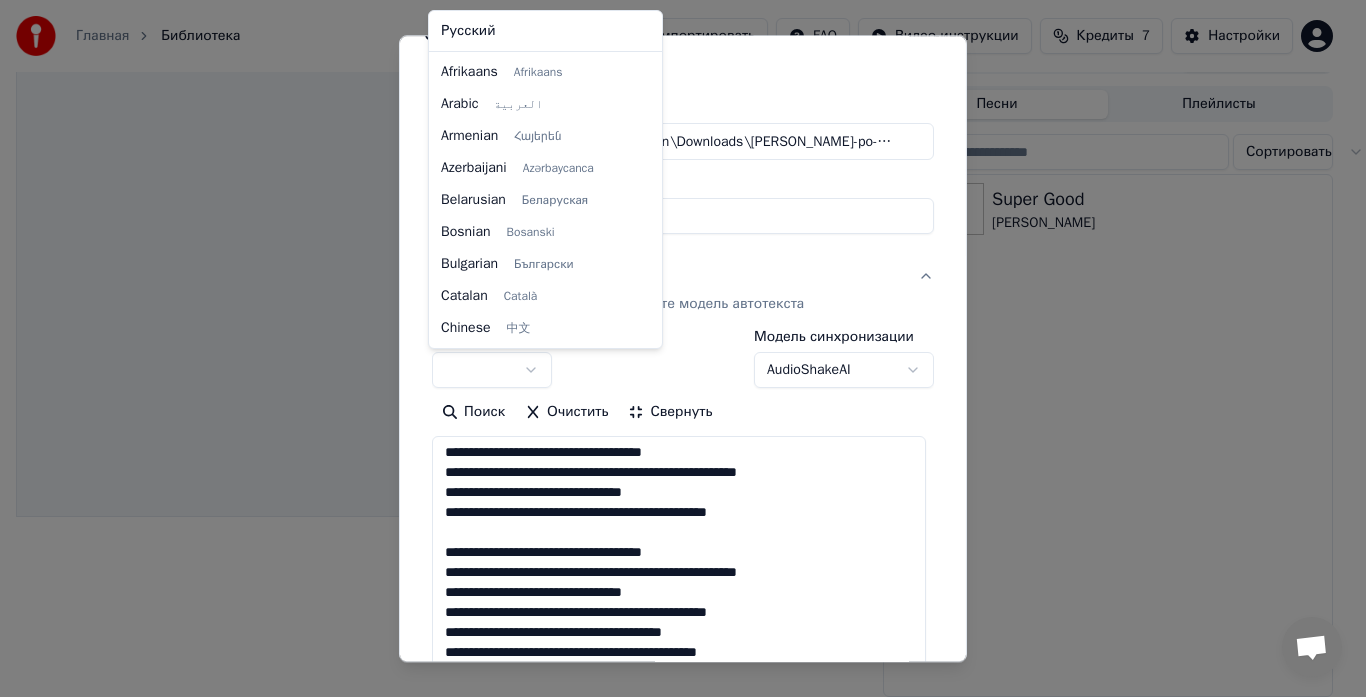type on "**********" 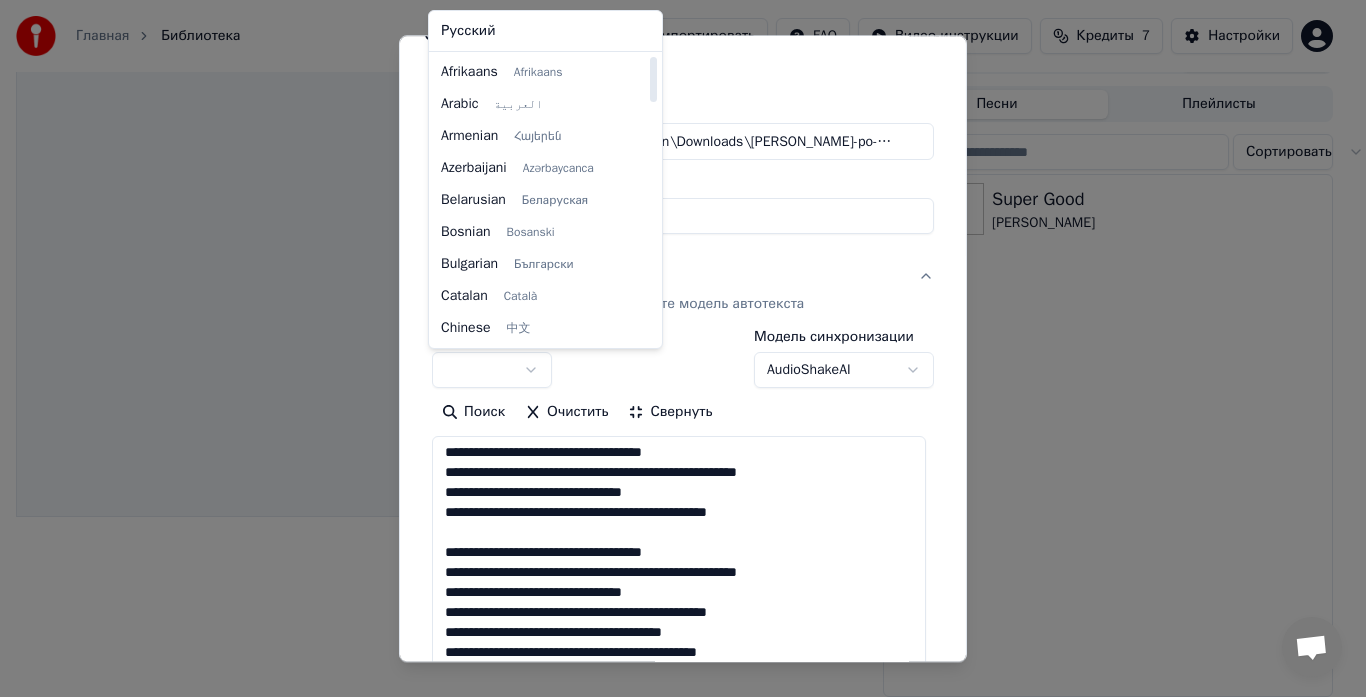select on "**" 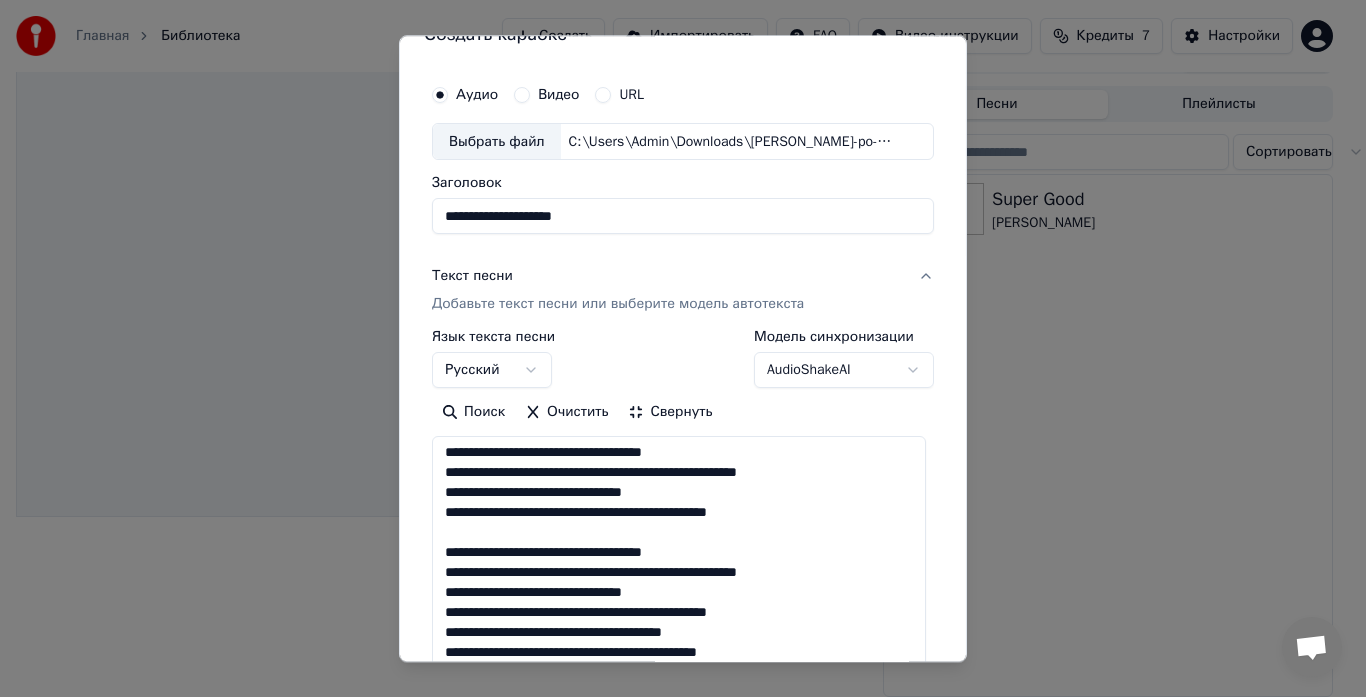 drag, startPoint x: 699, startPoint y: 385, endPoint x: 736, endPoint y: 378, distance: 37.65634 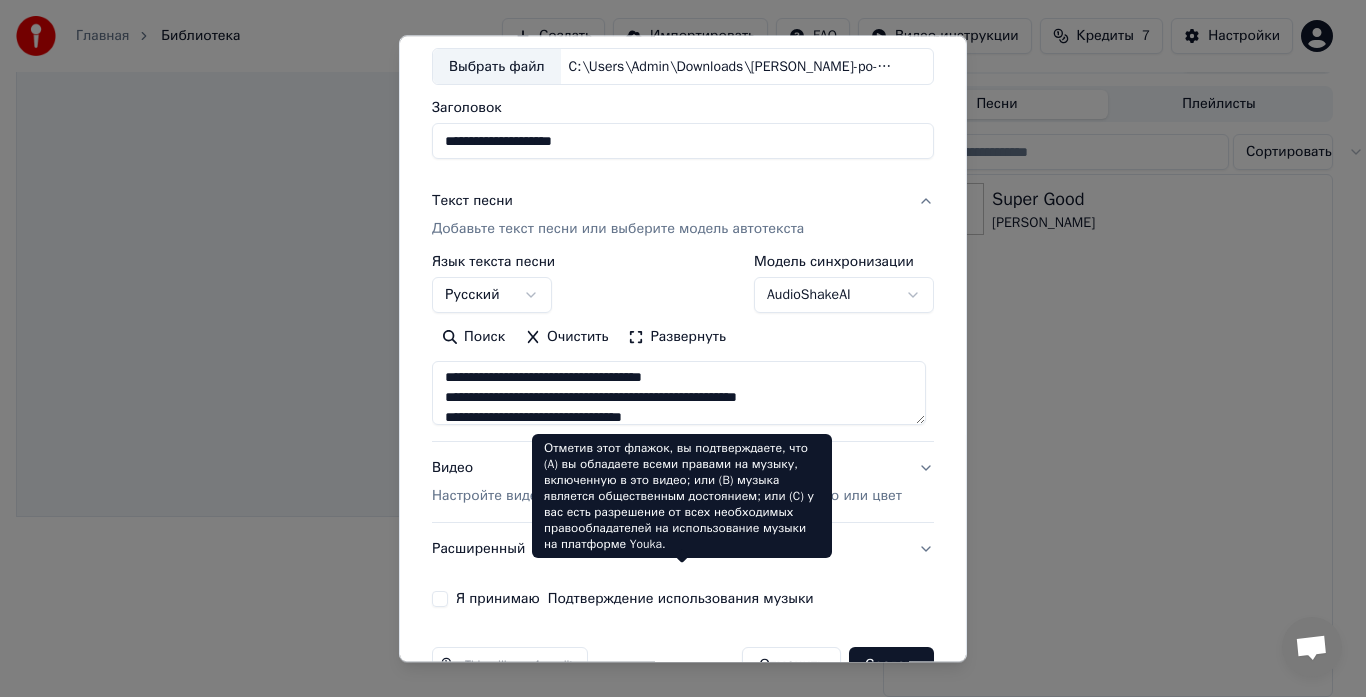 scroll, scrollTop: 135, scrollLeft: 0, axis: vertical 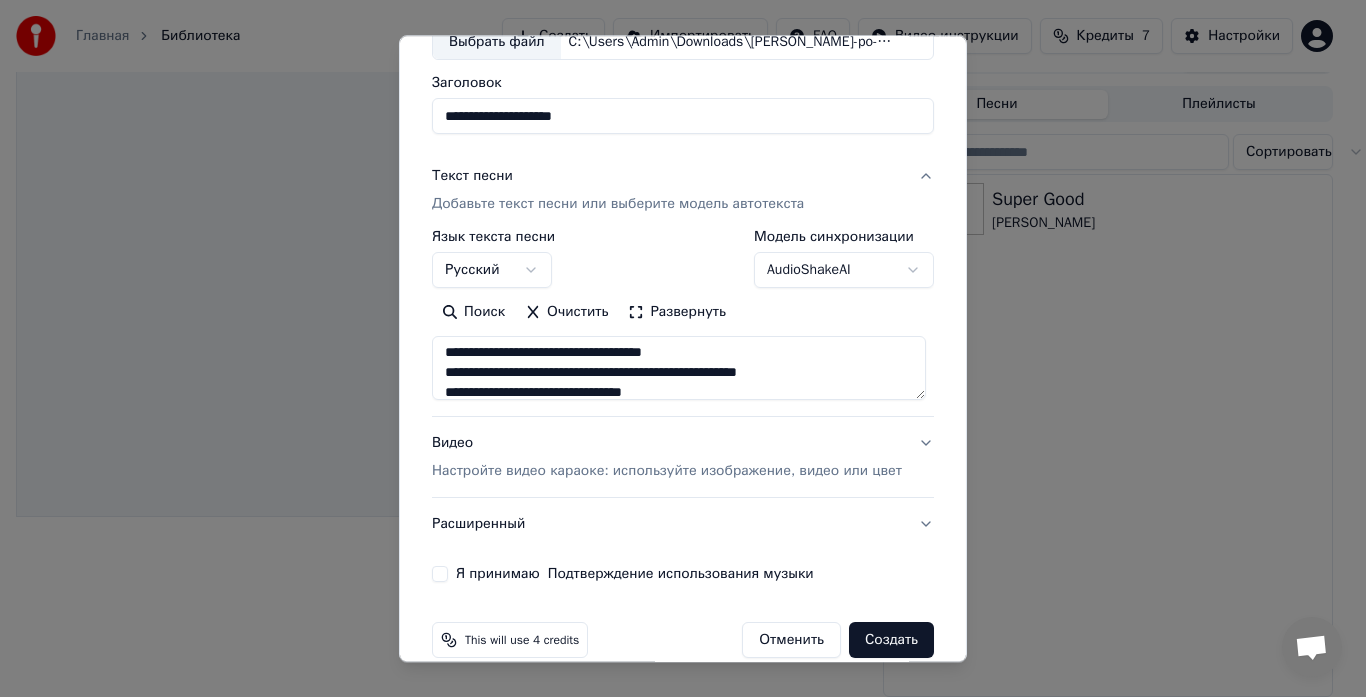 click on "Настройте видео караоке: используйте изображение, видео или цвет" at bounding box center (667, 472) 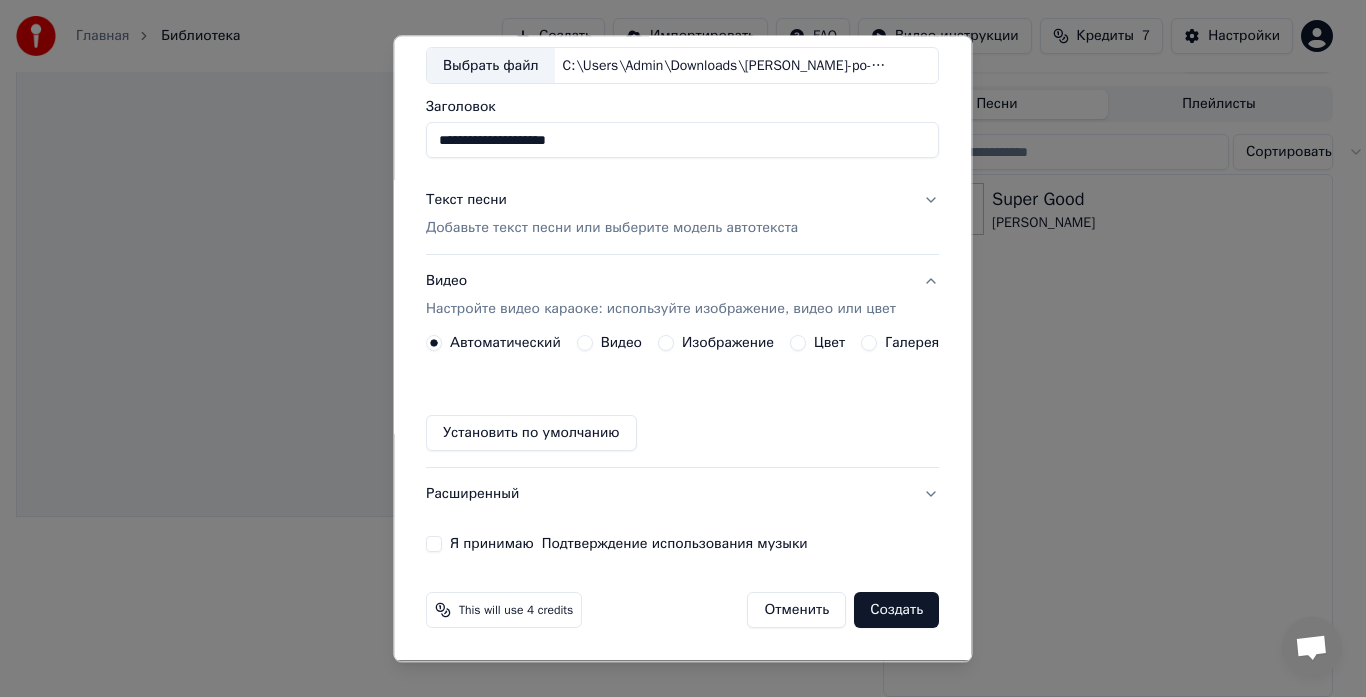 scroll, scrollTop: 111, scrollLeft: 0, axis: vertical 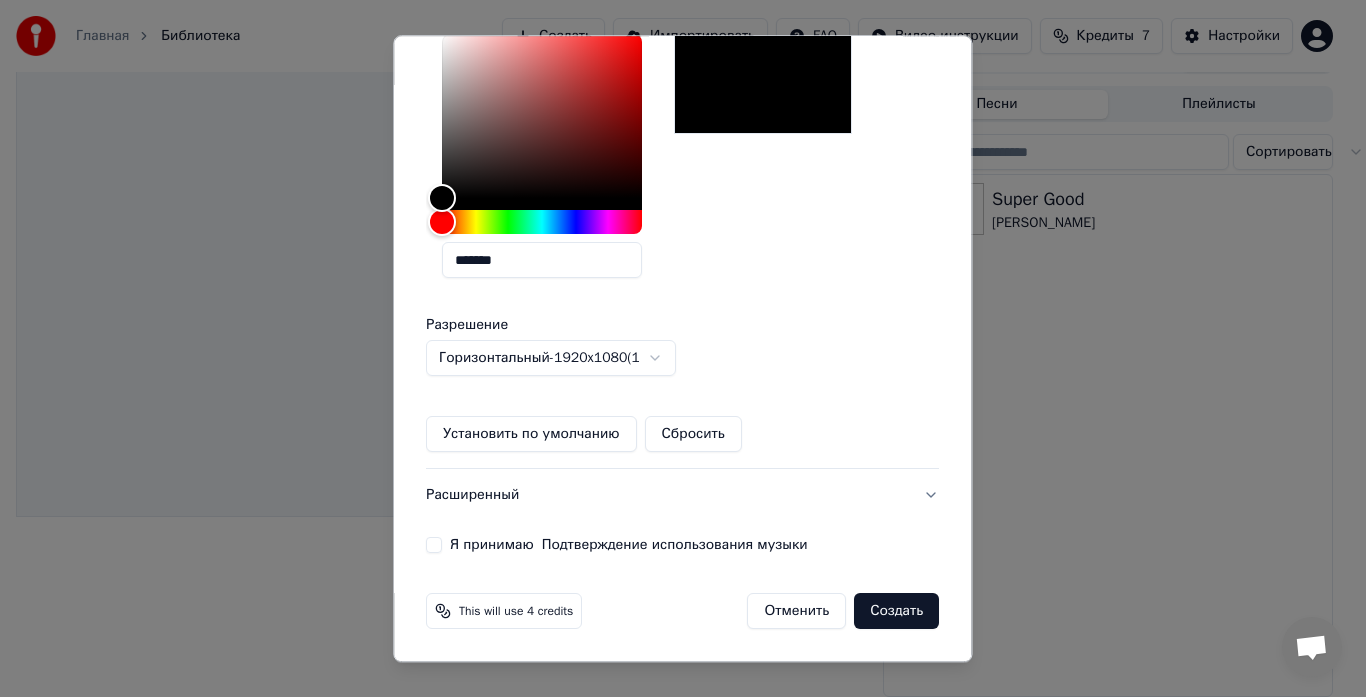 click on "Я принимаю   Подтверждение использования музыки" at bounding box center (434, 546) 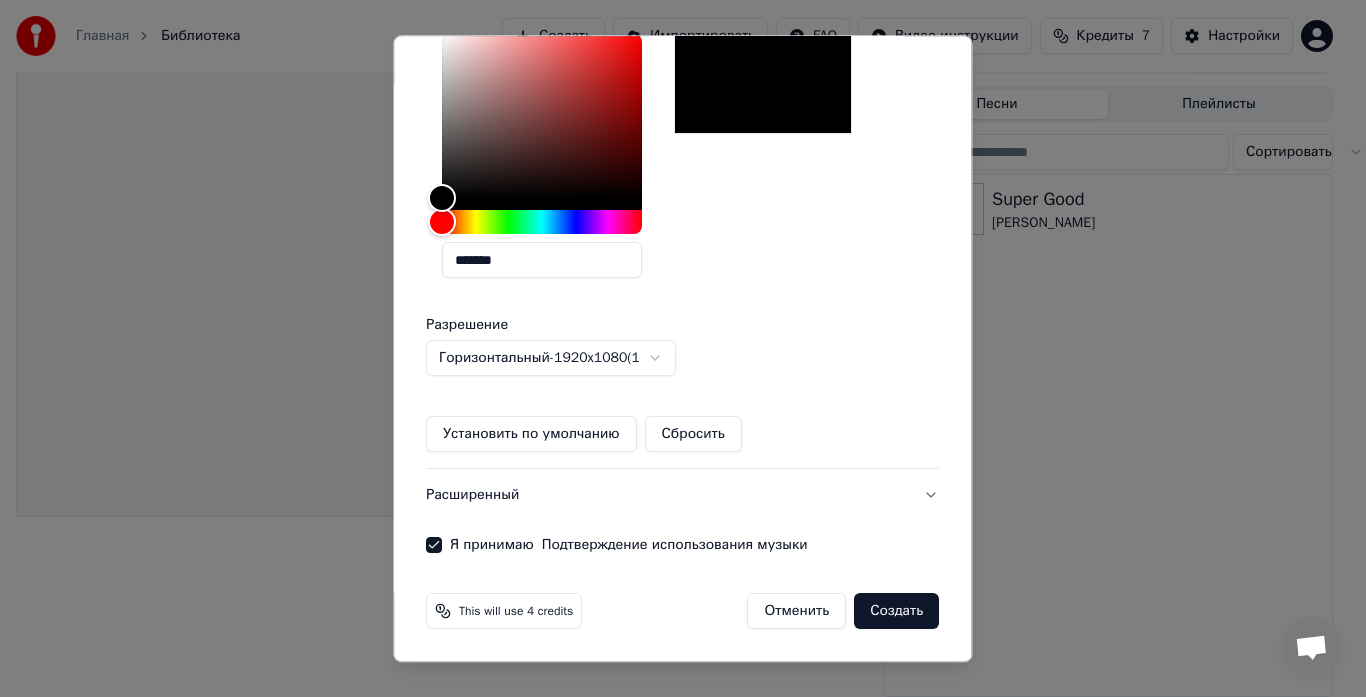 click on "Создать" at bounding box center [897, 612] 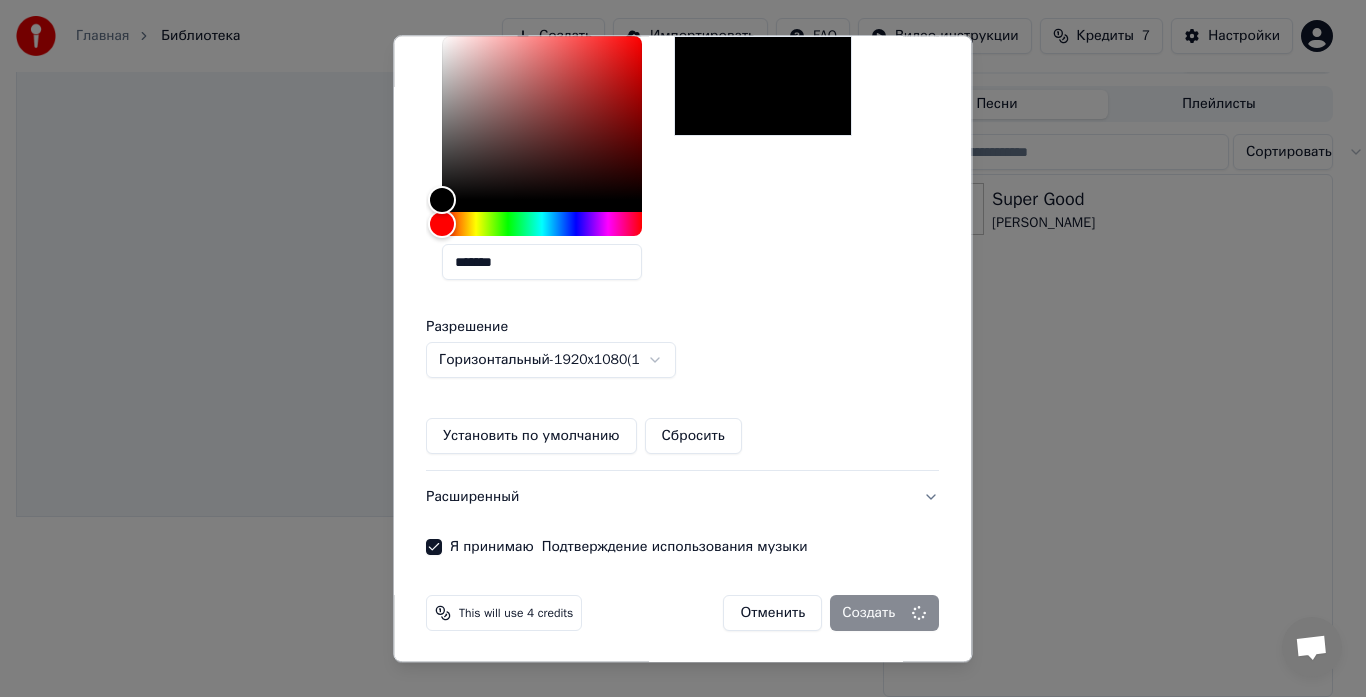 scroll, scrollTop: 460, scrollLeft: 0, axis: vertical 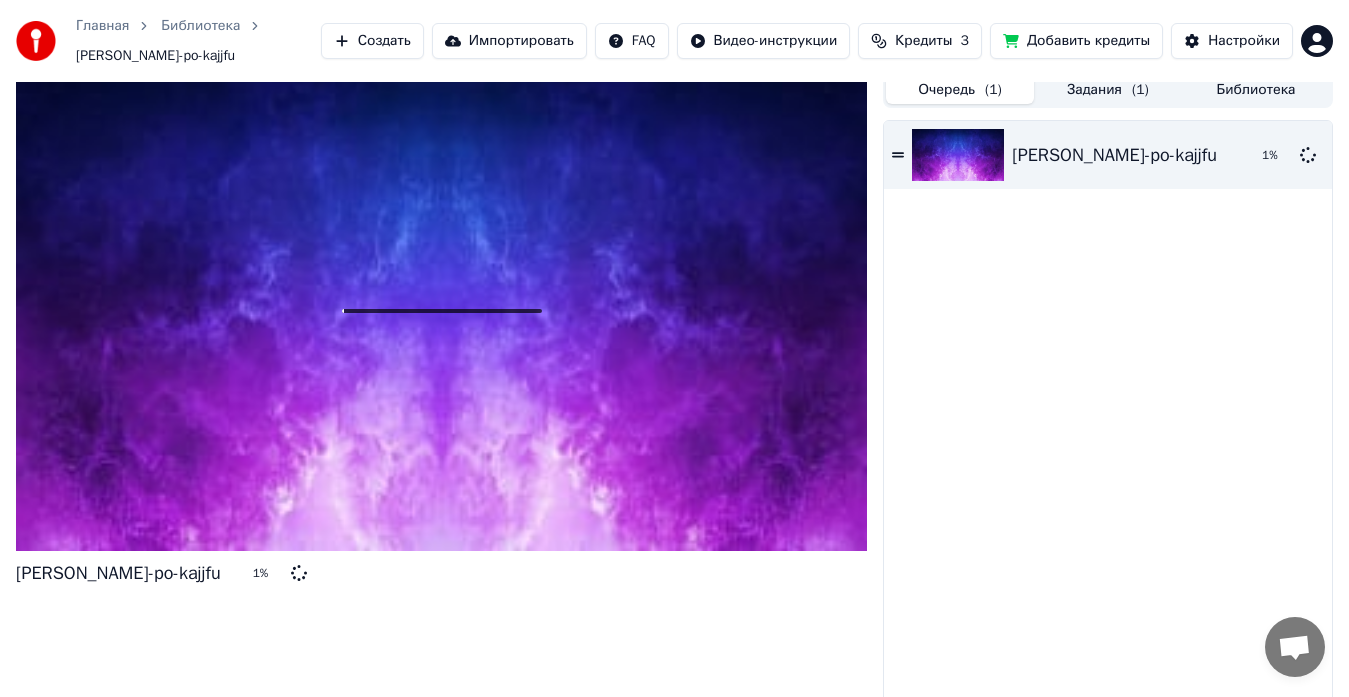 click on "( 1 )" at bounding box center (993, 90) 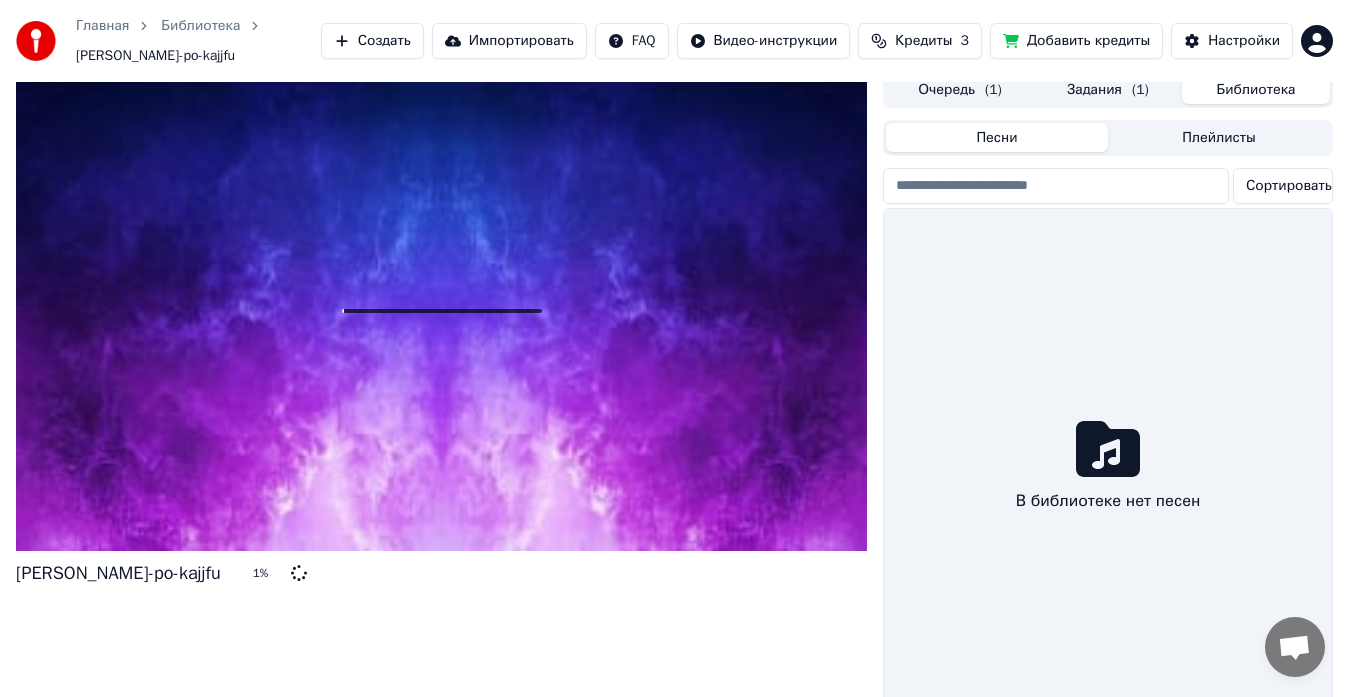 click on "Библиотека" at bounding box center (1256, 89) 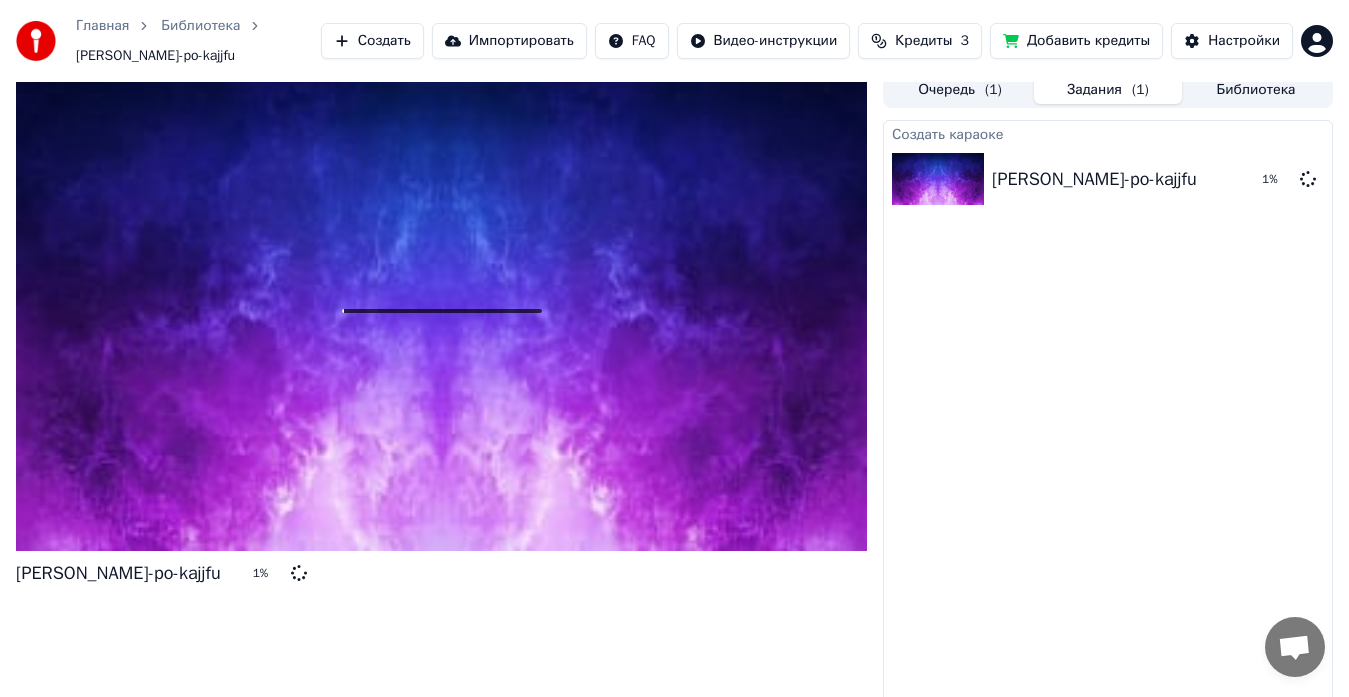 click on "Задания ( 1 )" at bounding box center [1108, 89] 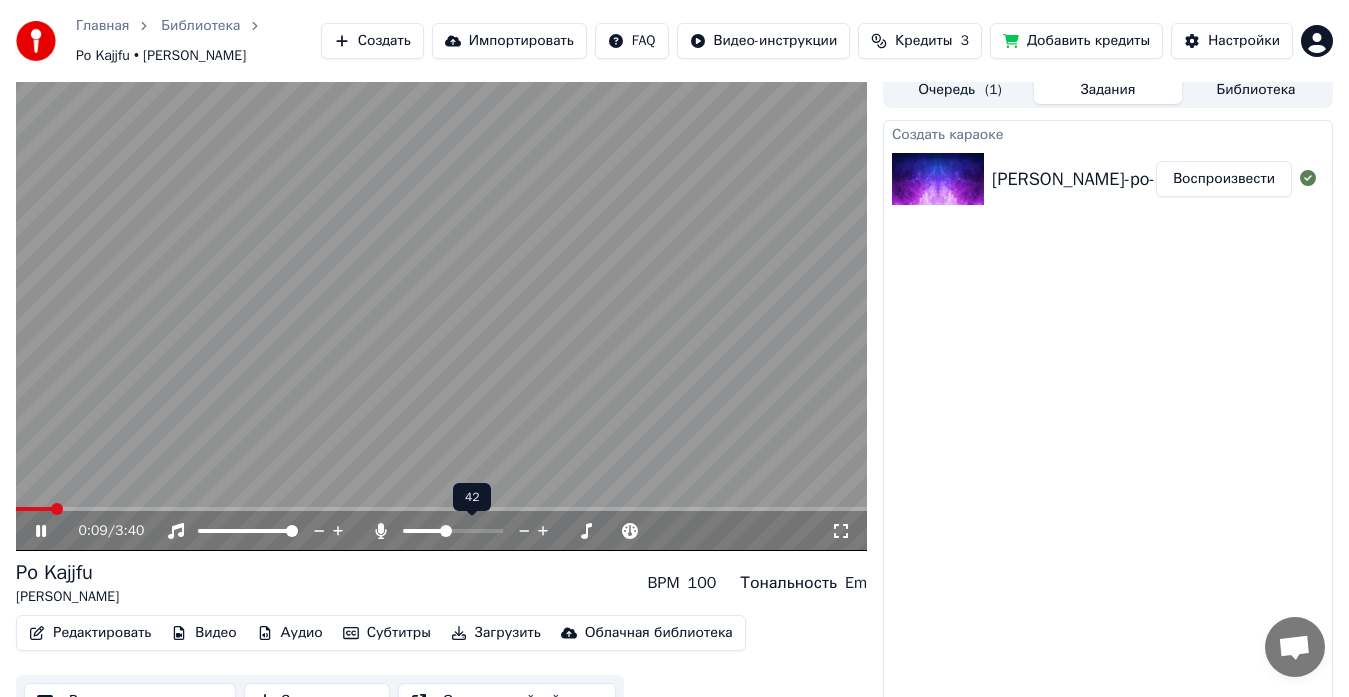 click at bounding box center (453, 531) 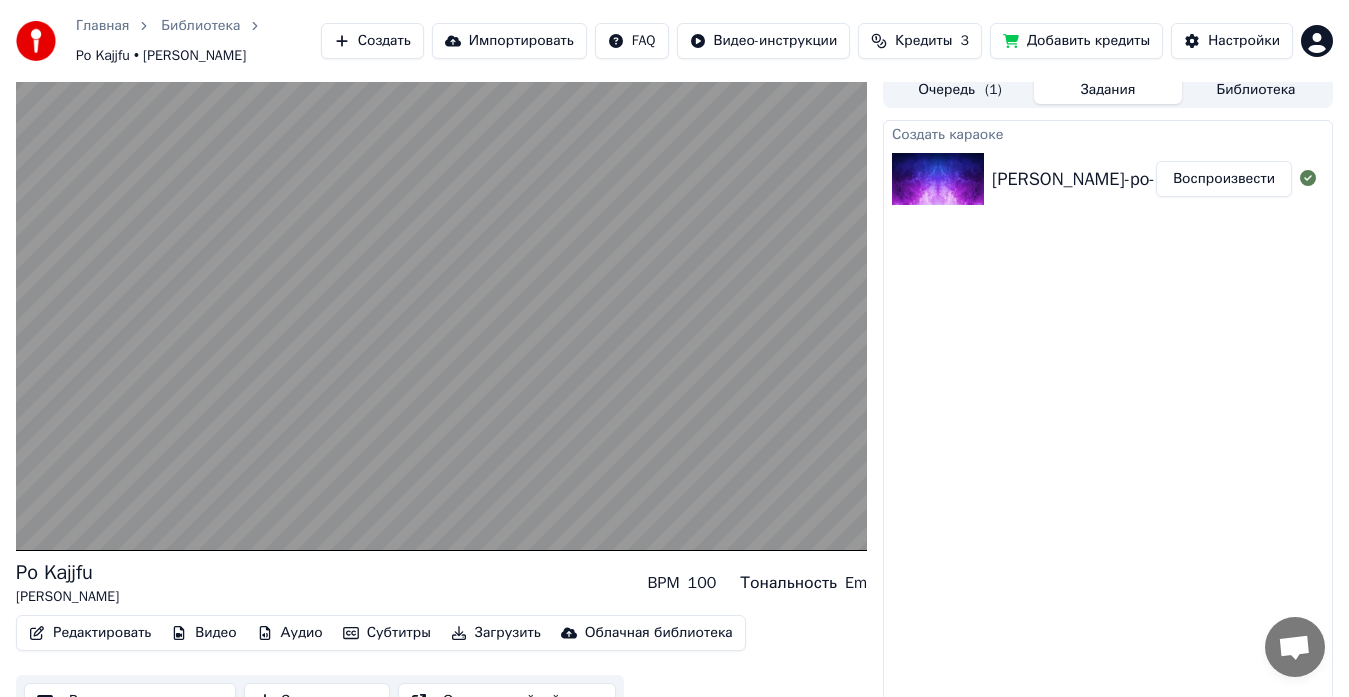 click on "Создать караоке [PERSON_NAME]-po-kajjfu Воспроизвести" at bounding box center [1108, 416] 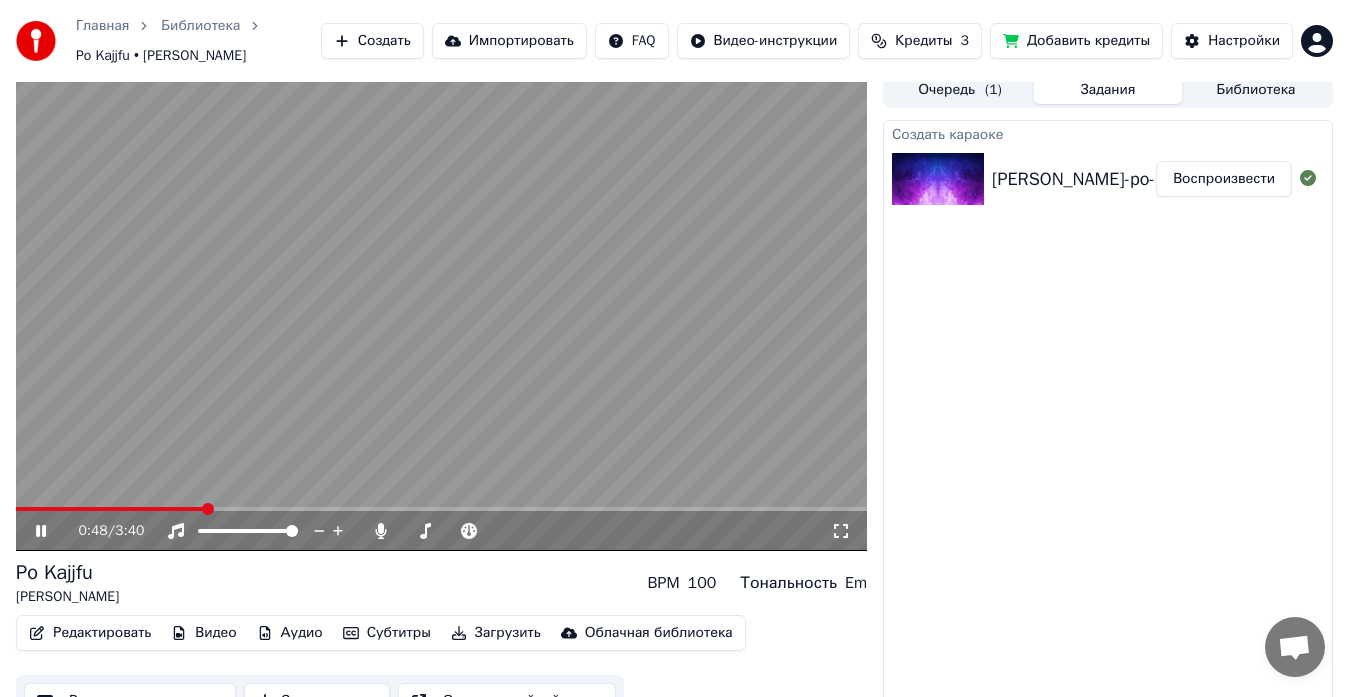 click at bounding box center (441, 509) 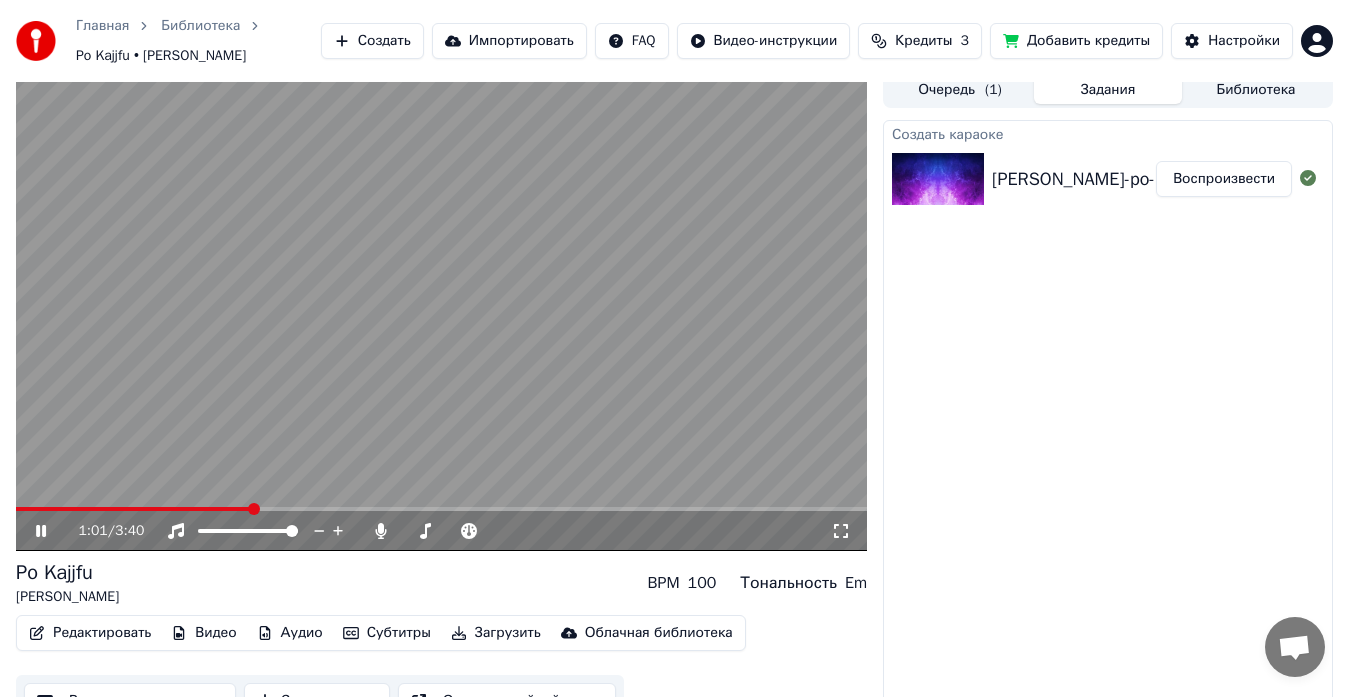 click at bounding box center (441, 509) 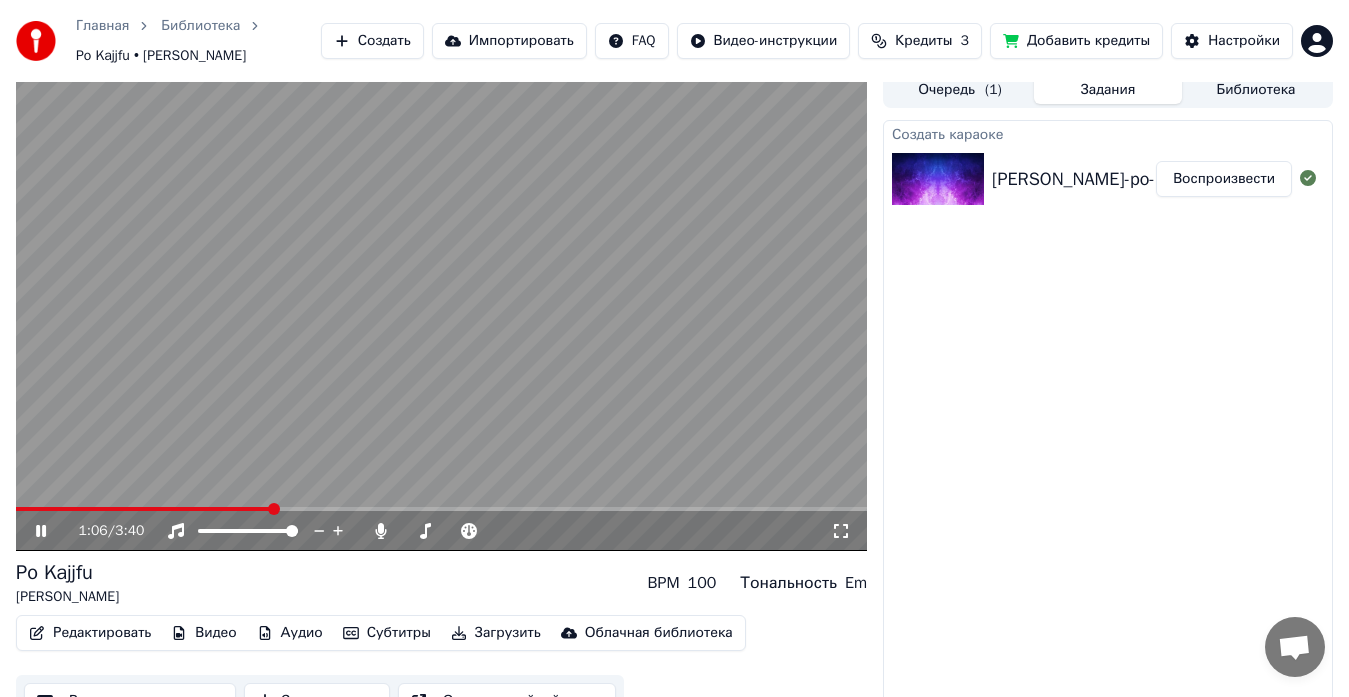 click 